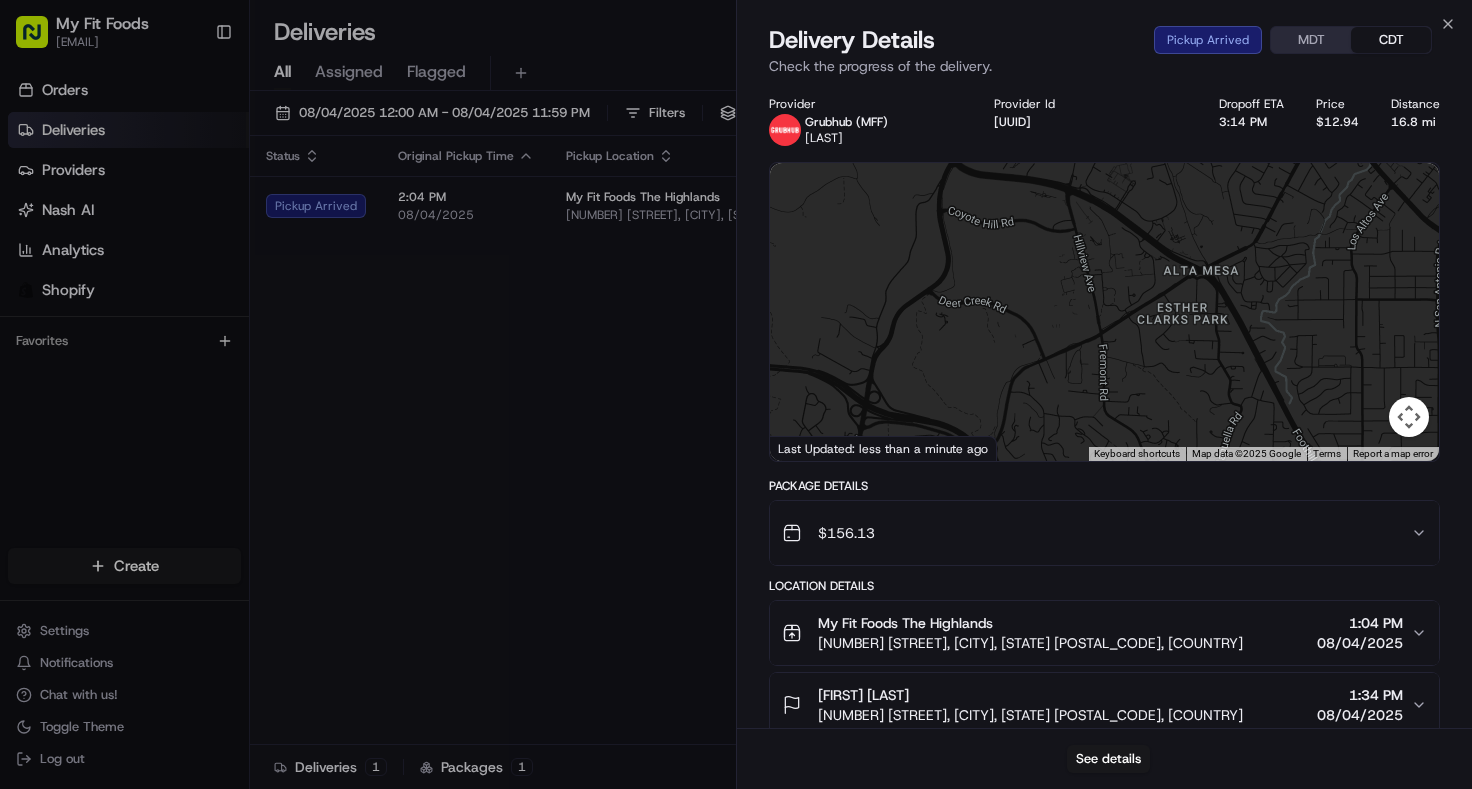 scroll, scrollTop: 0, scrollLeft: 0, axis: both 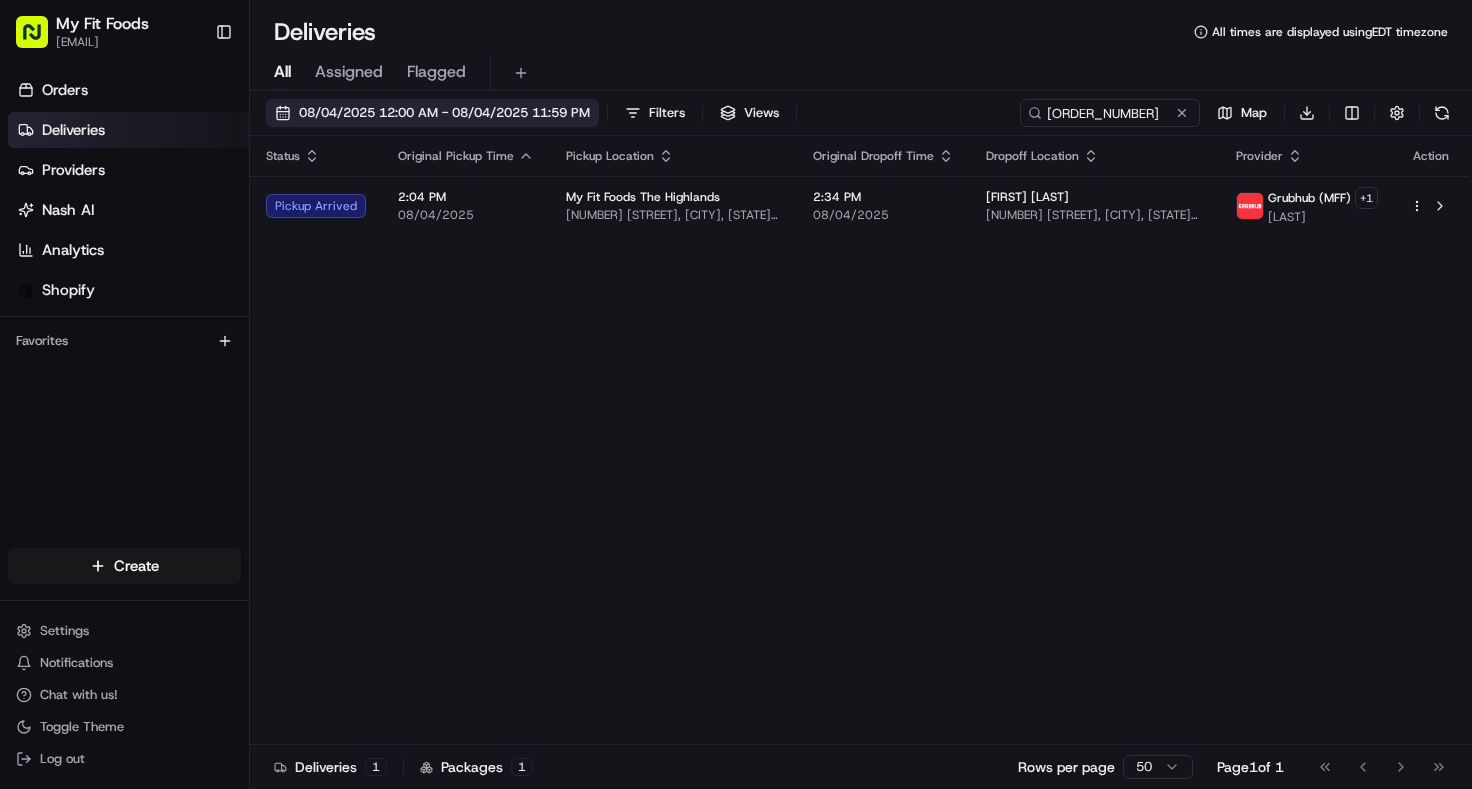 click on "08/04/2025 12:00 AM - 08/04/2025 11:59 PM" at bounding box center [444, 113] 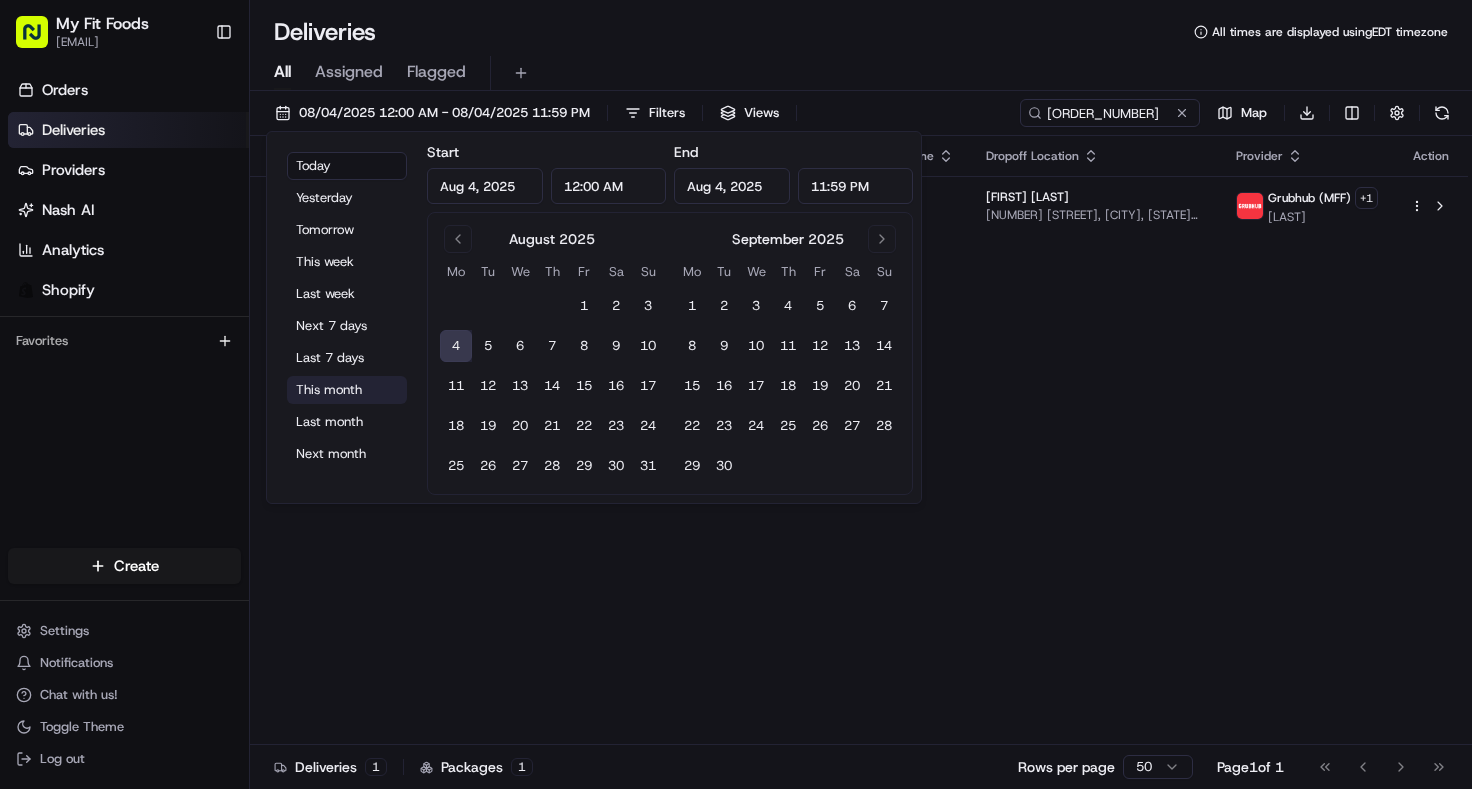 click on "This month" at bounding box center (347, 390) 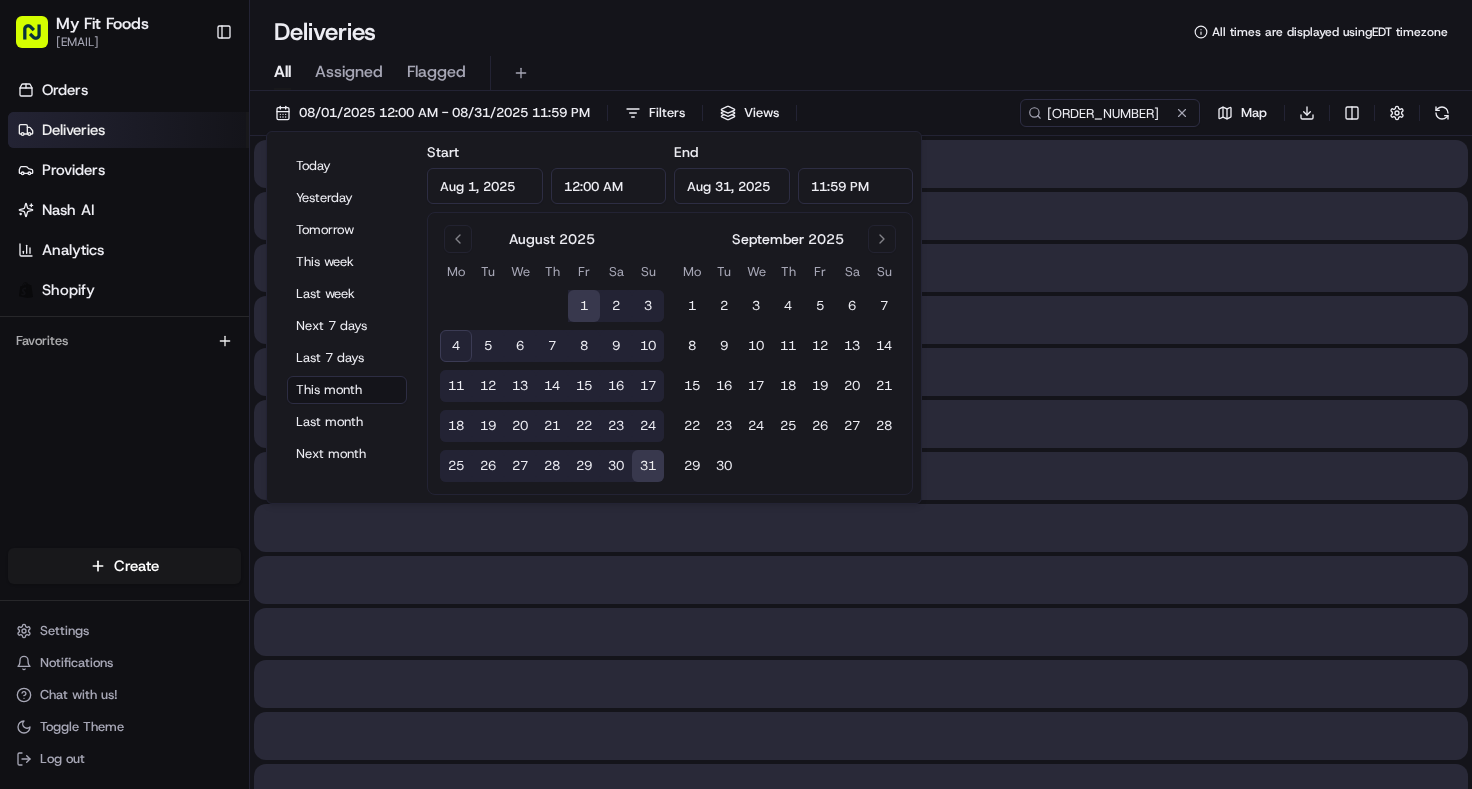 click on "Deliveries All times are displayed using  EDT   timezone" at bounding box center [861, 32] 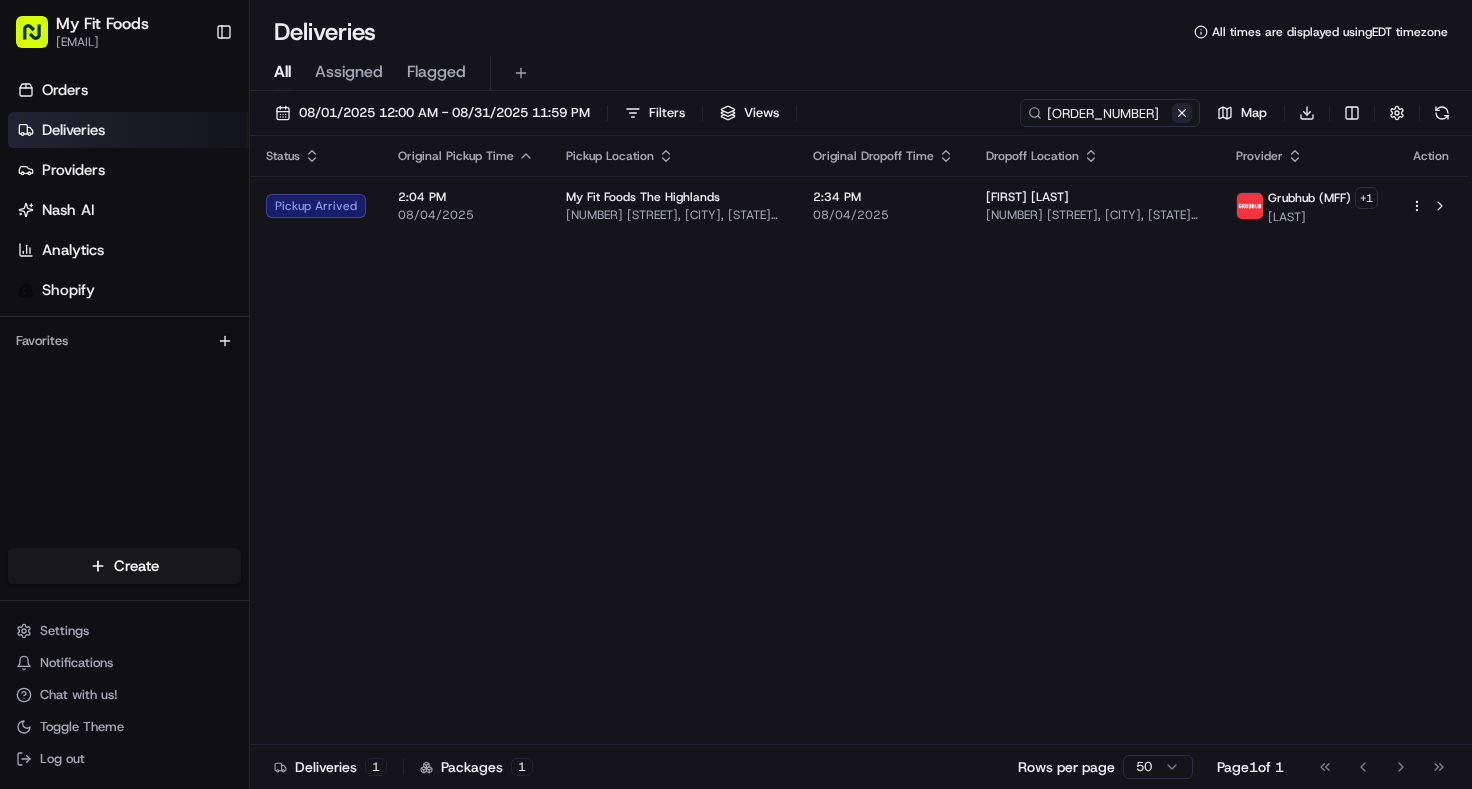 click at bounding box center (1182, 113) 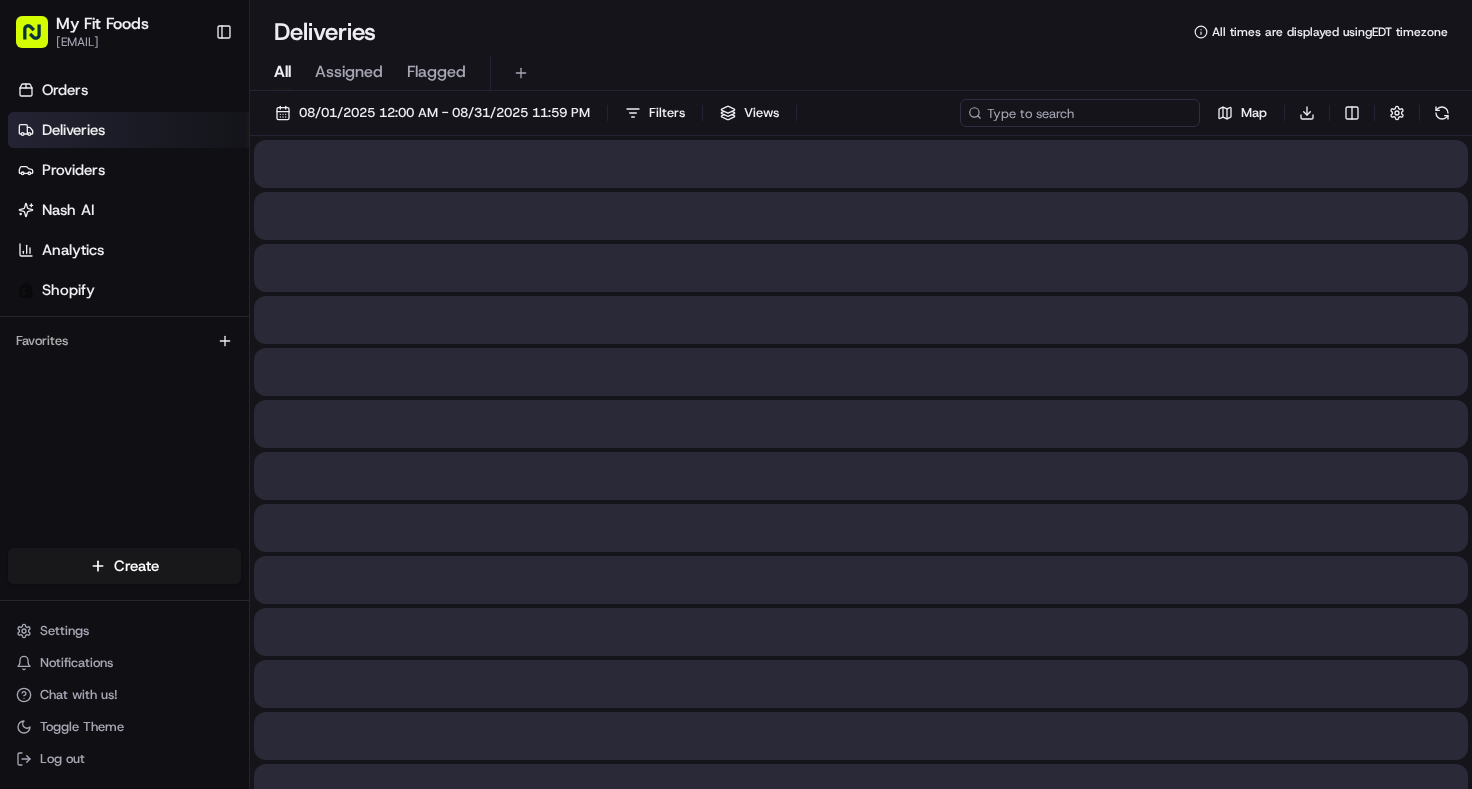 click at bounding box center (1080, 113) 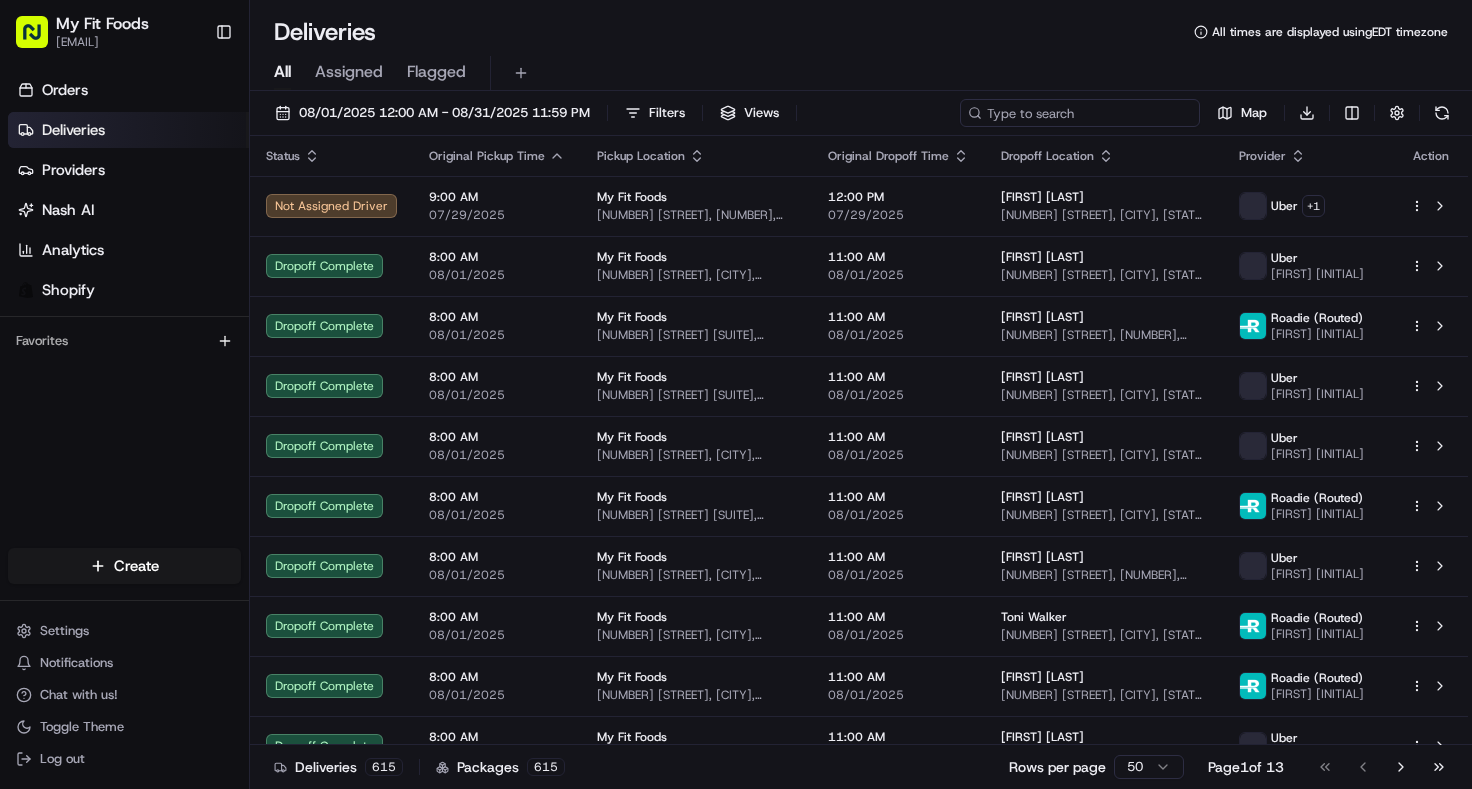 paste on "#834980" 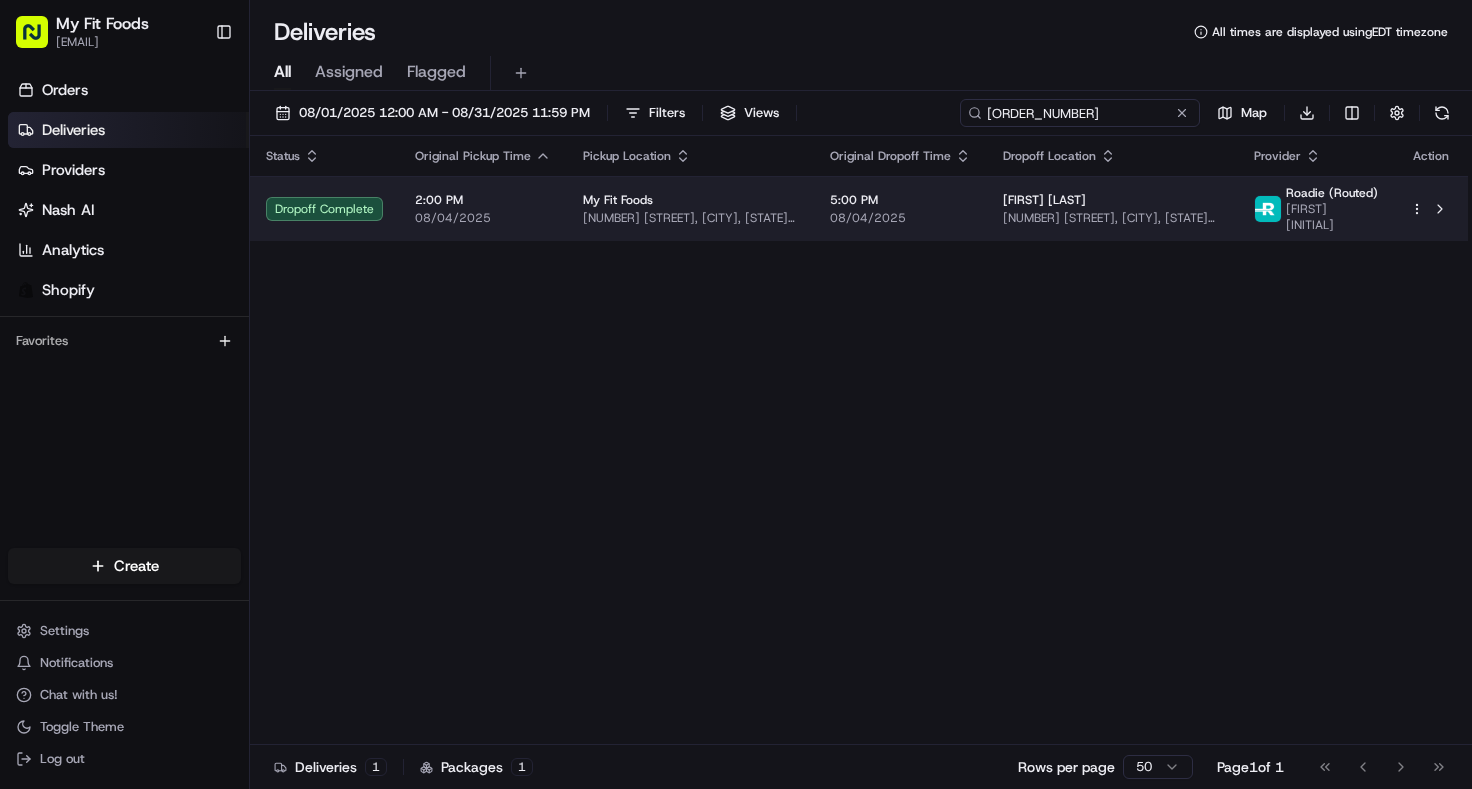 type on "#834980" 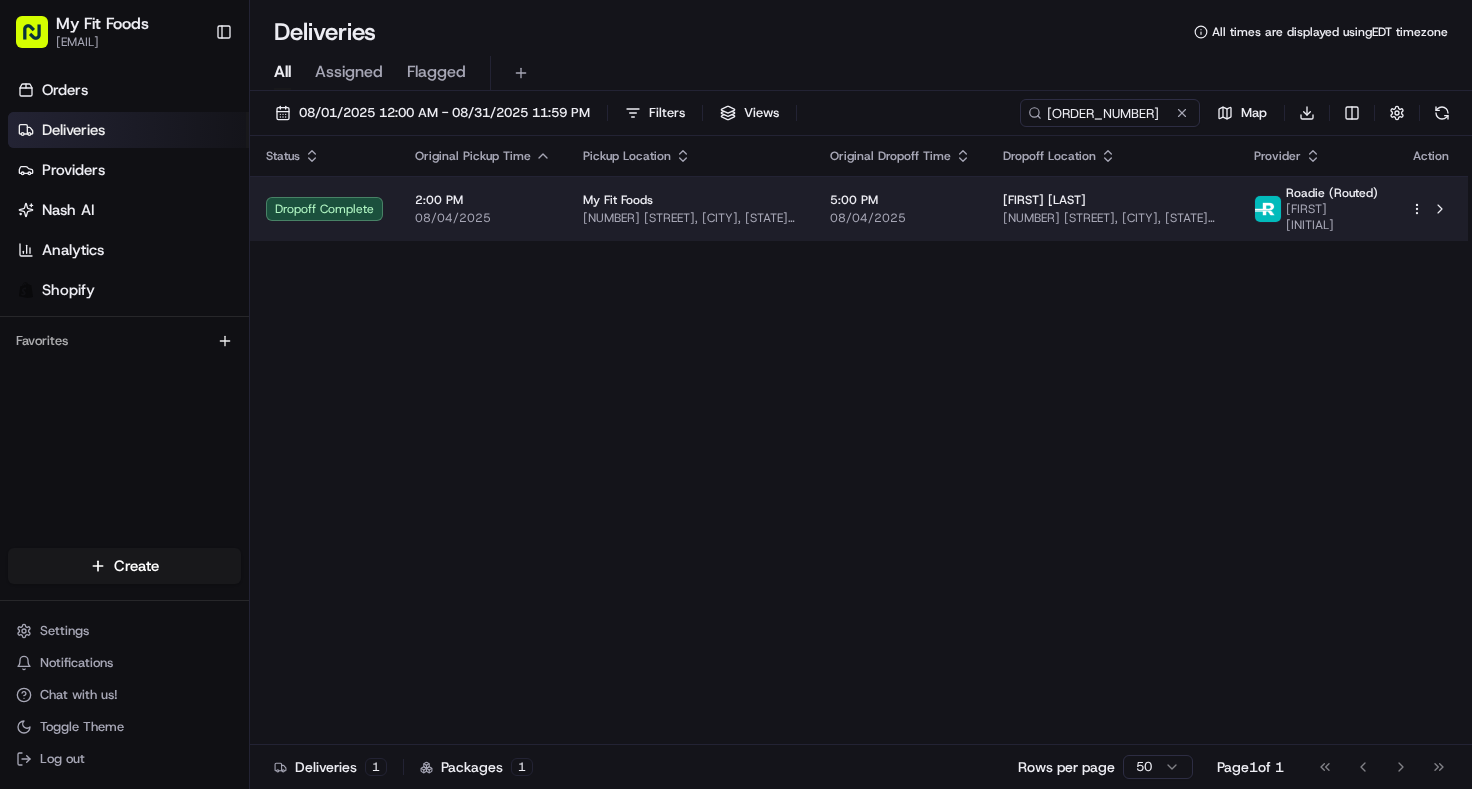 click on "Dropoff Complete" at bounding box center [324, 209] 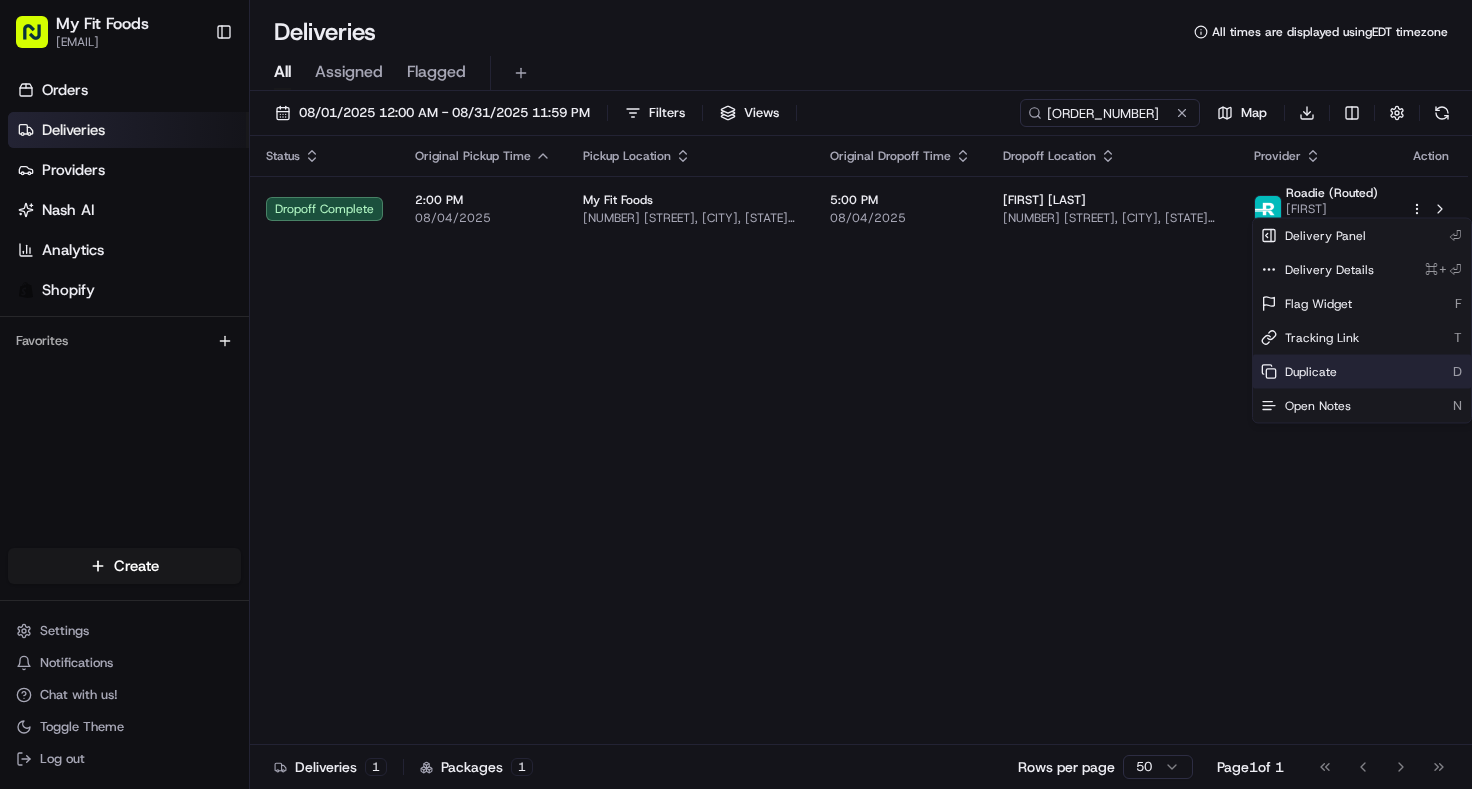 click 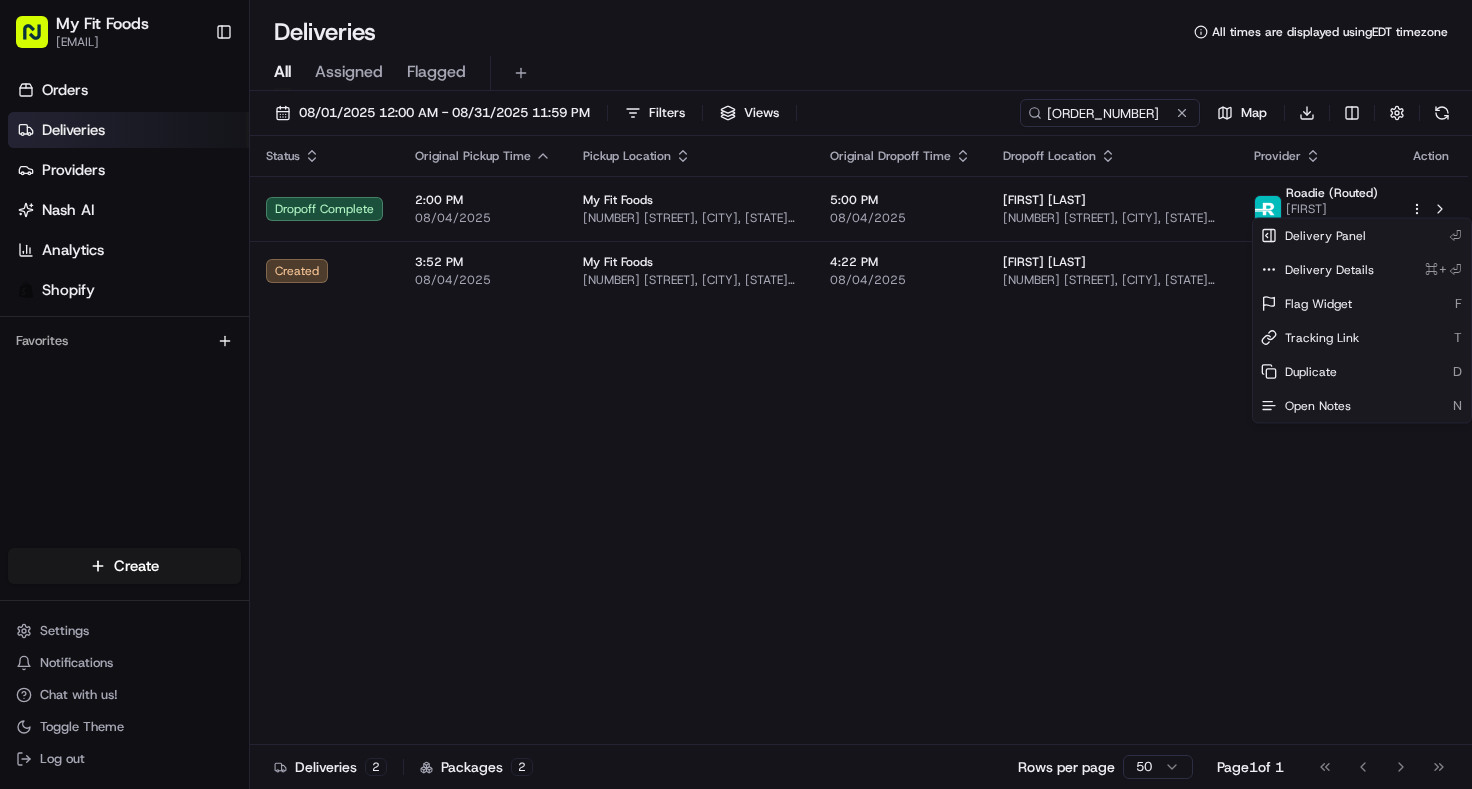click on "My Fit Foods support@myfitfoods.com Toggle Sidebar Orders Deliveries Providers Nash AI Analytics Shopify Favorites Main Menu Members & Organization Organization Users Roles Preferences Customization Tracking Orchestration Automations Dispatch Strategy Optimization Strategy Locations Pickup Locations Dropoff Locations Shifts Billing Billing Refund Requests Integrations Notification Triggers Webhooks API Keys Request Logs Create Settings Notifications Chat with us! Toggle Theme Log out Deliveries All times are displayed using  EDT   timezone All Assigned Flagged 08/01/2025 12:00 AM - 08/31/2025 11:59 PM Filters Views #834980 Map Download Status Original Pickup Time Pickup Location Original Dropoff Time Dropoff Location Provider Action Dropoff Complete 2:00 PM 08/04/2025 My Fit Foods 1065 W Bay Area Blvd, Webster, TX 77598, USA 5:00 PM 08/04/2025 vanna lecroy 2714 Arlington Ct, Pasadena, TX 77502, US Roadie (Routed) Demario R. Created 3:52 PM 08/04/2025 My Fit Foods 4:22 PM 08/04/2025 Deliveries" at bounding box center [736, 394] 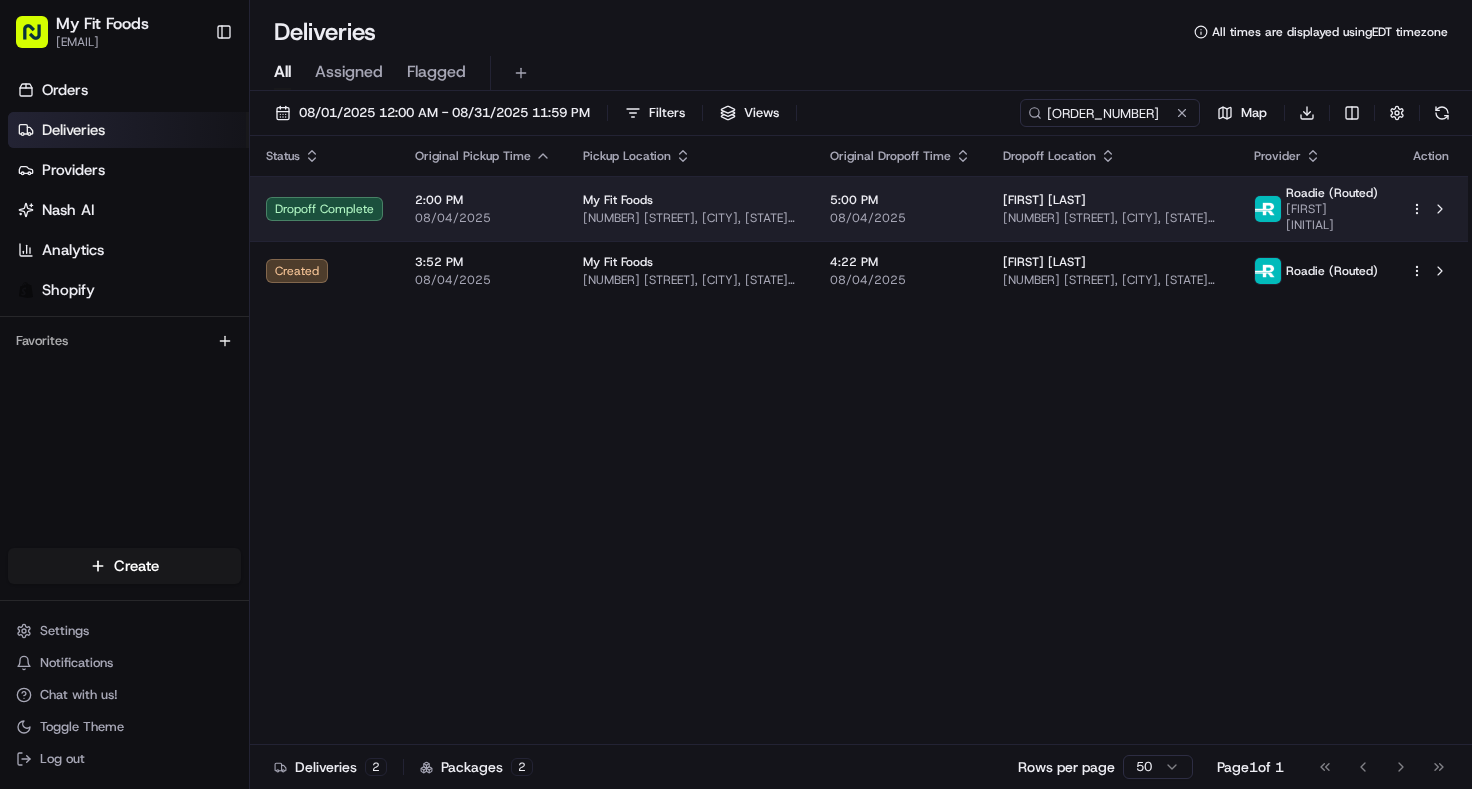 click on "My Fit Foods 1065 W Bay Area Blvd, Webster, TX 77598, USA" at bounding box center (690, 208) 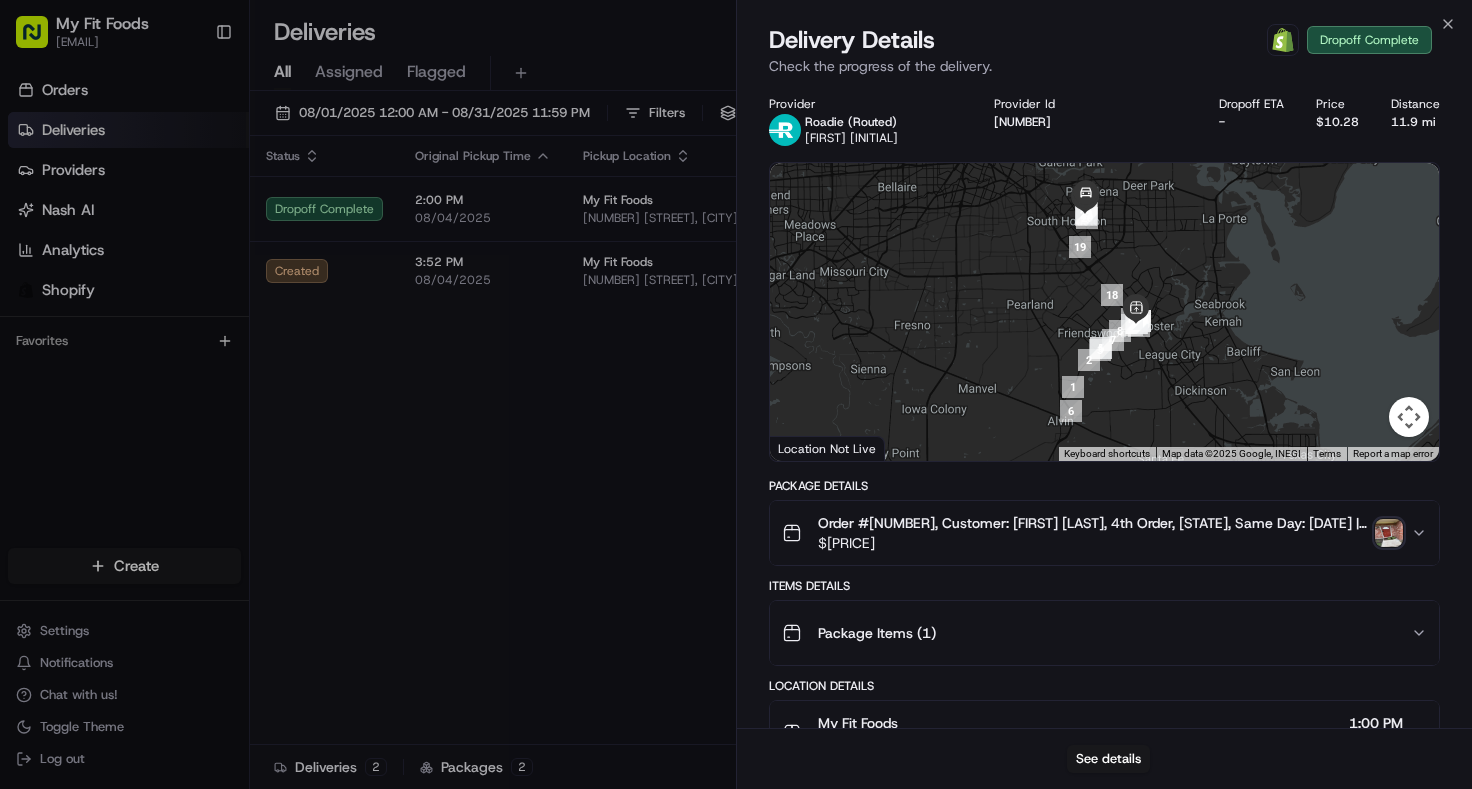 click at bounding box center (1389, 533) 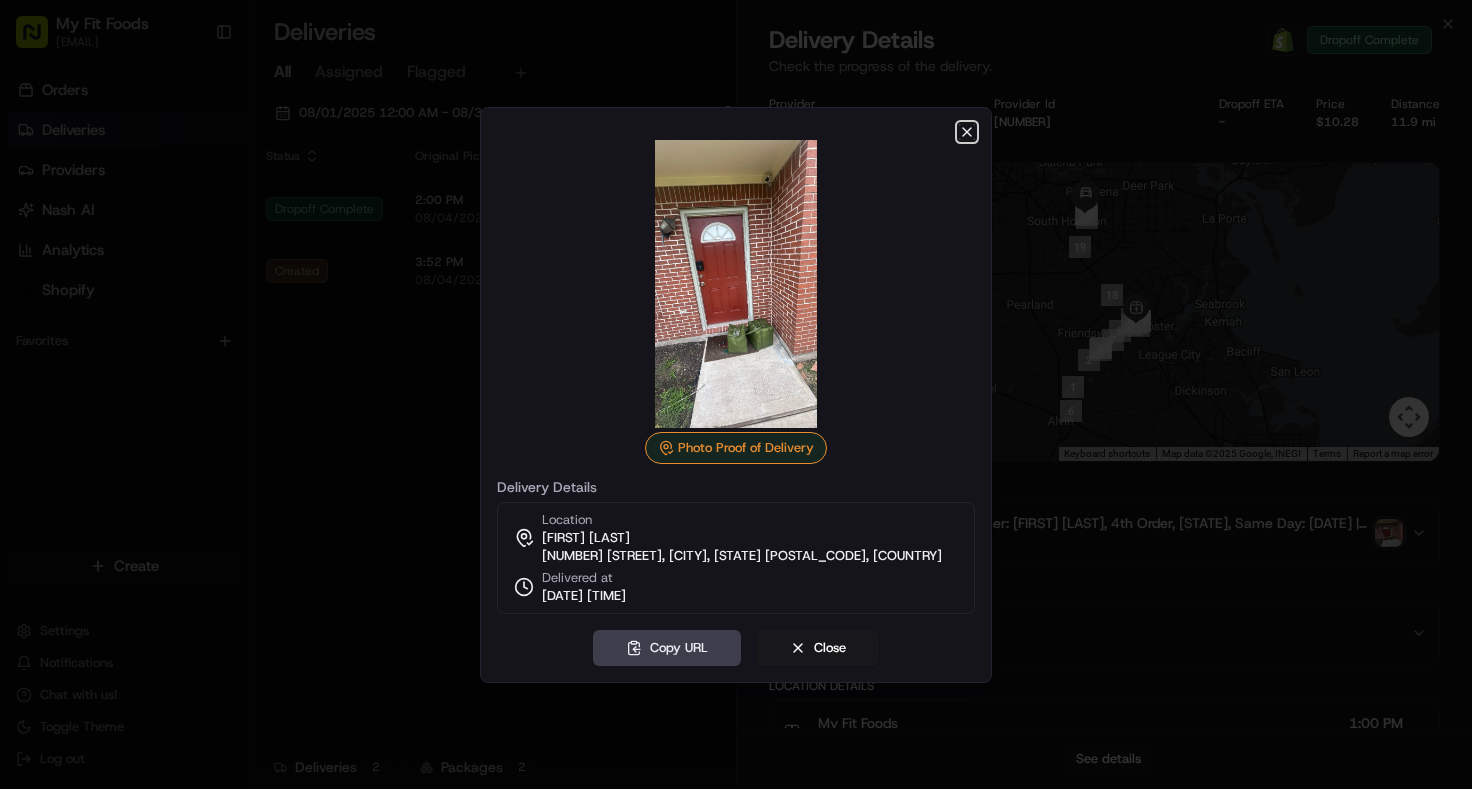 click 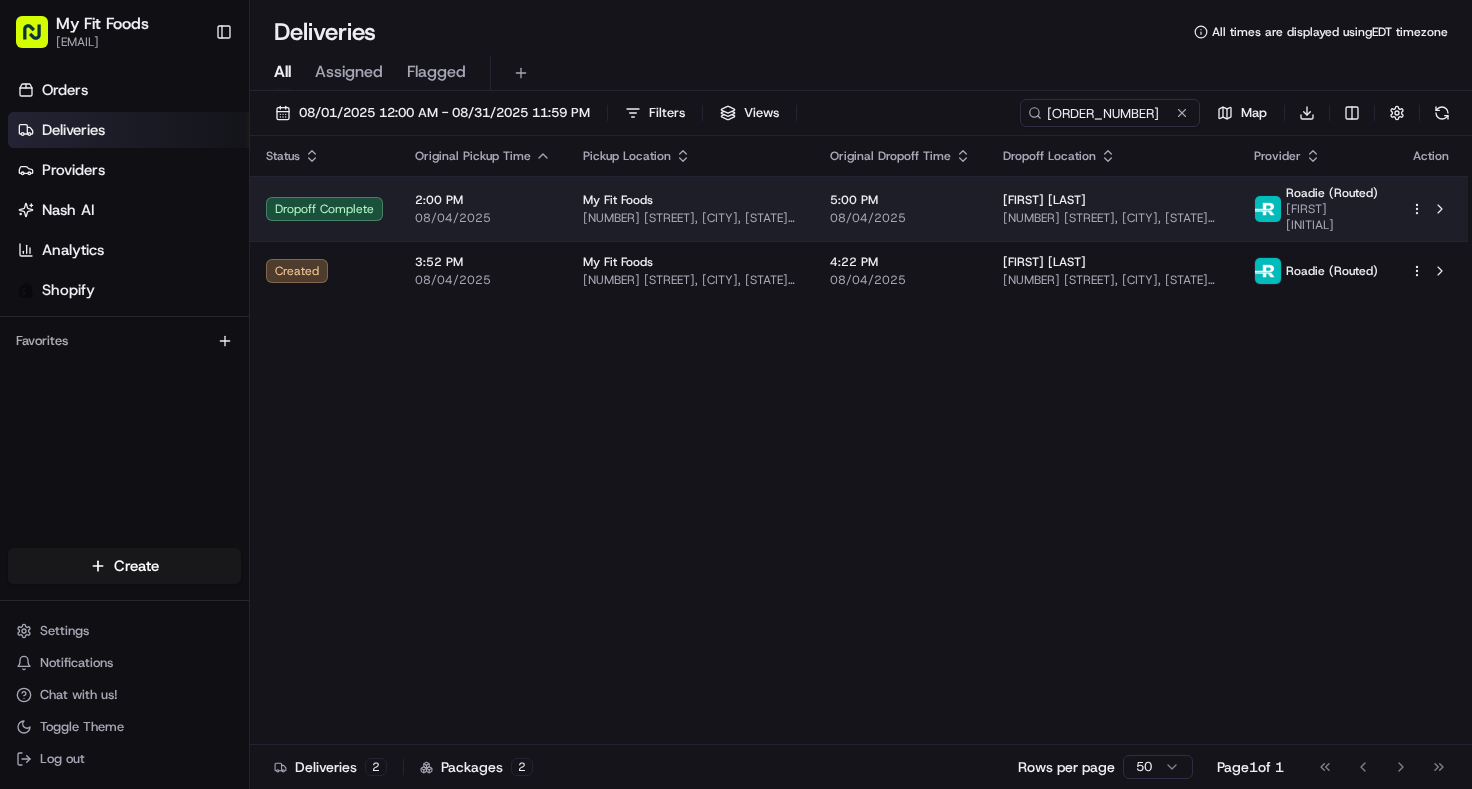 click on "vanna lecroy" at bounding box center [1112, 200] 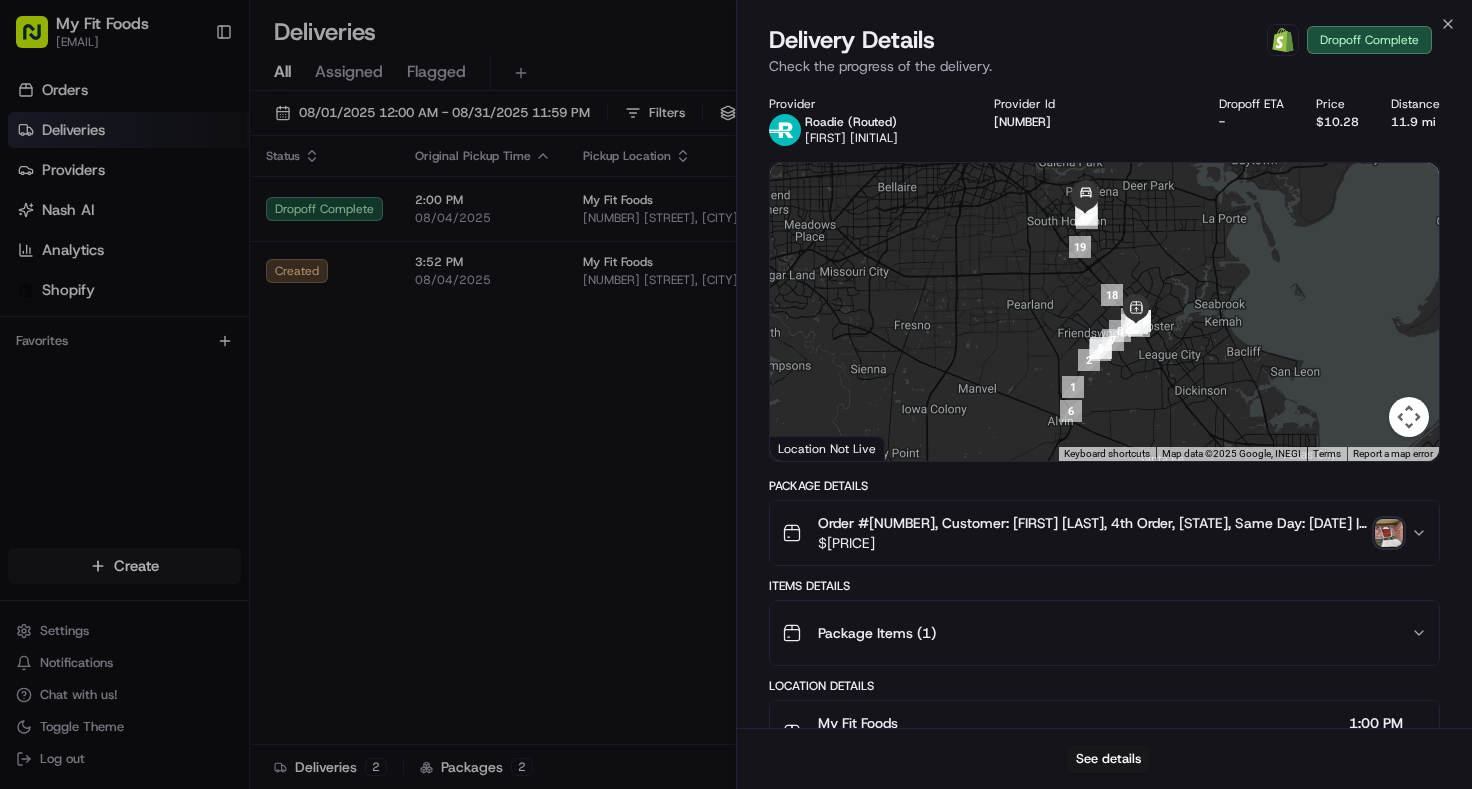 click on "Package Items ( 1 )" at bounding box center (877, 633) 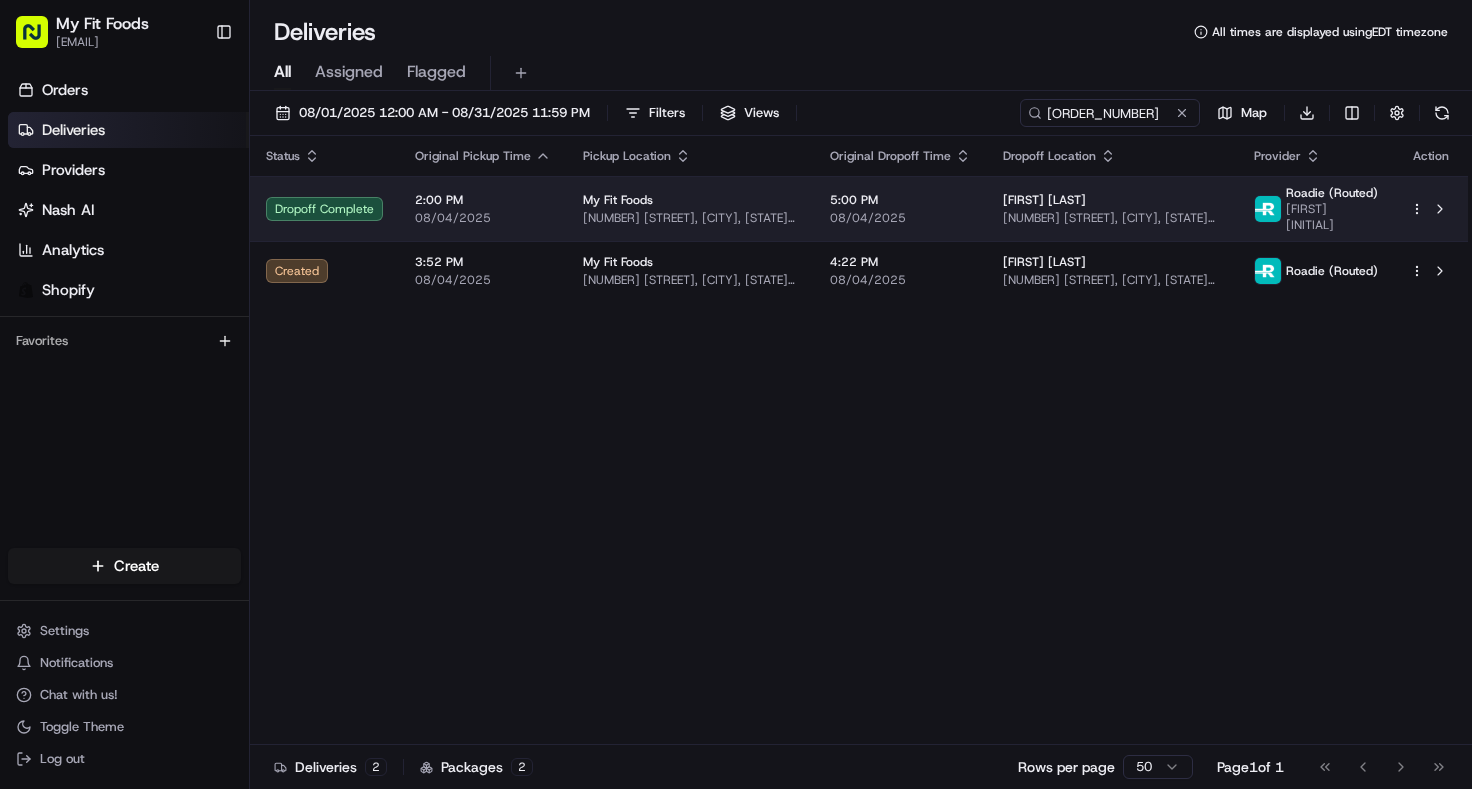 click on "My Fit Foods support@myfitfoods.com Toggle Sidebar Orders Deliveries Providers Nash AI Analytics Shopify Favorites Main Menu Members & Organization Organization Users Roles Preferences Customization Tracking Orchestration Automations Dispatch Strategy Optimization Strategy Locations Pickup Locations Dropoff Locations Shifts Billing Billing Refund Requests Integrations Notification Triggers Webhooks API Keys Request Logs Create Settings Notifications Chat with us! Toggle Theme Log out Deliveries All times are displayed using  EDT   timezone All Assigned Flagged 08/01/2025 12:00 AM - 08/31/2025 11:59 PM Filters Views #834980 Map Download Status Original Pickup Time Pickup Location Original Dropoff Time Dropoff Location Provider Action Dropoff Complete 2:00 PM 08/04/2025 My Fit Foods 1065 W Bay Area Blvd, Webster, TX 77598, USA 5:00 PM 08/04/2025 vanna lecroy 2714 Arlington Ct, Pasadena, TX 77502, US Roadie (Routed) Demario R. Created 3:52 PM 08/04/2025 My Fit Foods 4:22 PM 08/04/2025 Deliveries" at bounding box center [736, 394] 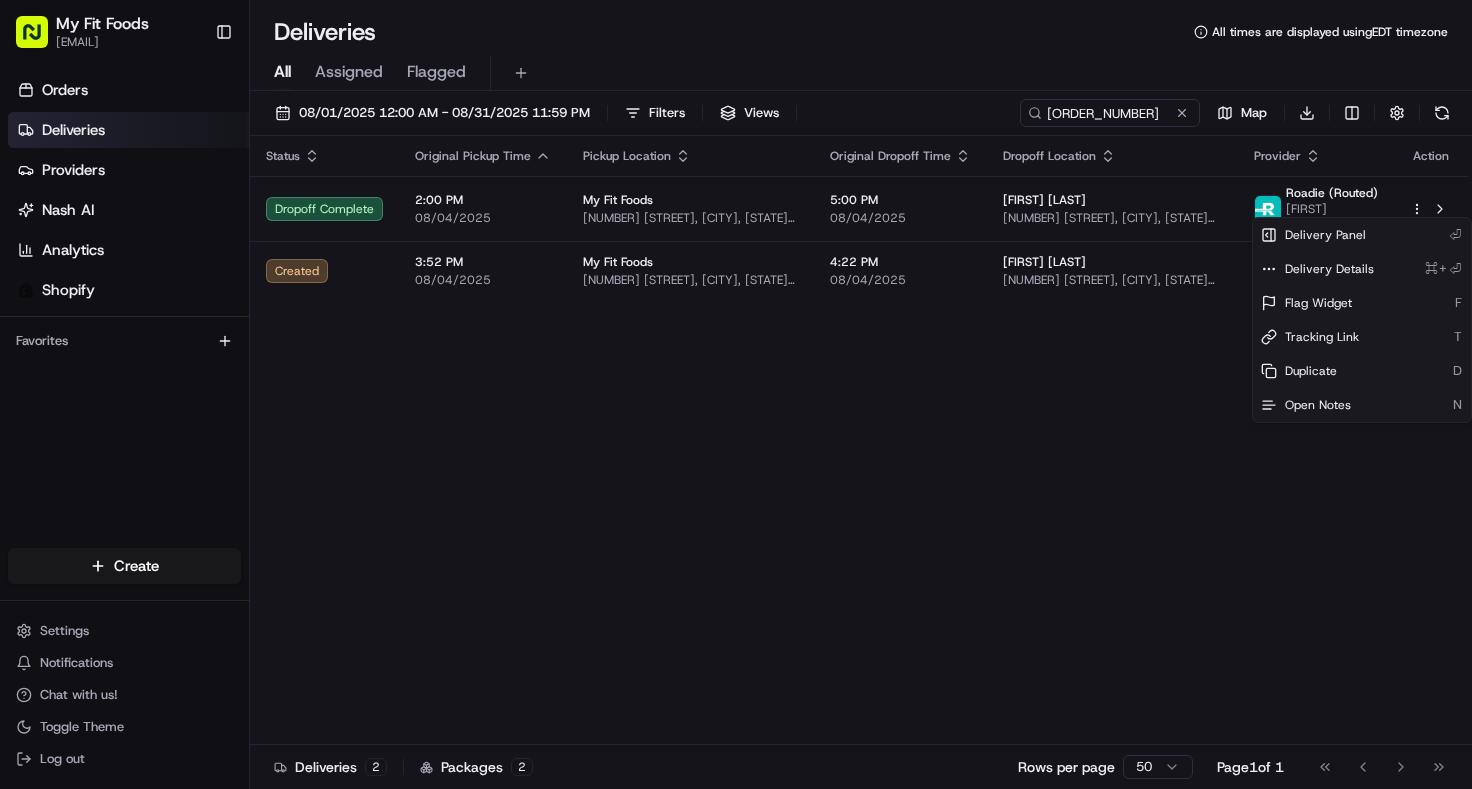 click on "My Fit Foods support@myfitfoods.com Toggle Sidebar Orders Deliveries Providers Nash AI Analytics Shopify Favorites Main Menu Members & Organization Organization Users Roles Preferences Customization Tracking Orchestration Automations Dispatch Strategy Optimization Strategy Locations Pickup Locations Dropoff Locations Shifts Billing Billing Refund Requests Integrations Notification Triggers Webhooks API Keys Request Logs Create Settings Notifications Chat with us! Toggle Theme Log out Deliveries All times are displayed using  EDT   timezone All Assigned Flagged 08/01/2025 12:00 AM - 08/31/2025 11:59 PM Filters Views #834980 Map Download Status Original Pickup Time Pickup Location Original Dropoff Time Dropoff Location Provider Action Dropoff Complete 2:00 PM 08/04/2025 My Fit Foods 1065 W Bay Area Blvd, Webster, TX 77598, USA 5:00 PM 08/04/2025 vanna lecroy 2714 Arlington Ct, Pasadena, TX 77502, US Roadie (Routed) Demario R. Created 3:52 PM 08/04/2025 My Fit Foods 4:22 PM 08/04/2025 Deliveries" at bounding box center (736, 394) 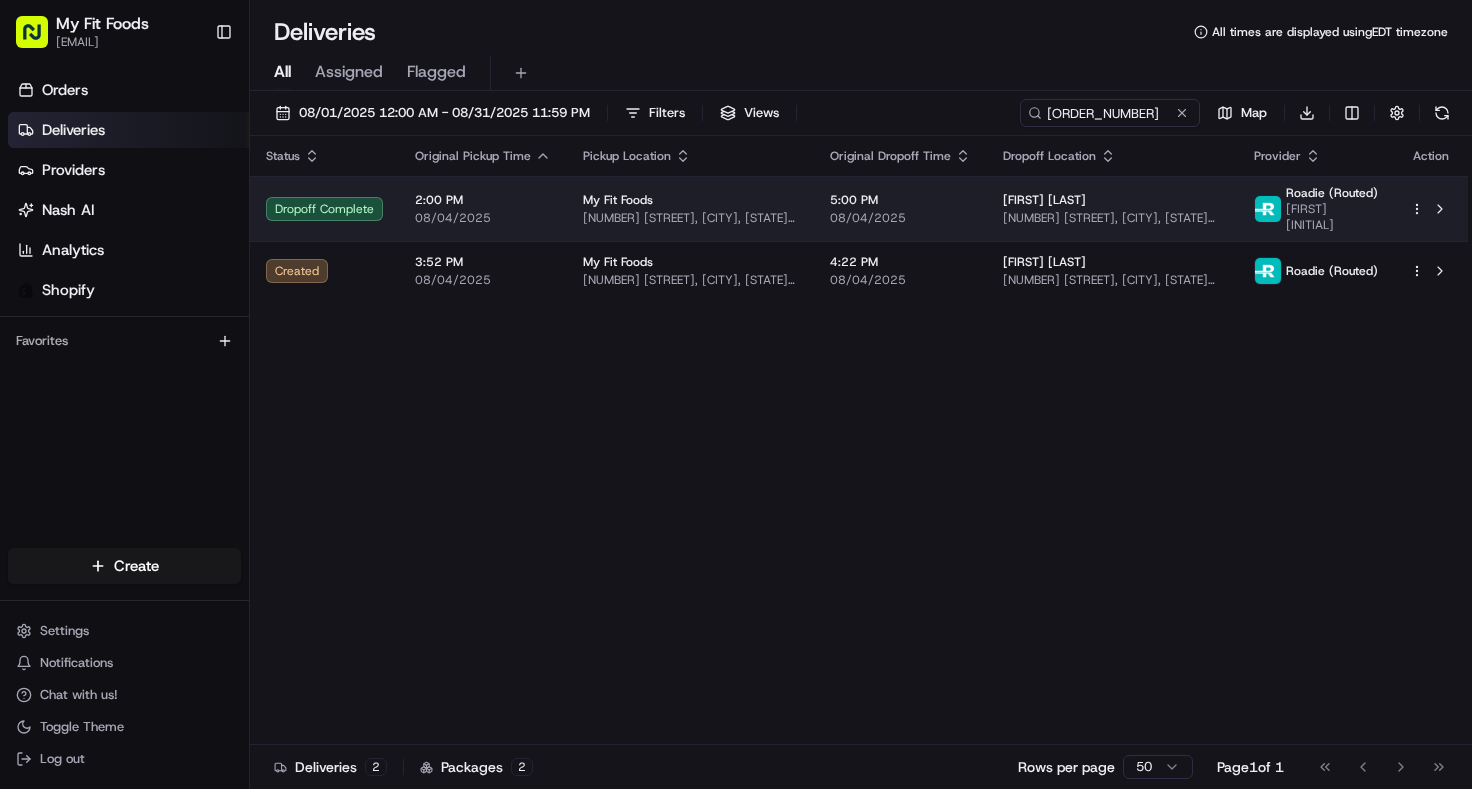 click on "1065 W Bay Area Blvd, Webster, TX 77598, USA" at bounding box center (690, 218) 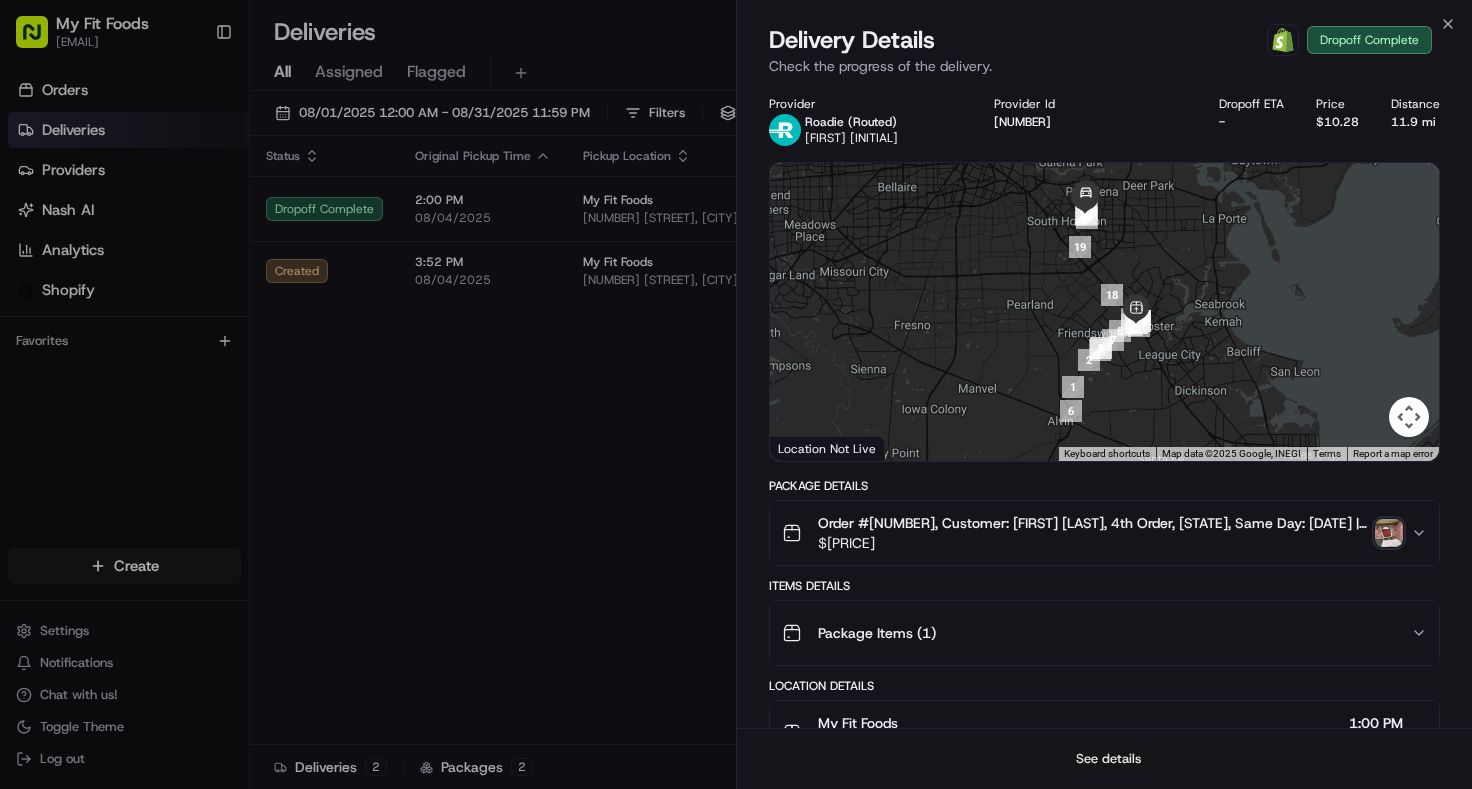 click on "See details" at bounding box center (1108, 759) 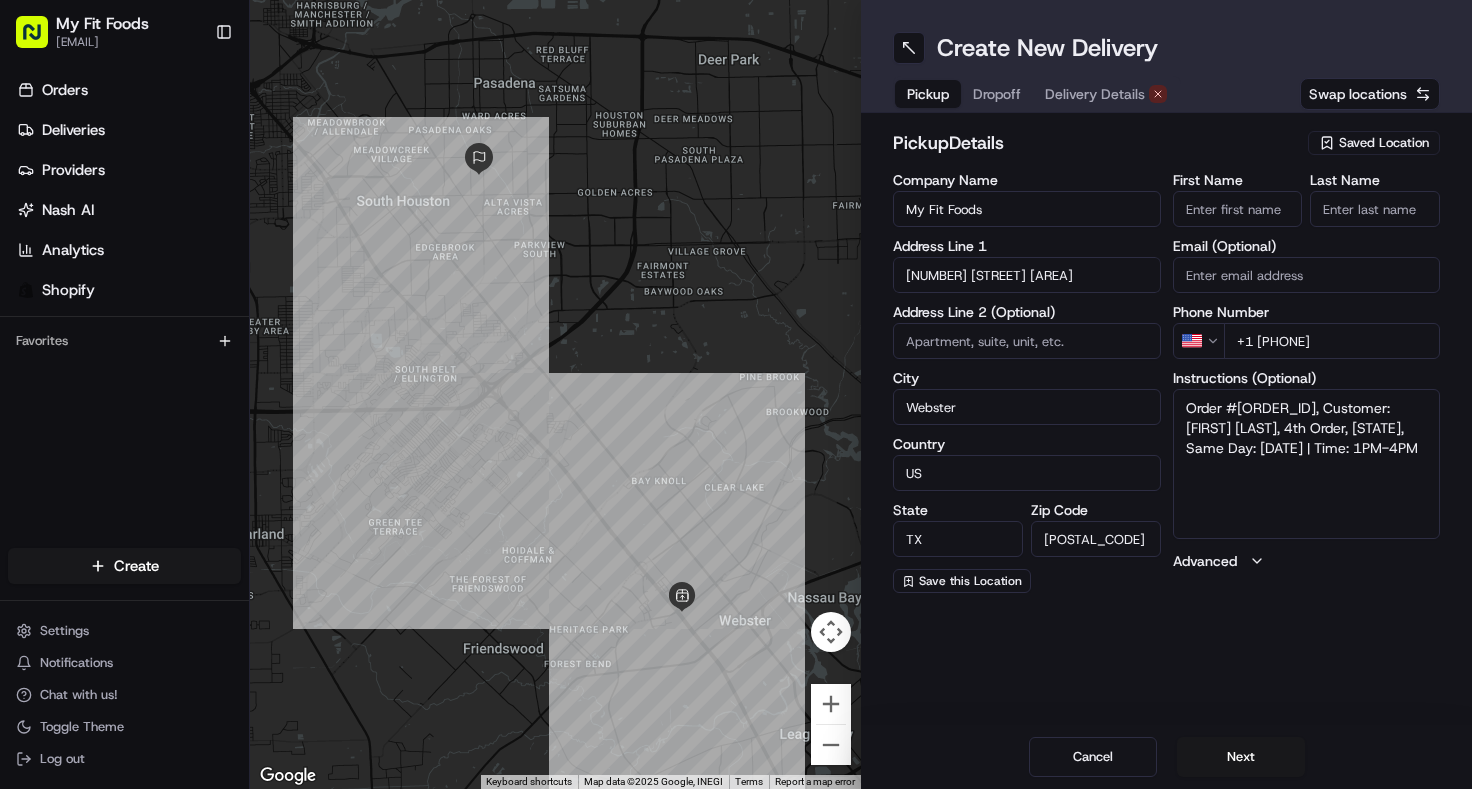 scroll, scrollTop: 0, scrollLeft: 0, axis: both 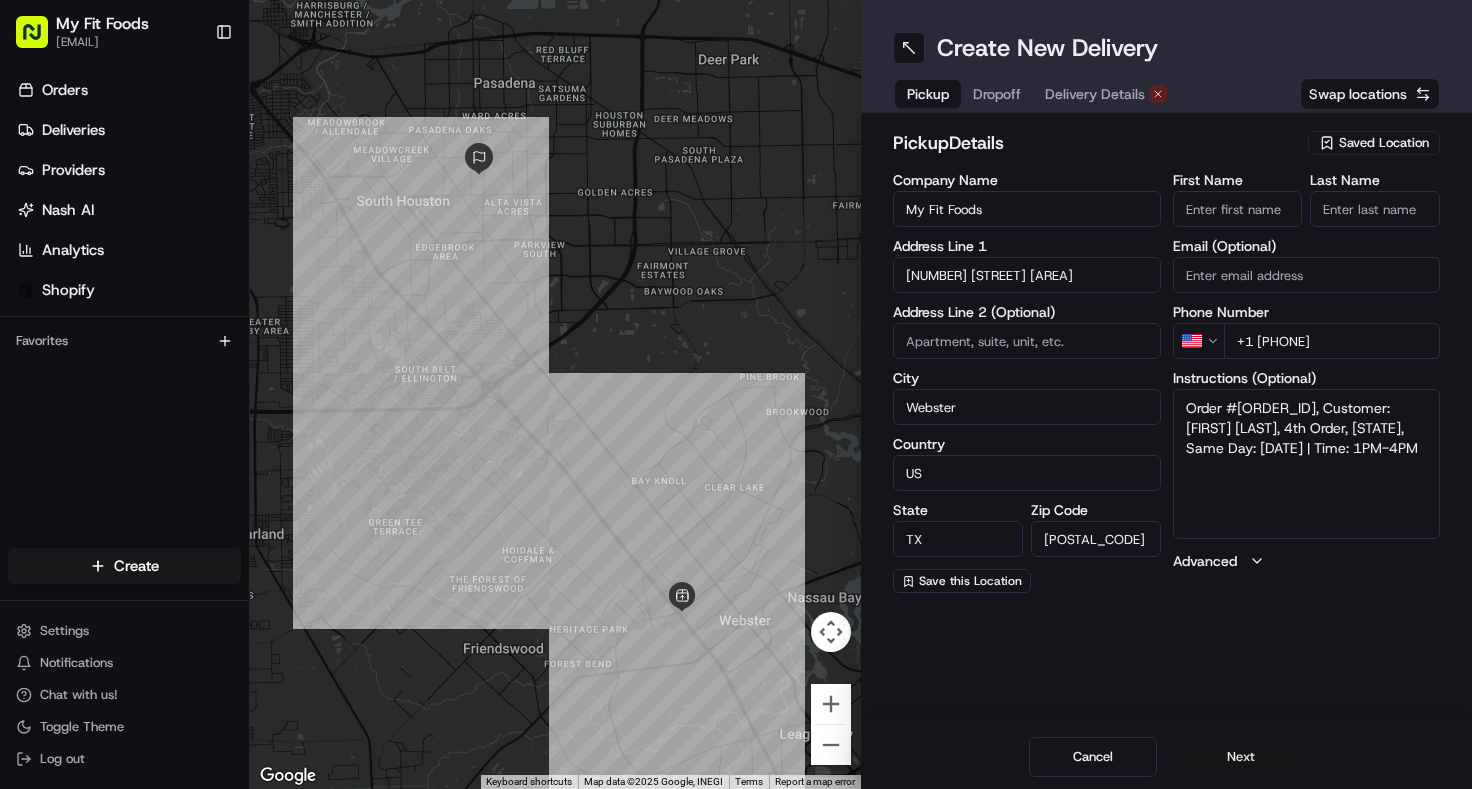 click on "Next" at bounding box center [1241, 757] 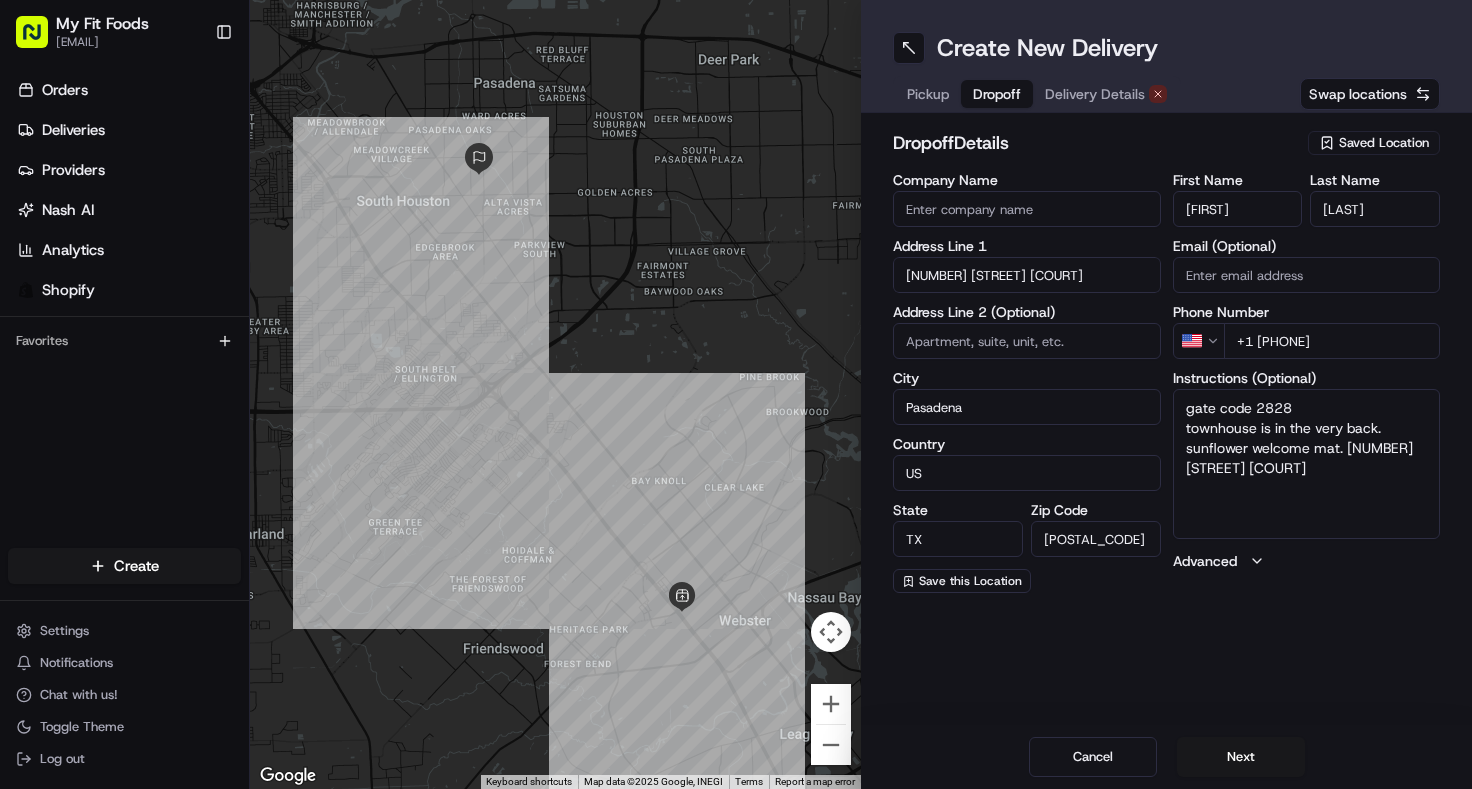 click on "gate code 2828
townhouse is in the very back. sunflower welcome mat. 2714 arlington court" at bounding box center (1307, 464) 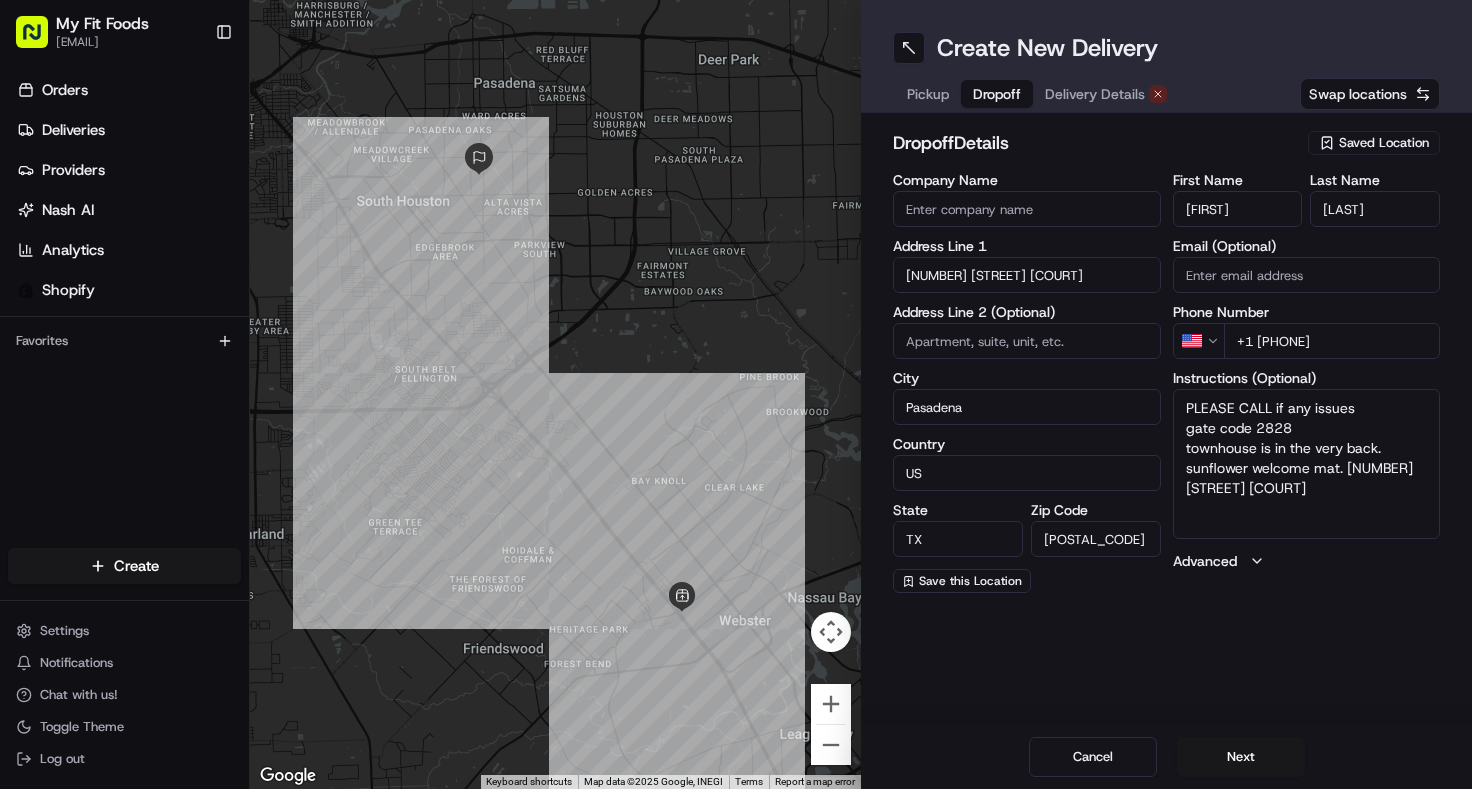 click on "PLEASE CALL if any issues
gate code 2828
townhouse is in the very back. sunflower welcome mat. 2714 arlington court" at bounding box center [1307, 464] 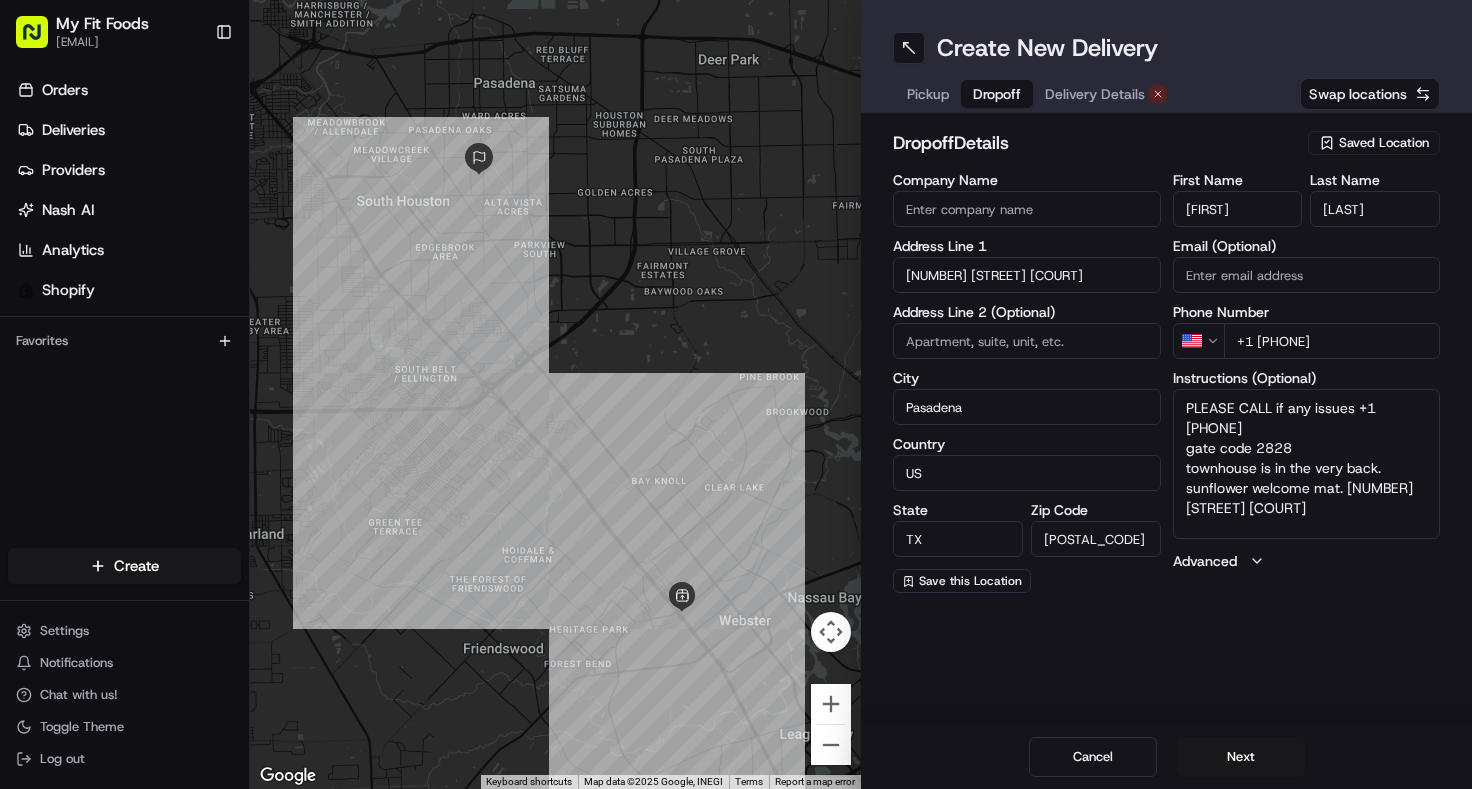 type on "PLEASE CALL if any issues +1 281 790 1510
gate code 2828
townhouse is in the very back. sunflower welcome mat. 2714 arlington court" 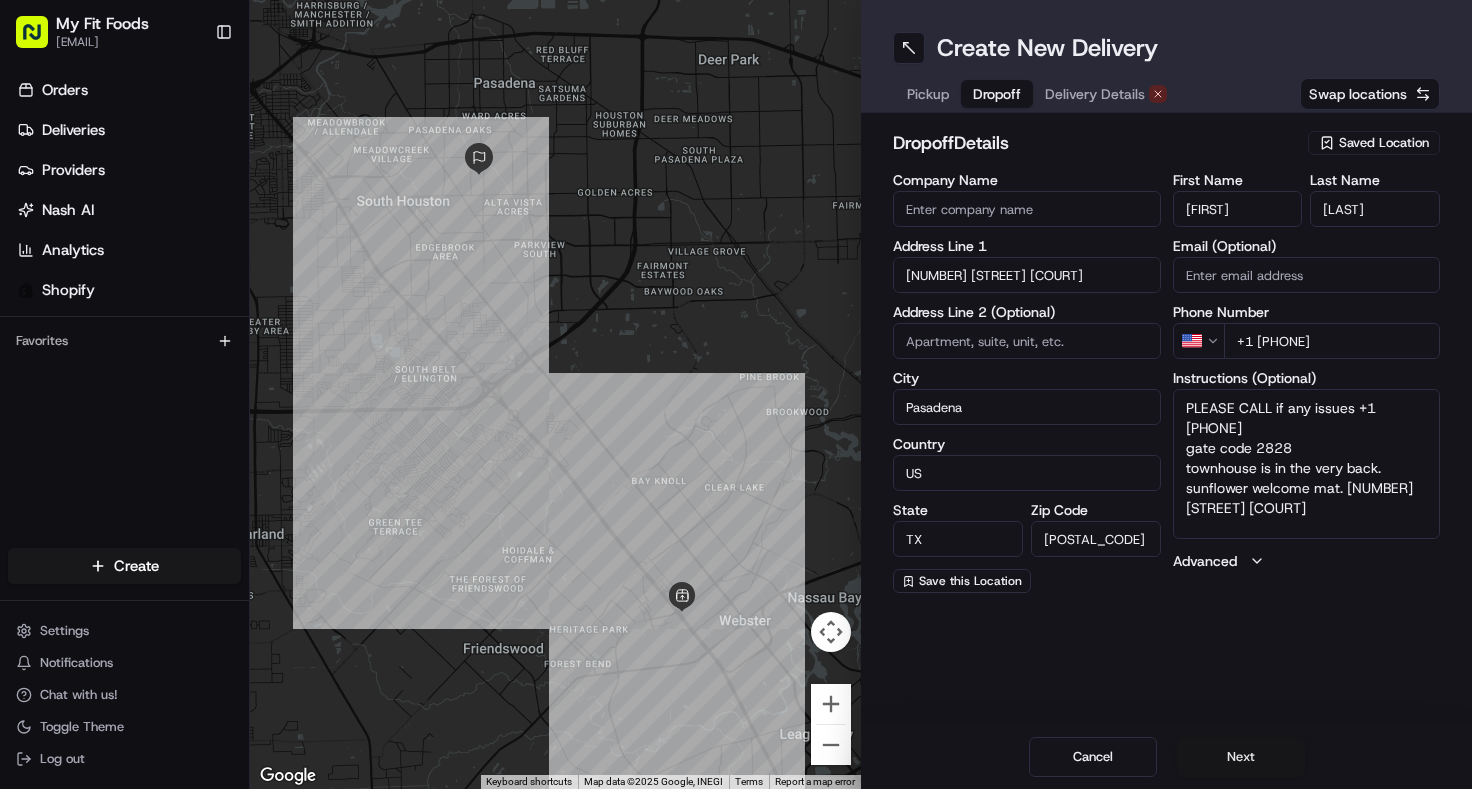 click on "Next" at bounding box center (1241, 757) 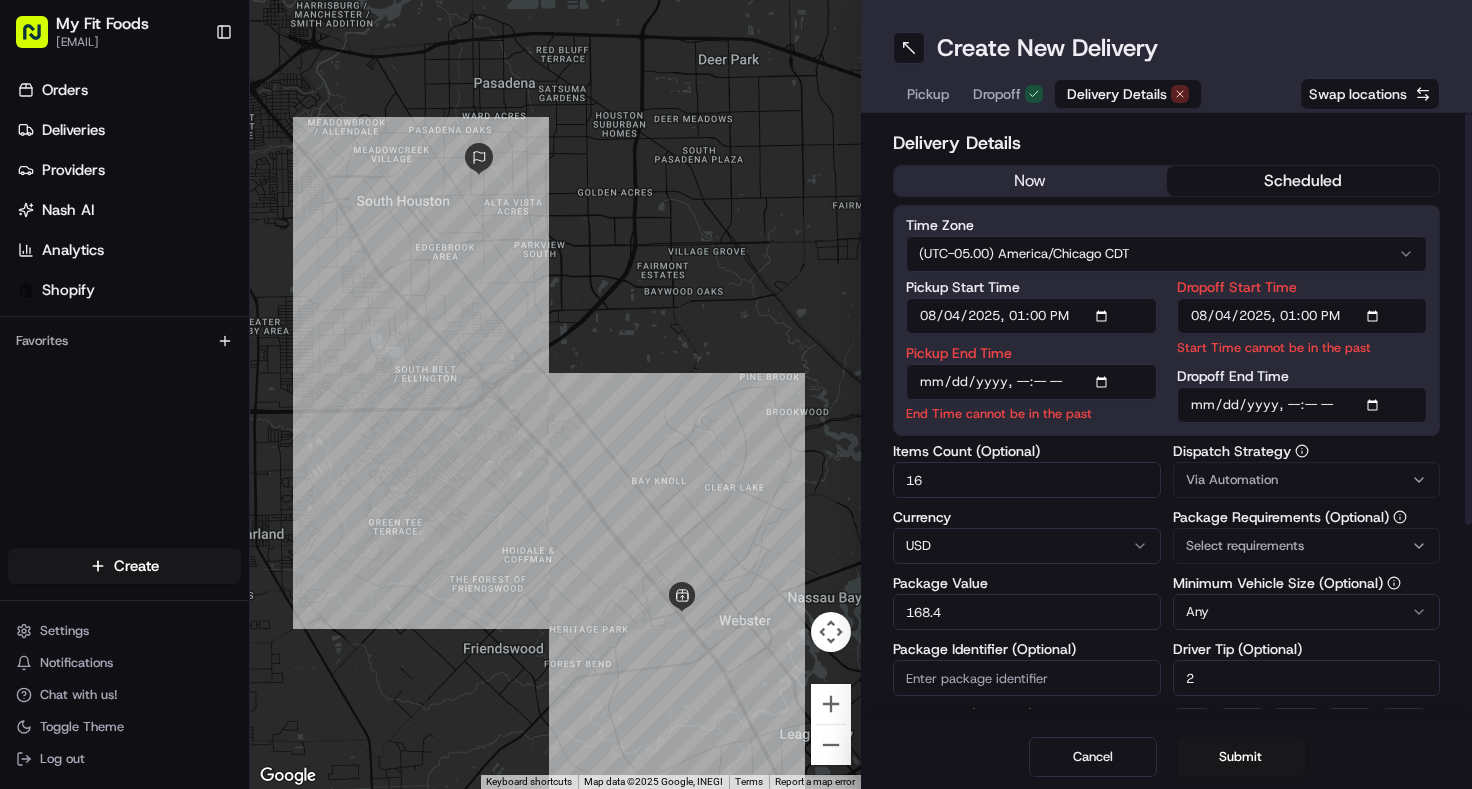 click on "now" at bounding box center (1030, 181) 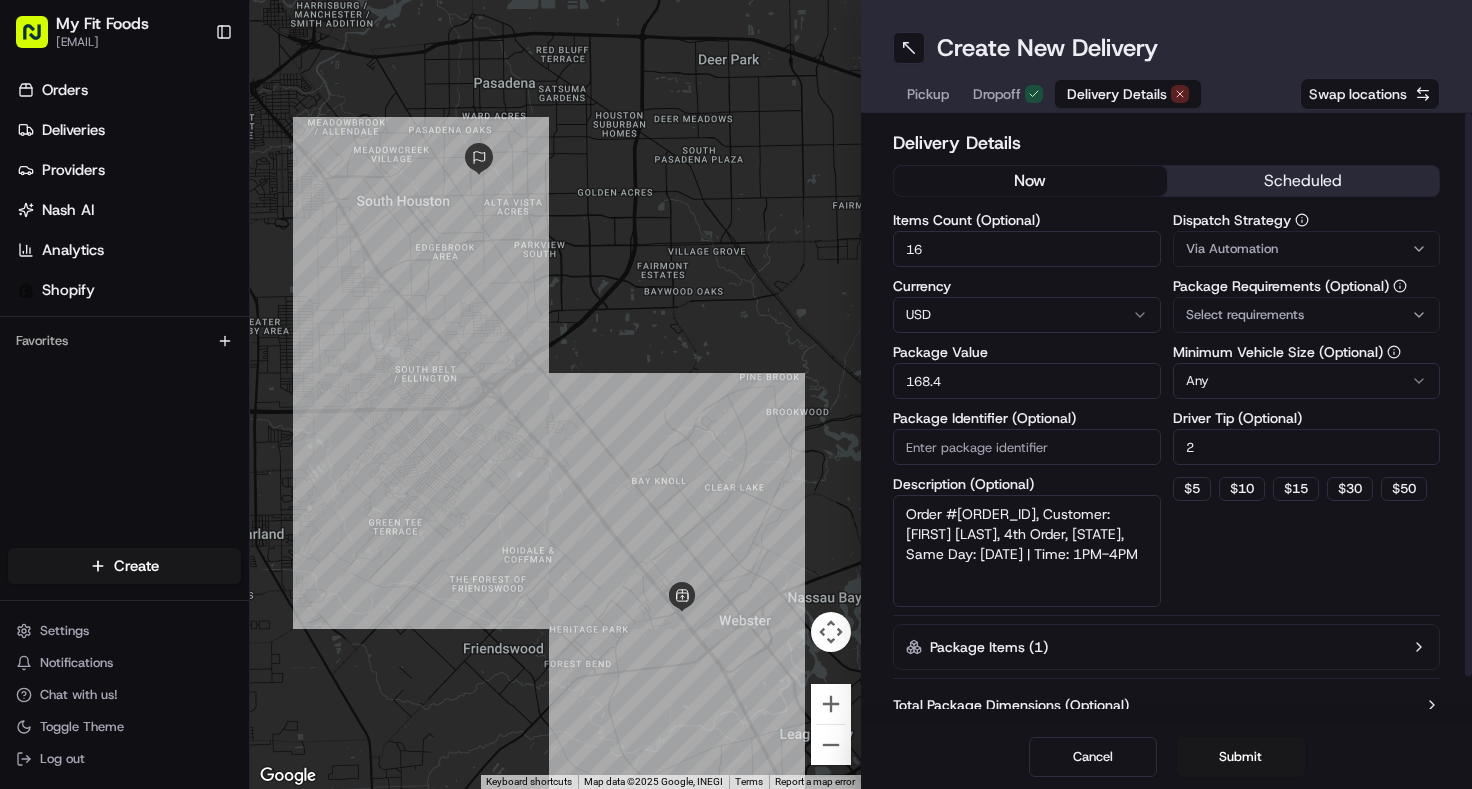 click on "Via Automation" at bounding box center (1307, 249) 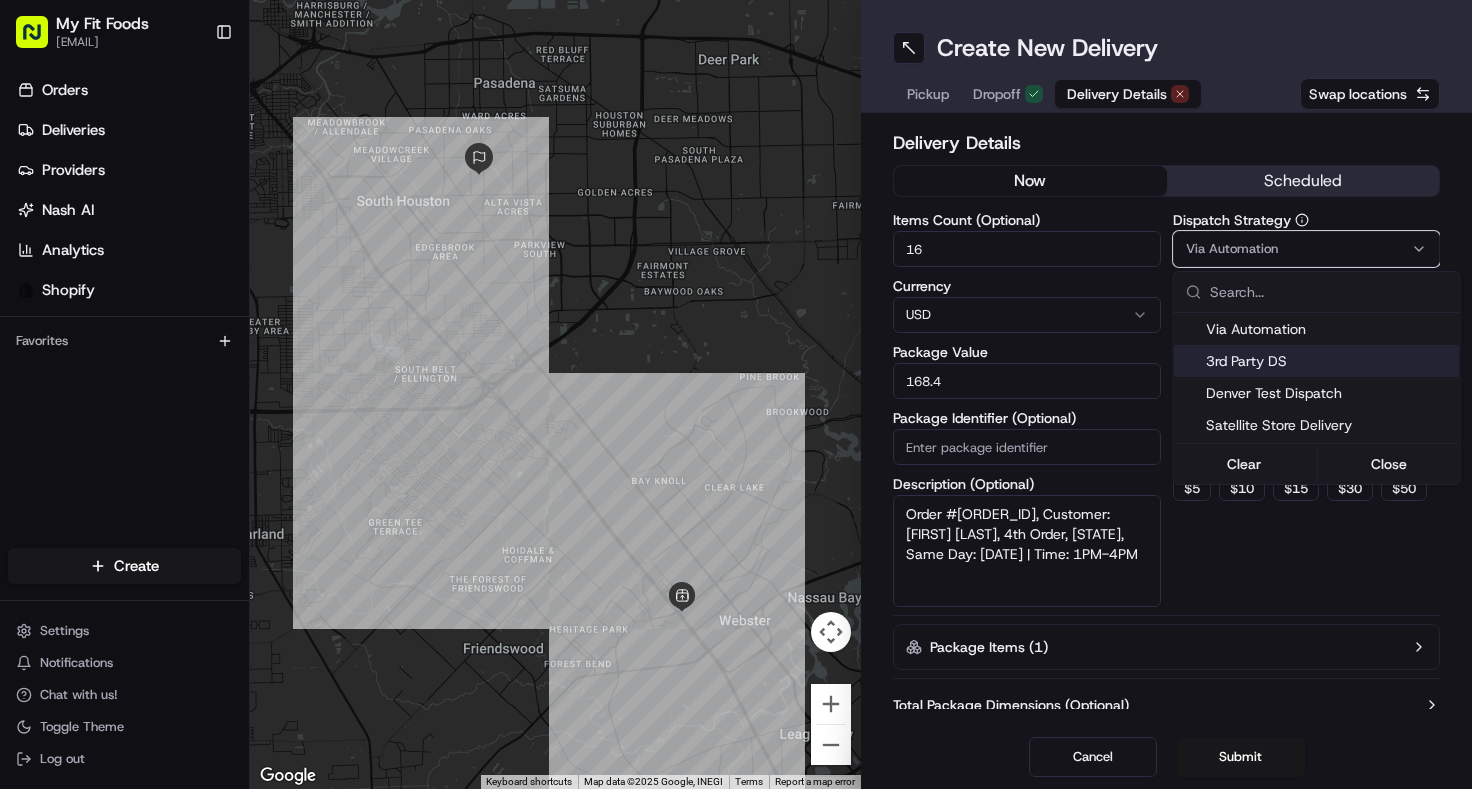 click on "3rd Party DS" at bounding box center (1329, 361) 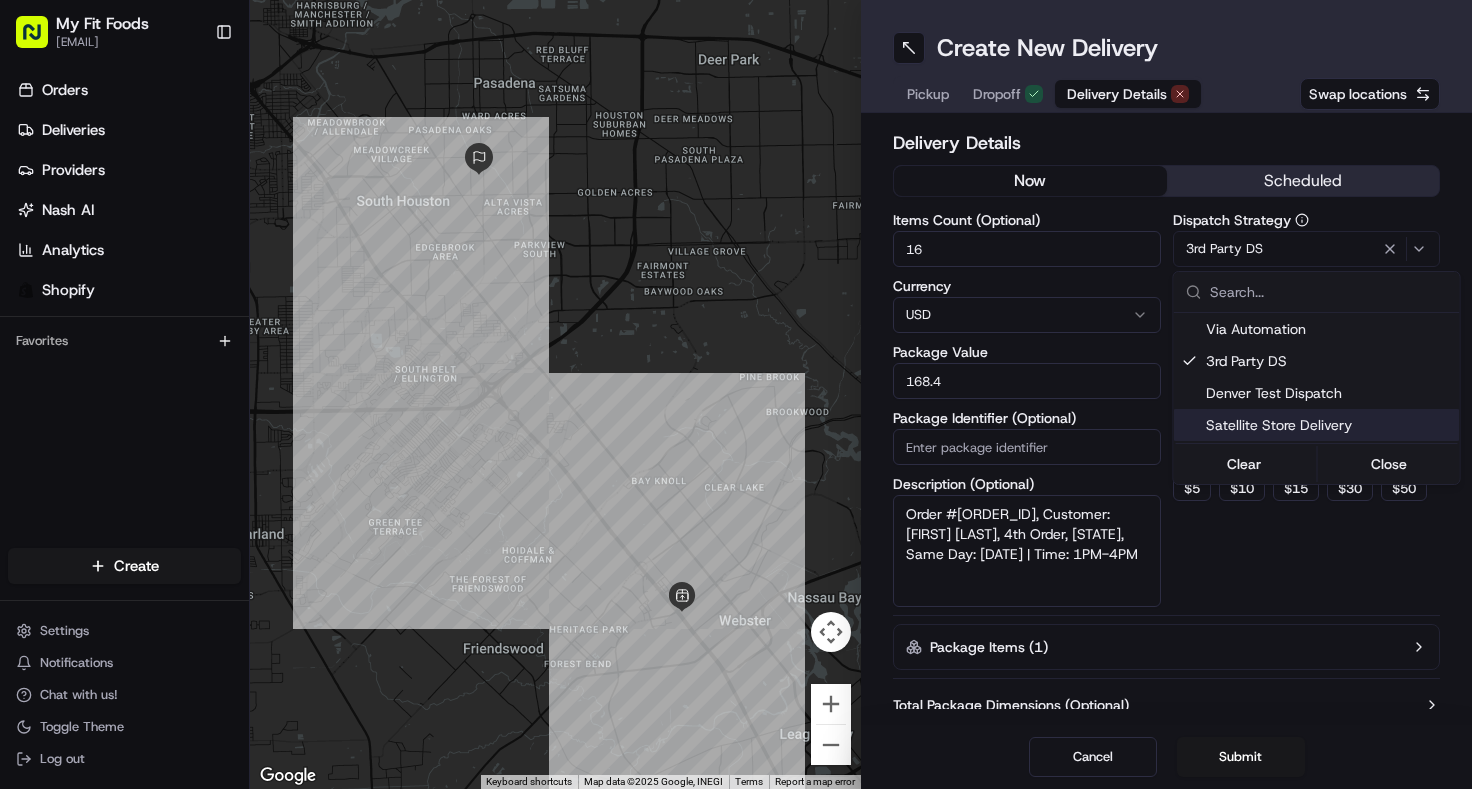 click on "My Fit Foods support@myfitfoods.com Toggle Sidebar Orders Deliveries Providers Nash AI Analytics Shopify Favorites Main Menu Members & Organization Organization Users Roles Preferences Customization Tracking Orchestration Automations Dispatch Strategy Optimization Strategy Locations Pickup Locations Dropoff Locations Shifts Billing Billing Refund Requests Integrations Notification Triggers Webhooks API Keys Request Logs Create Settings Notifications Chat with us! Toggle Theme Log out ← Move left → Move right ↑ Move up ↓ Move down + Zoom in - Zoom out Home Jump left by 75% End Jump right by 75% Page Up Jump up by 75% Page Down Jump down by 75% Keyboard shortcuts Map Data Map data ©2025 Google, INEGI Map data ©2025 Google, INEGI 2 km  Click to toggle between metric and imperial units Terms Report a map error Create New Delivery Pickup Dropoff Delivery Details Swap locations Delivery Details now scheduled Items Count (Optional) 16 Currency USD Package Value 168.4 Description (Optional)" at bounding box center [736, 394] 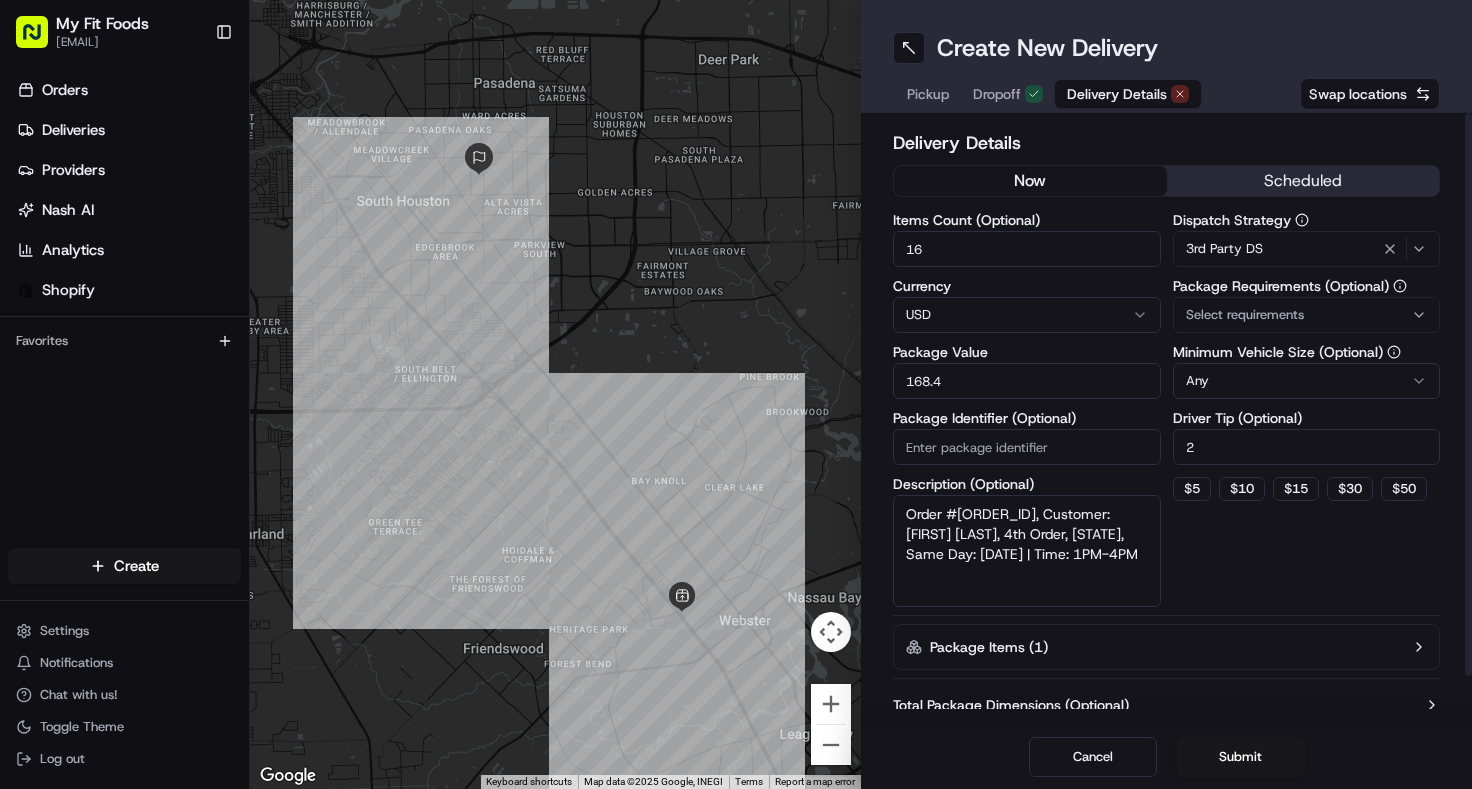drag, startPoint x: 1012, startPoint y: 518, endPoint x: 1123, endPoint y: 592, distance: 133.4054 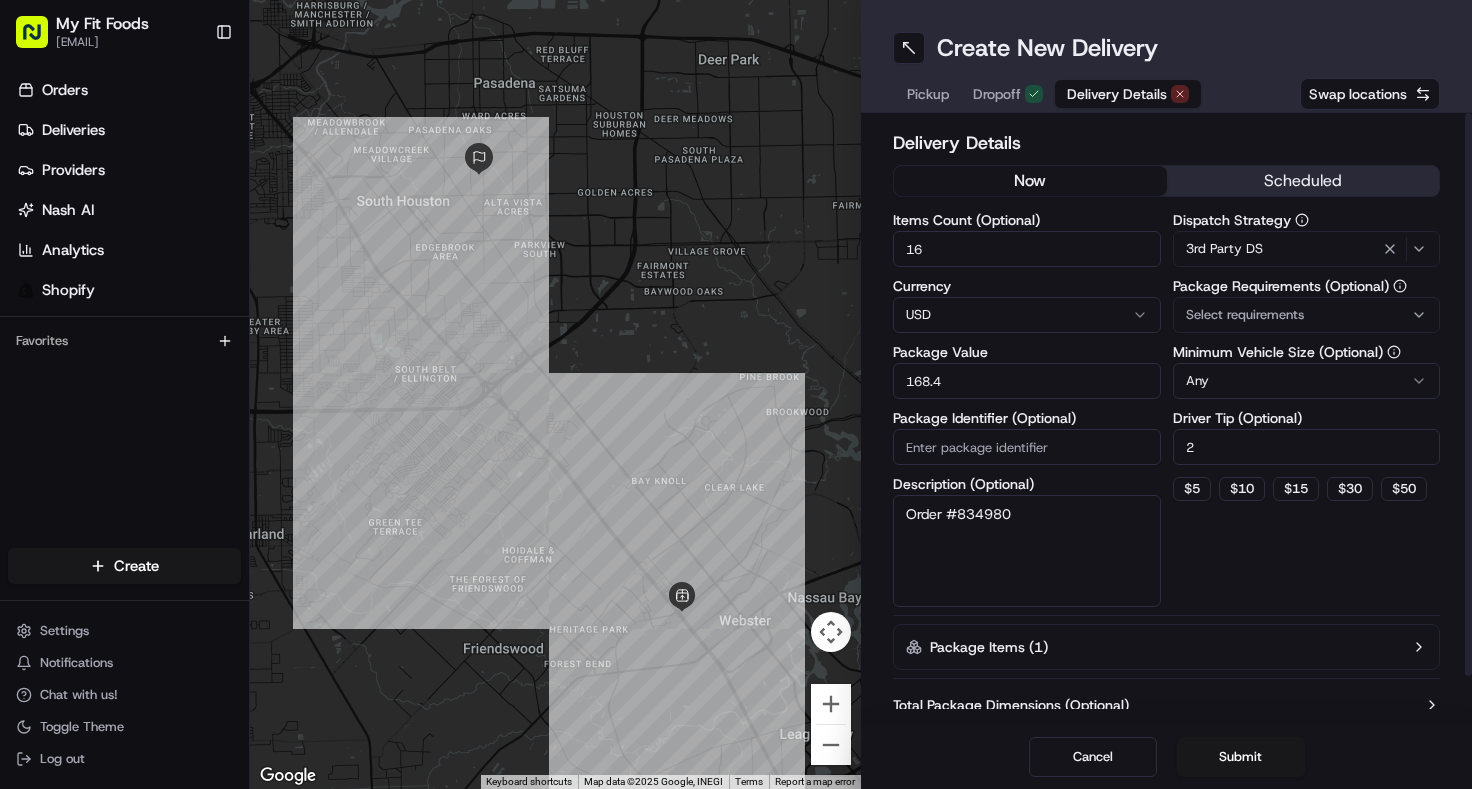 type on "Order #834980" 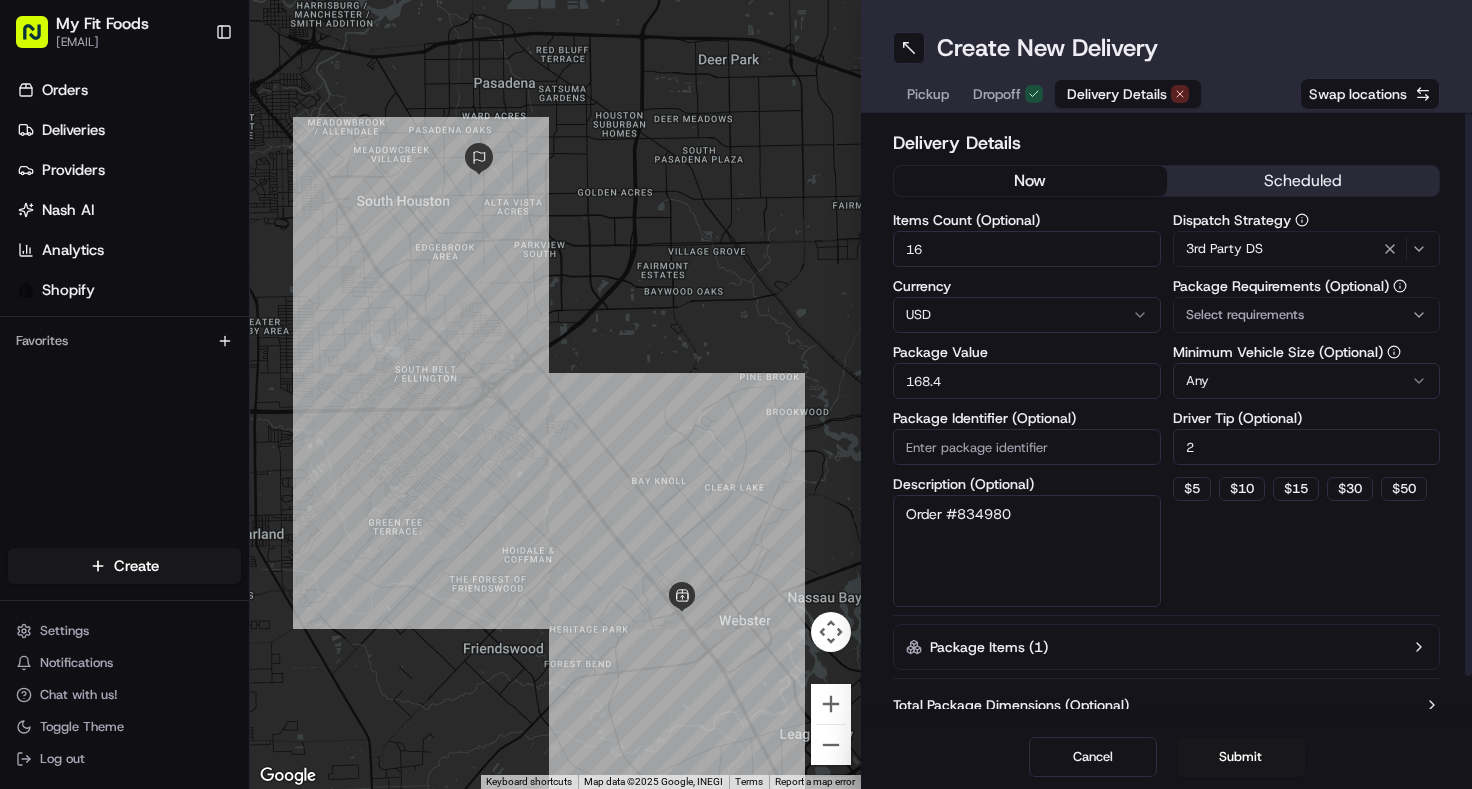 click on "2" at bounding box center (1307, 447) 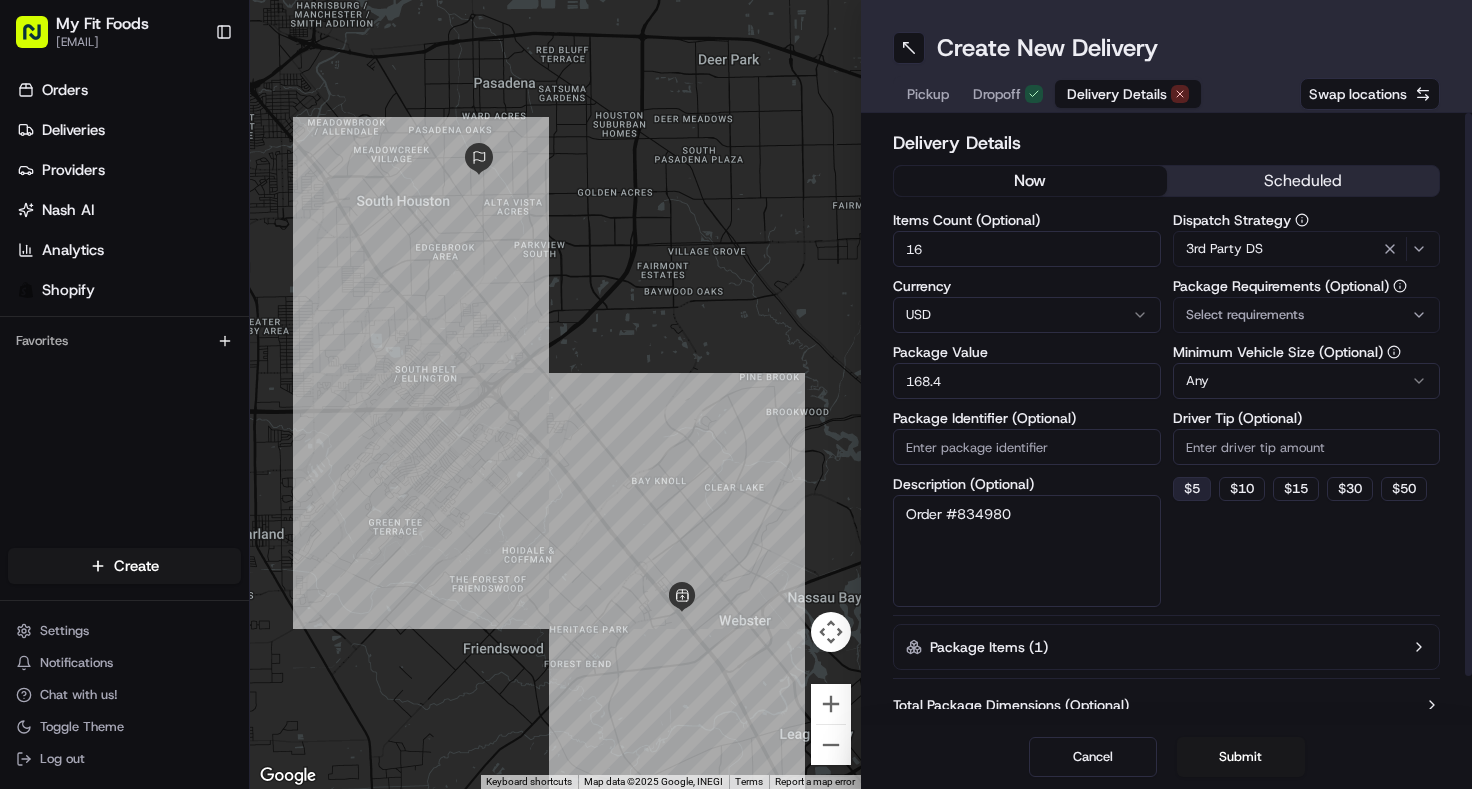 click on "$ 5" at bounding box center [1192, 489] 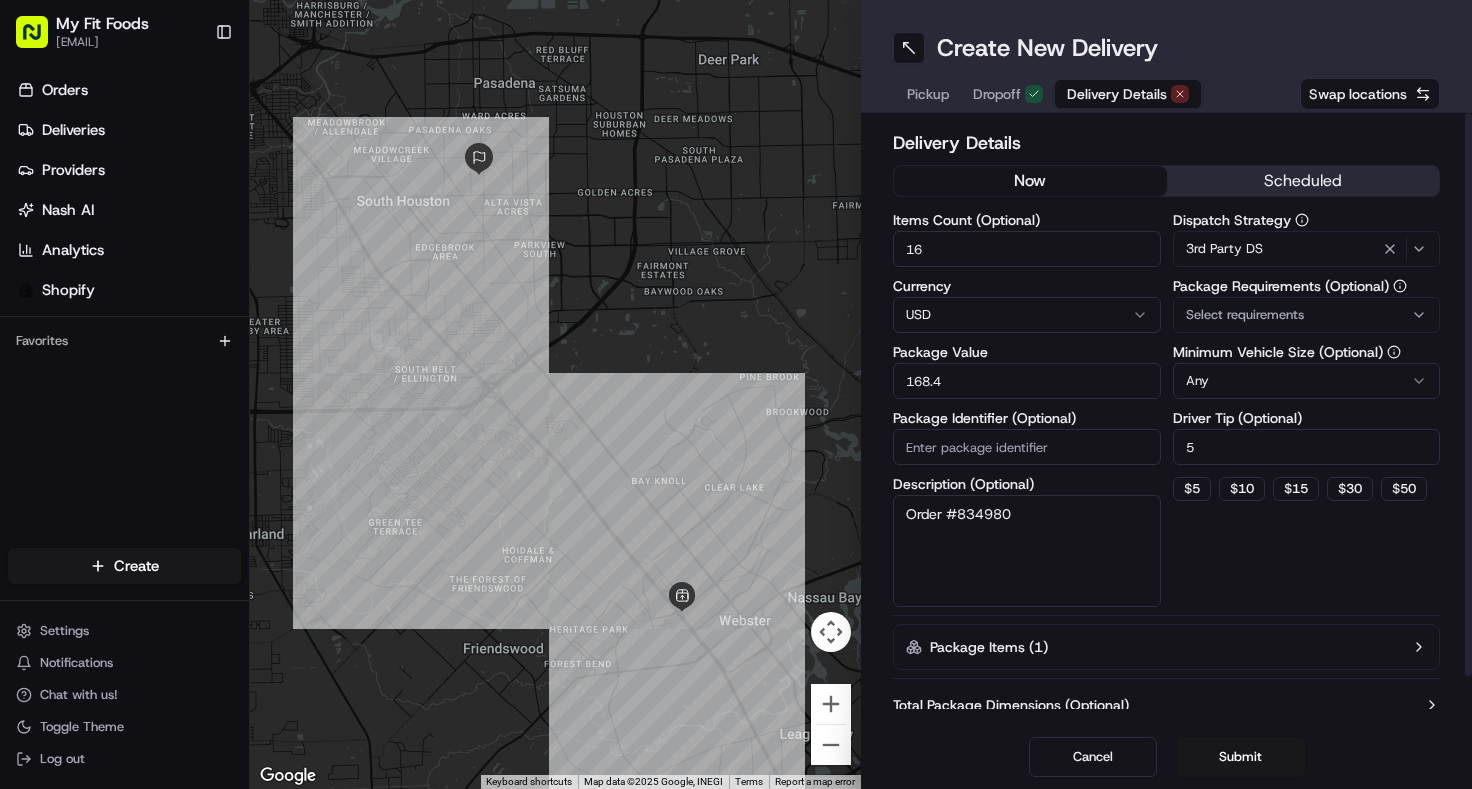 click on "Dispatch Strategy 3rd Party DS Package Requirements (Optional) Select requirements Minimum Vehicle Size (Optional) Any Driver Tip (Optional) 5 $ 5 $ 10 $ 15 $ 30 $ 50" at bounding box center (1307, 410) 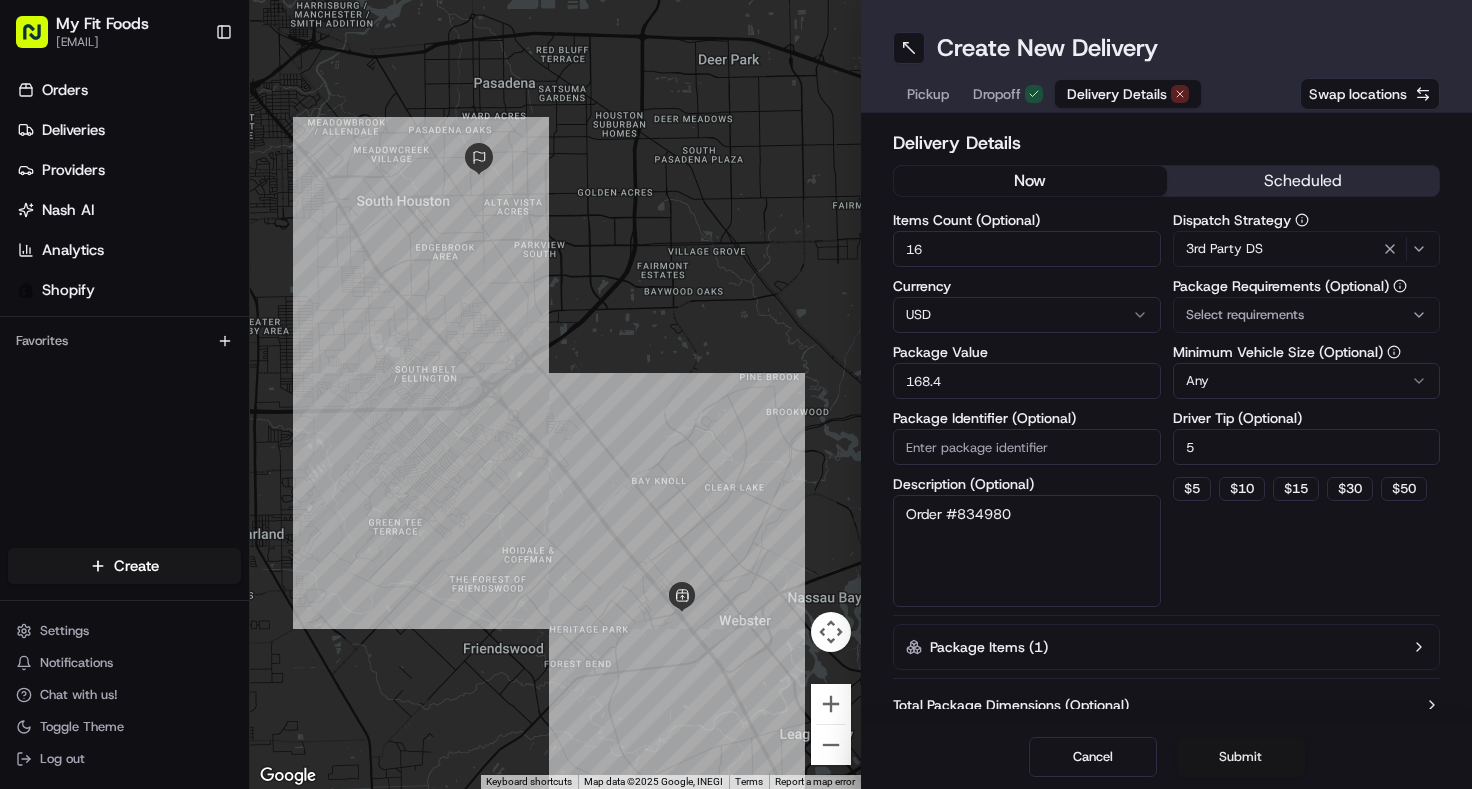 click on "Submit" at bounding box center [1241, 757] 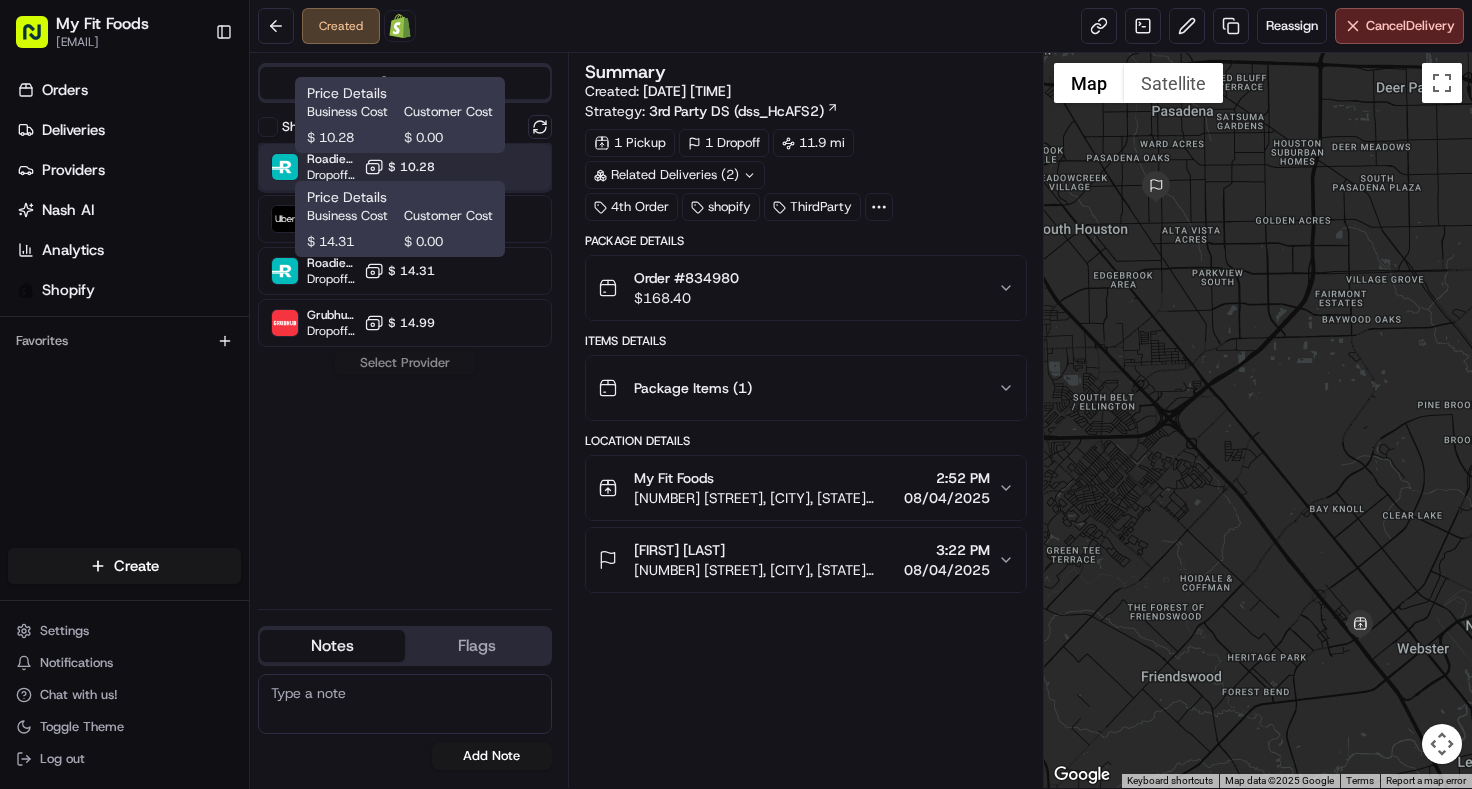 click on "Roadie (Routed) Dropoff ETA   - $   10.28" at bounding box center [405, 167] 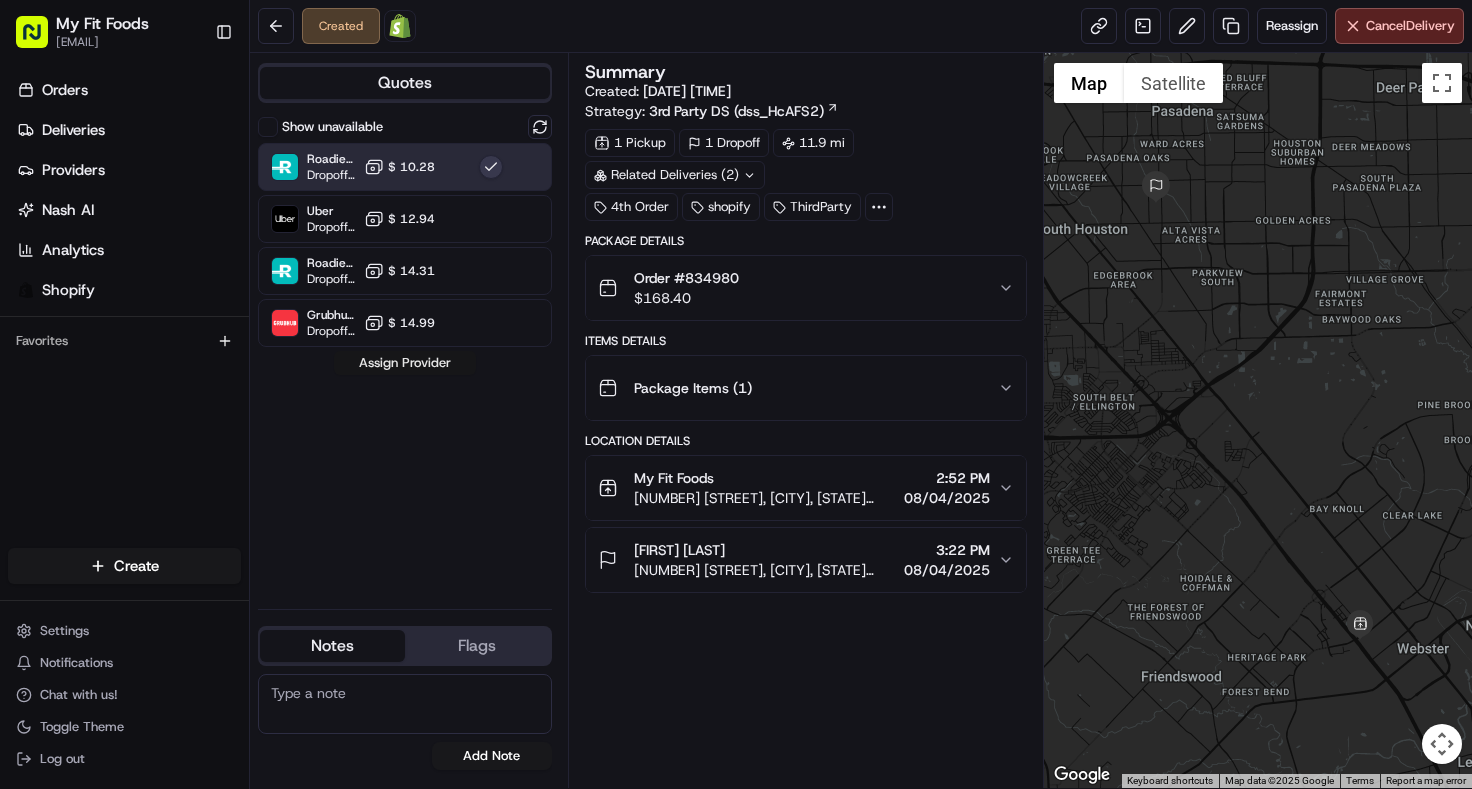 click on "Assign Provider" at bounding box center [405, 363] 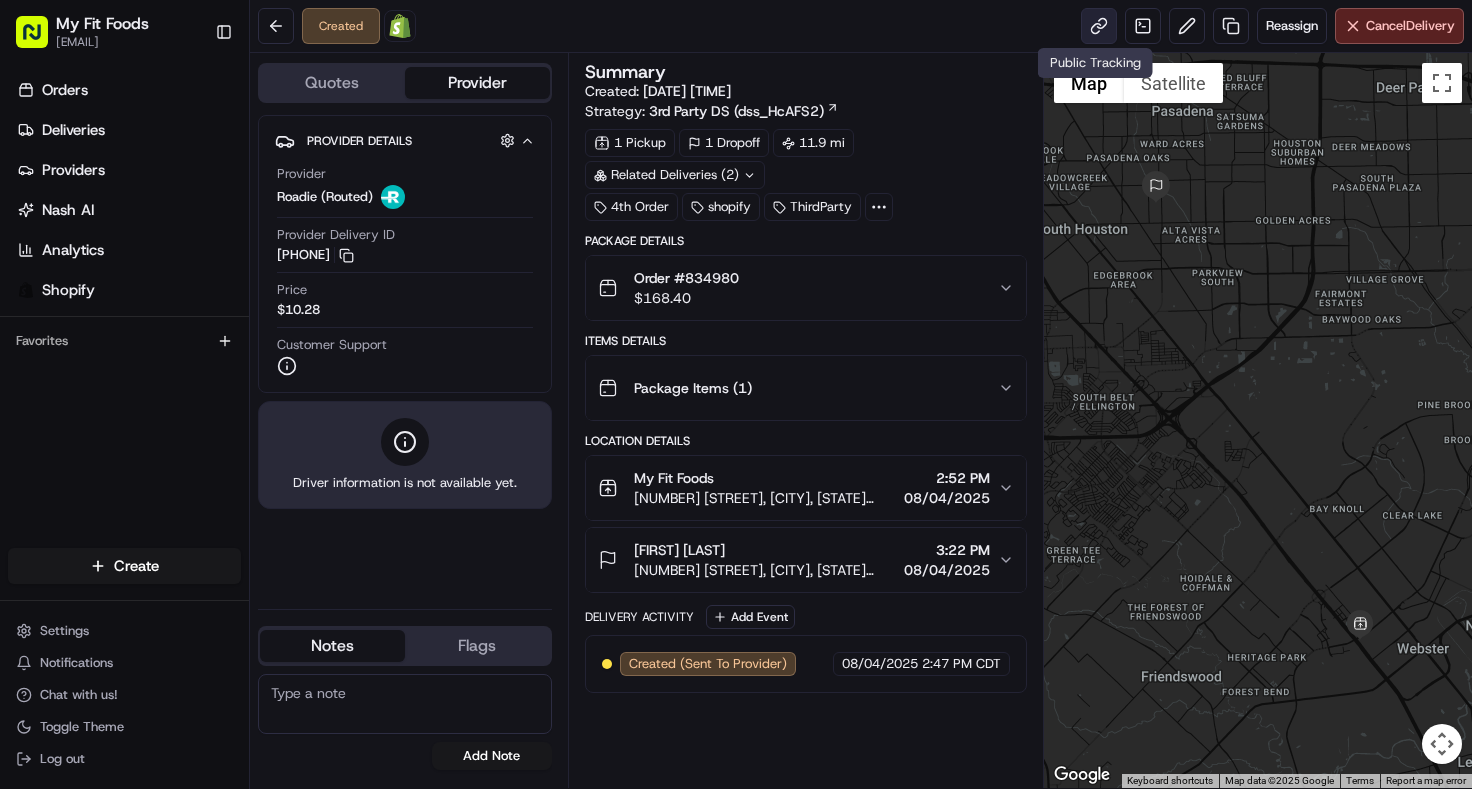click at bounding box center [1099, 26] 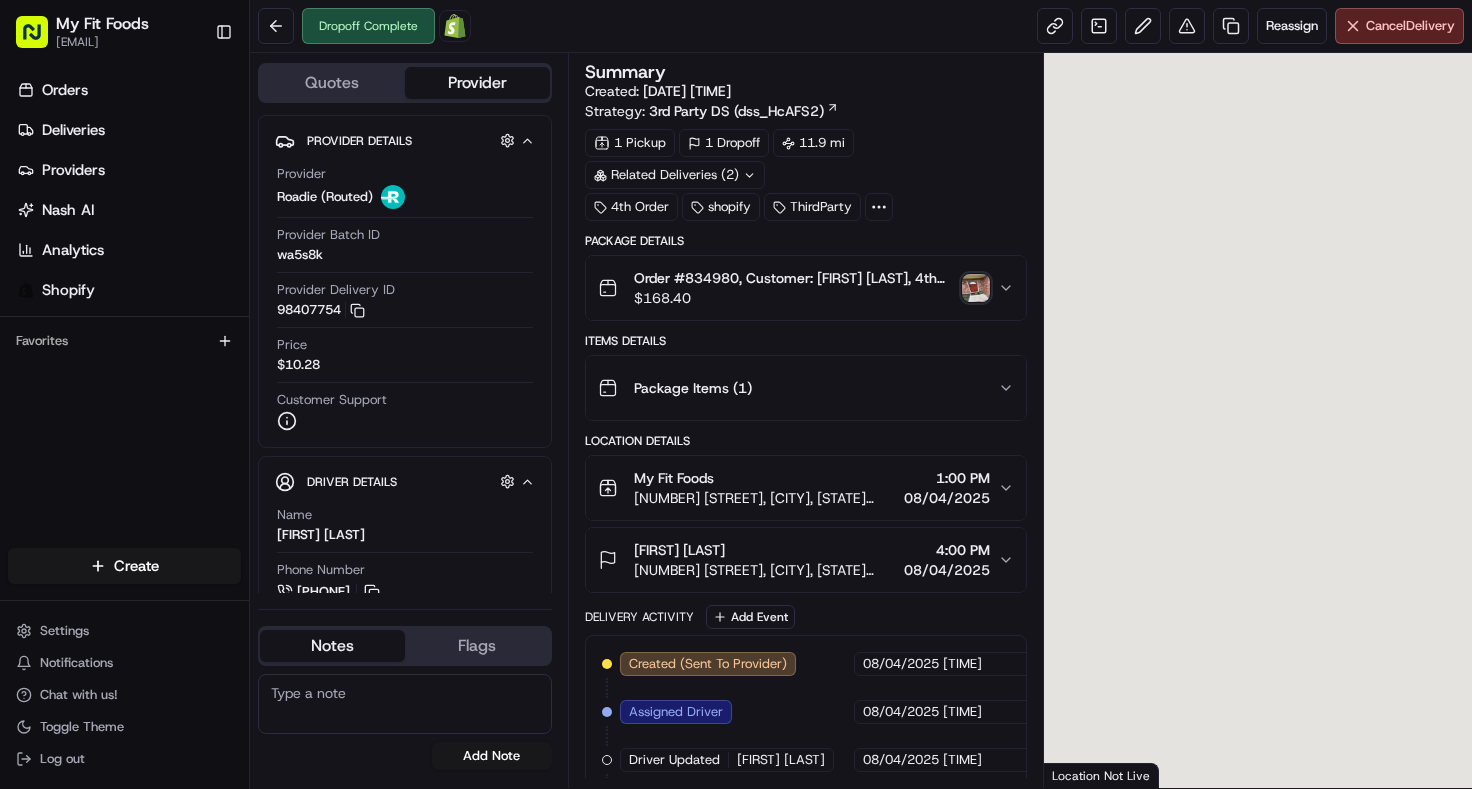 scroll, scrollTop: 0, scrollLeft: 0, axis: both 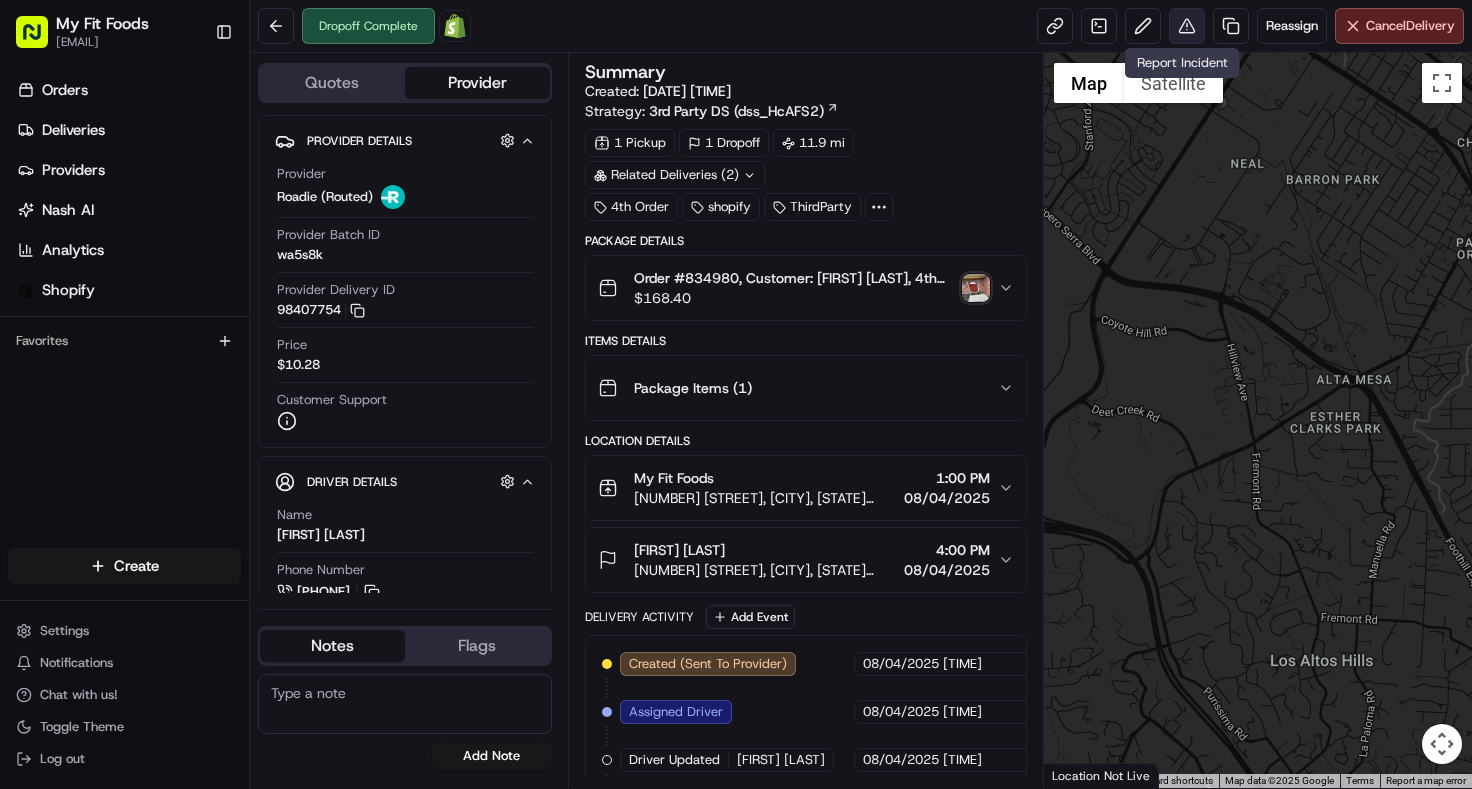 click at bounding box center (1187, 26) 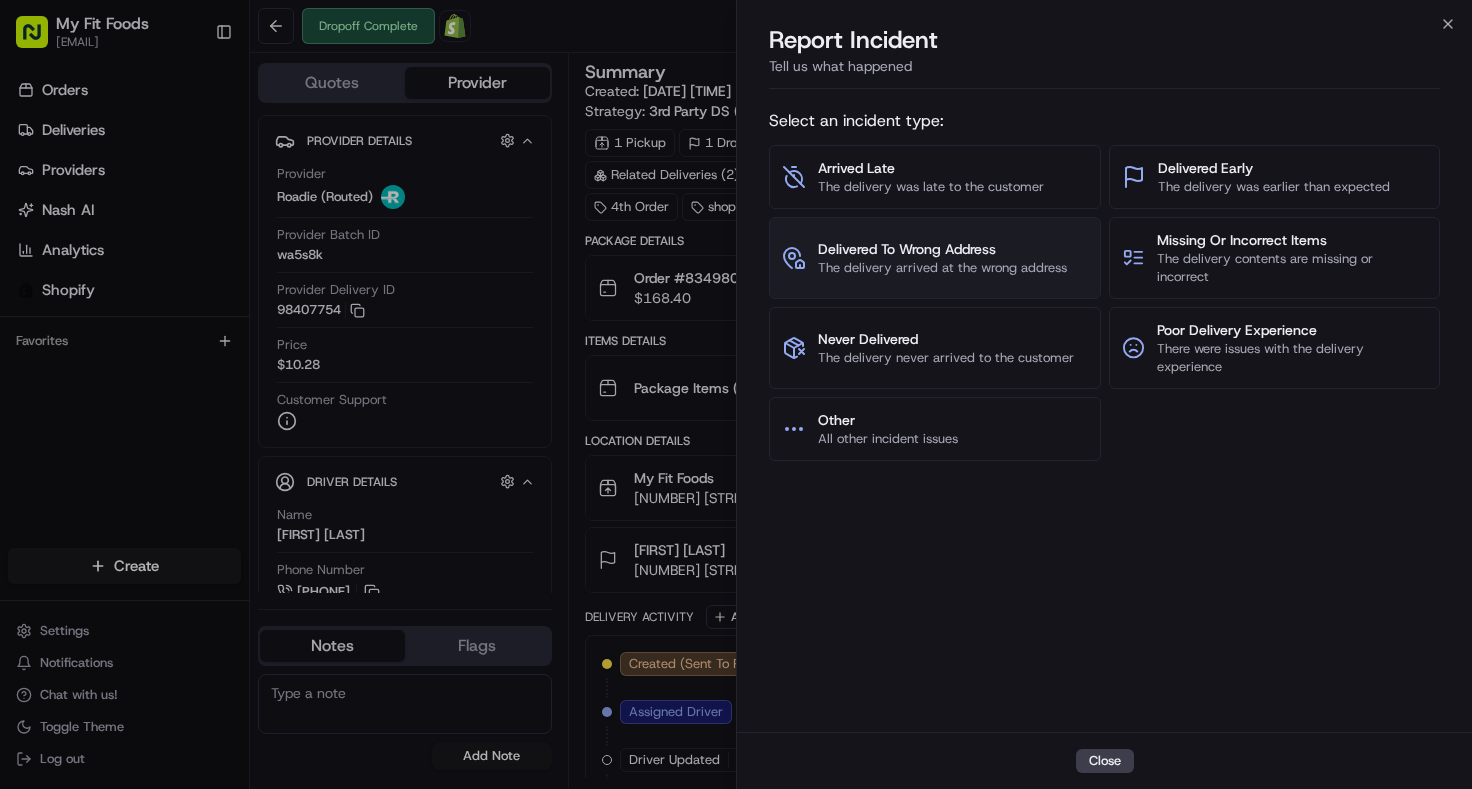 click on "Delivered To Wrong Address The delivery arrived at the wrong address" at bounding box center (935, 258) 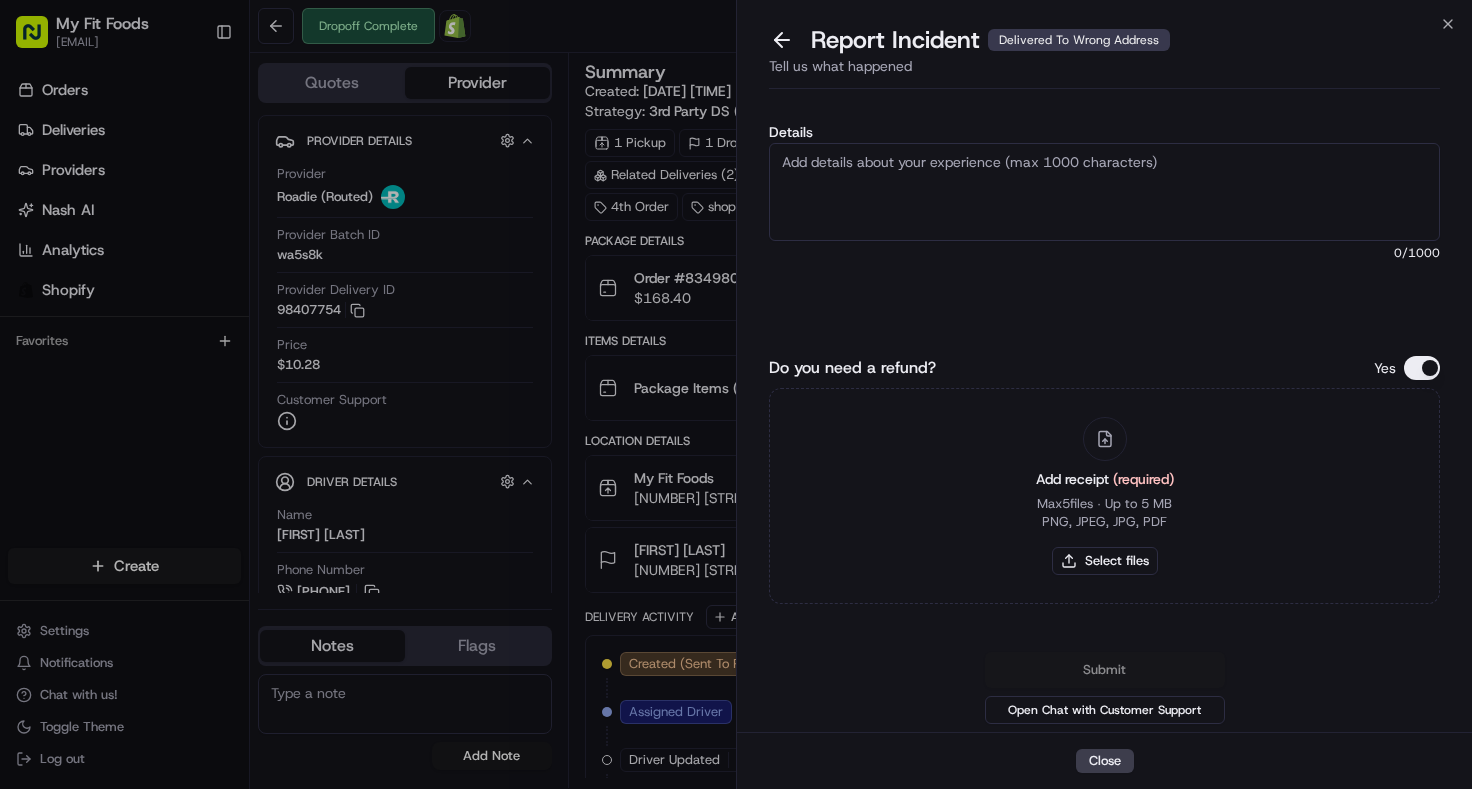 click on "Details" at bounding box center (1104, 192) 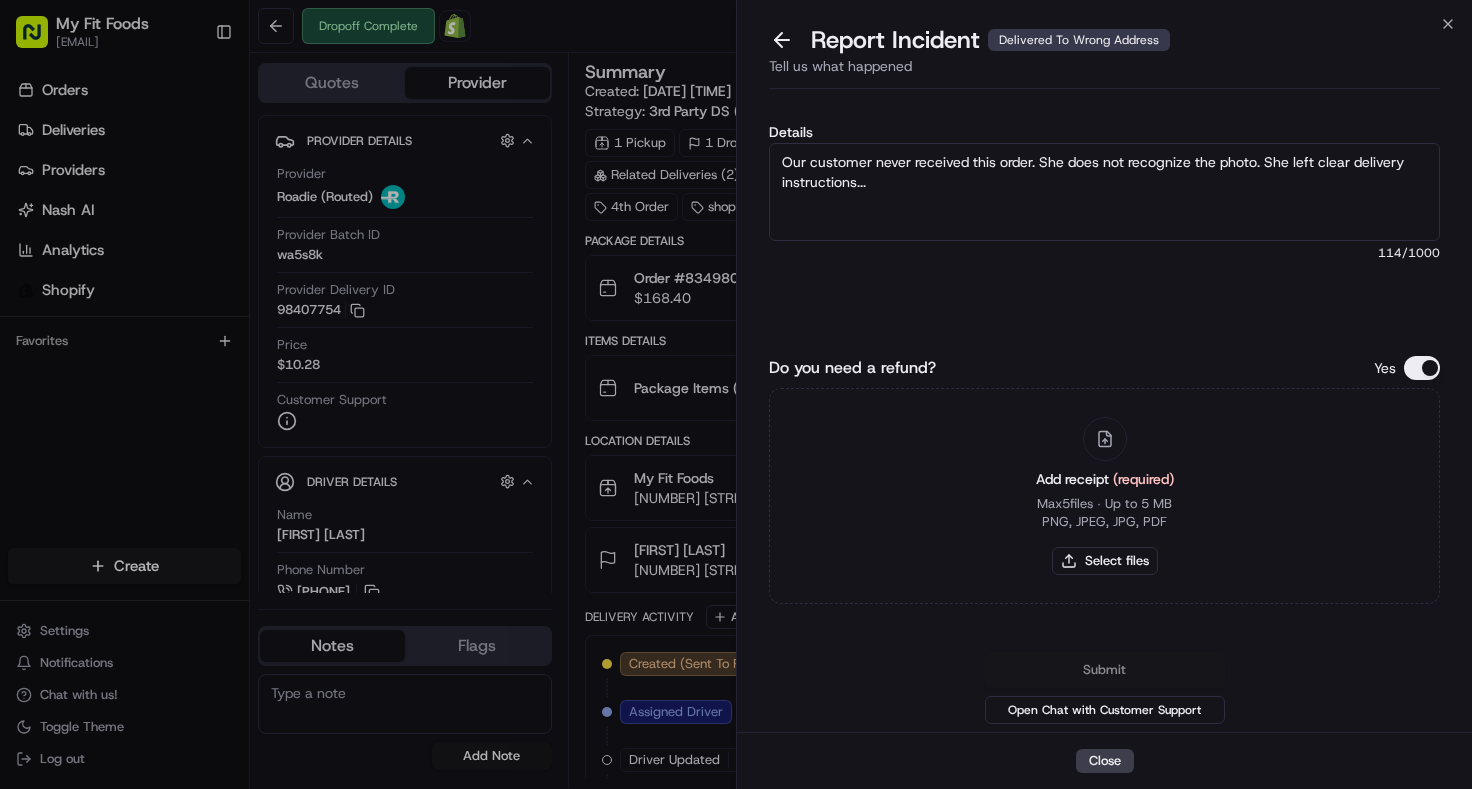 type on "Our customer never received this order. She does not recognize the photo. She left clear delivery instructions..." 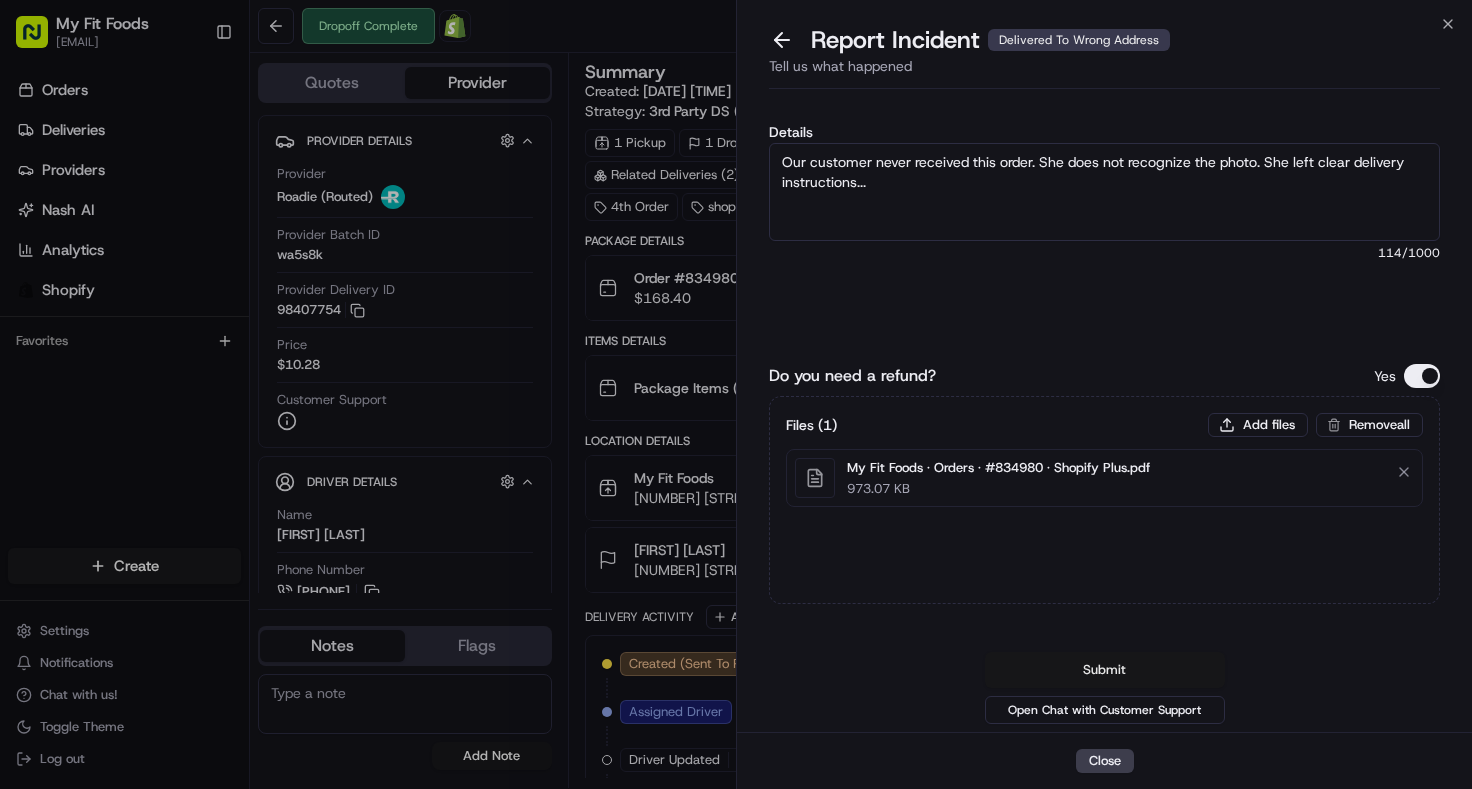 click on "Submit" at bounding box center [1105, 670] 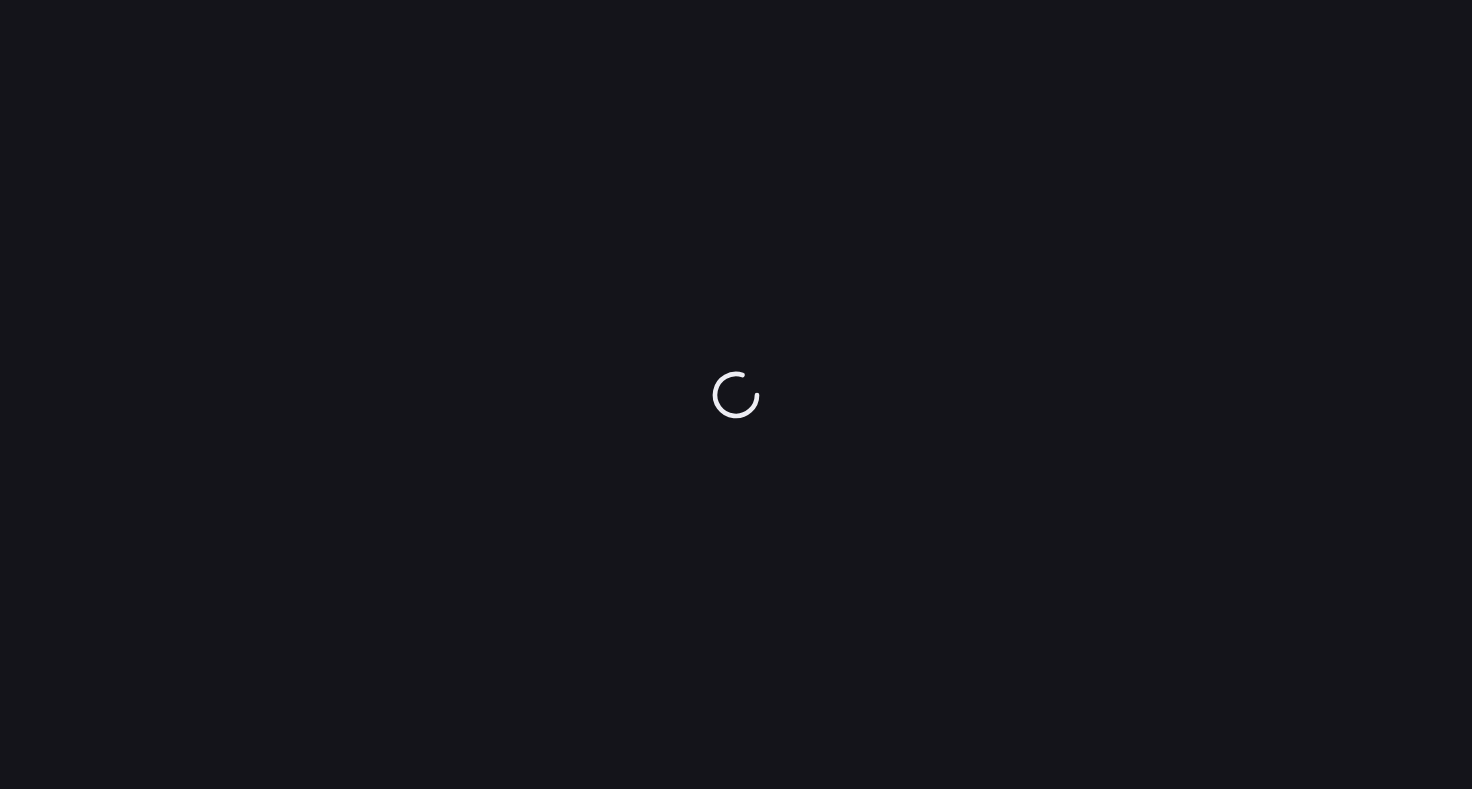 scroll, scrollTop: 0, scrollLeft: 0, axis: both 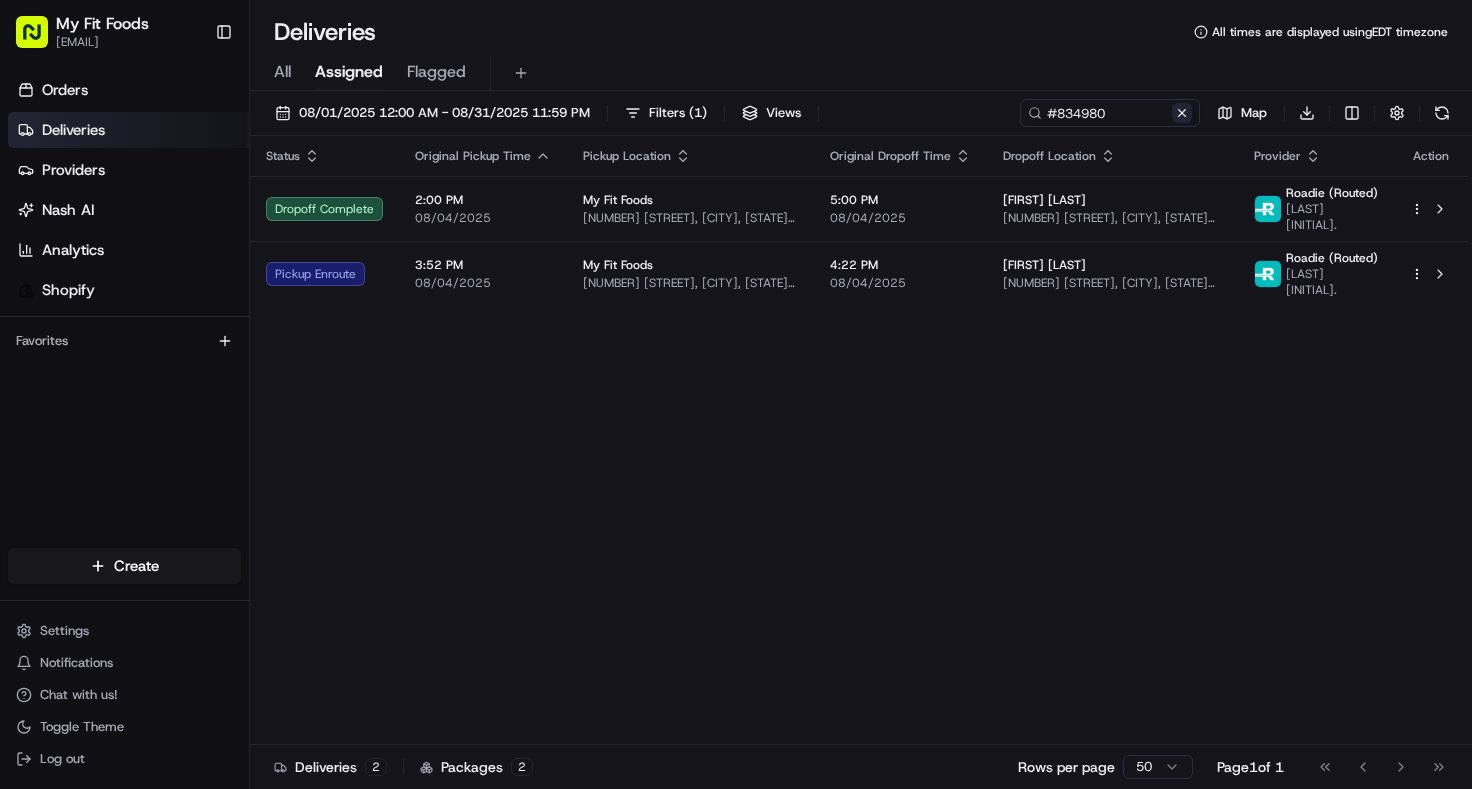 click at bounding box center (1182, 113) 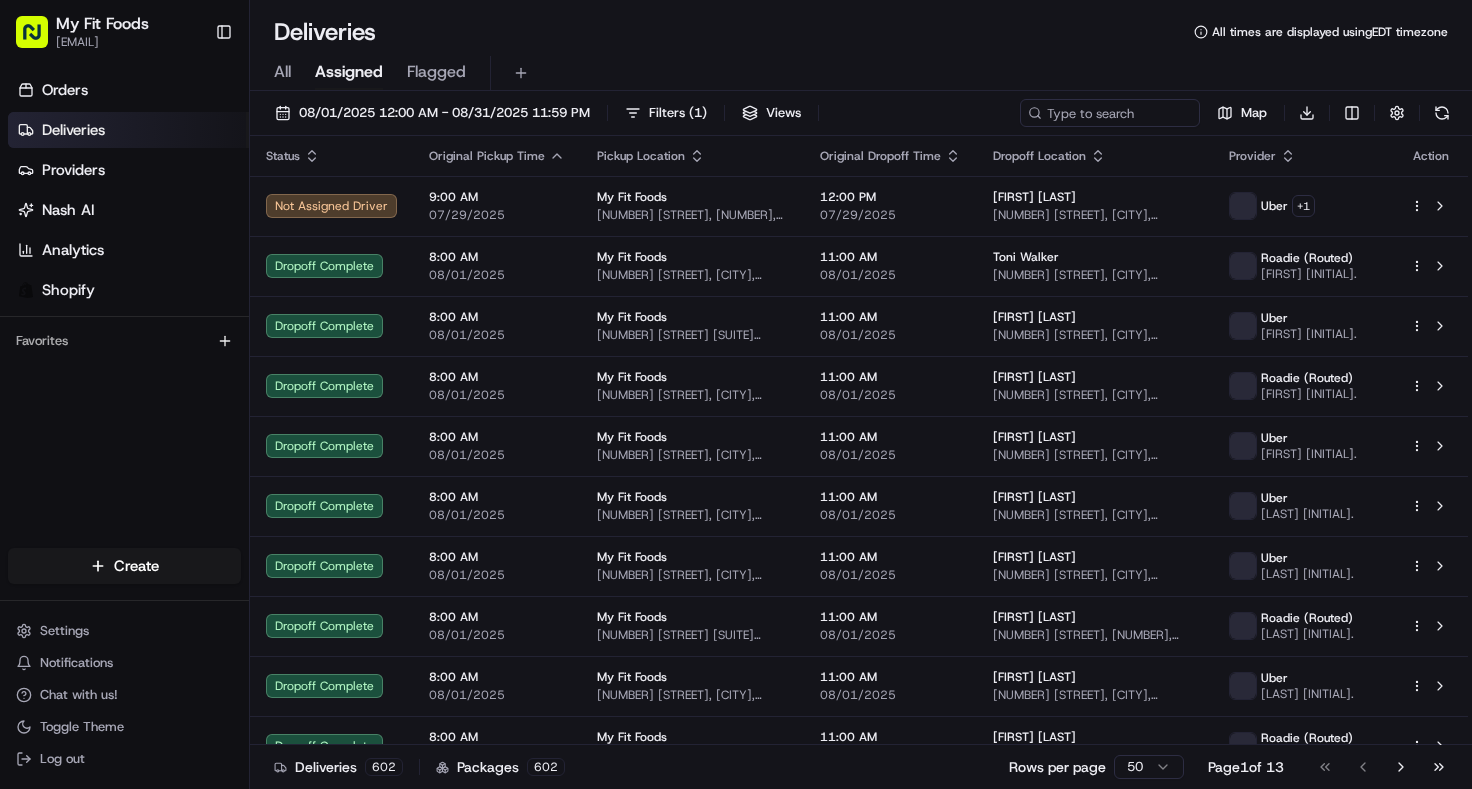 click on "All Assigned Flagged" at bounding box center [861, 73] 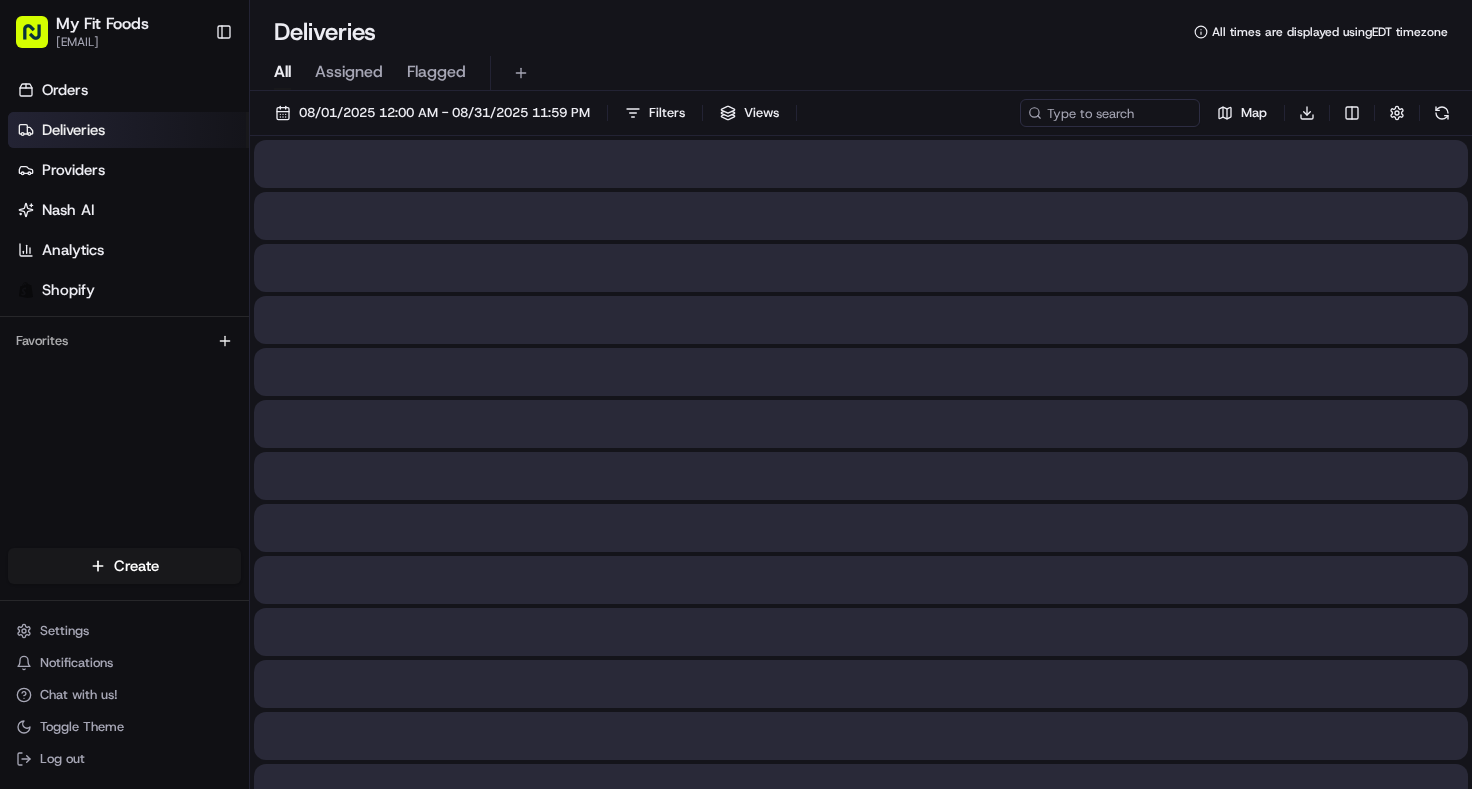 click on "All" at bounding box center (282, 72) 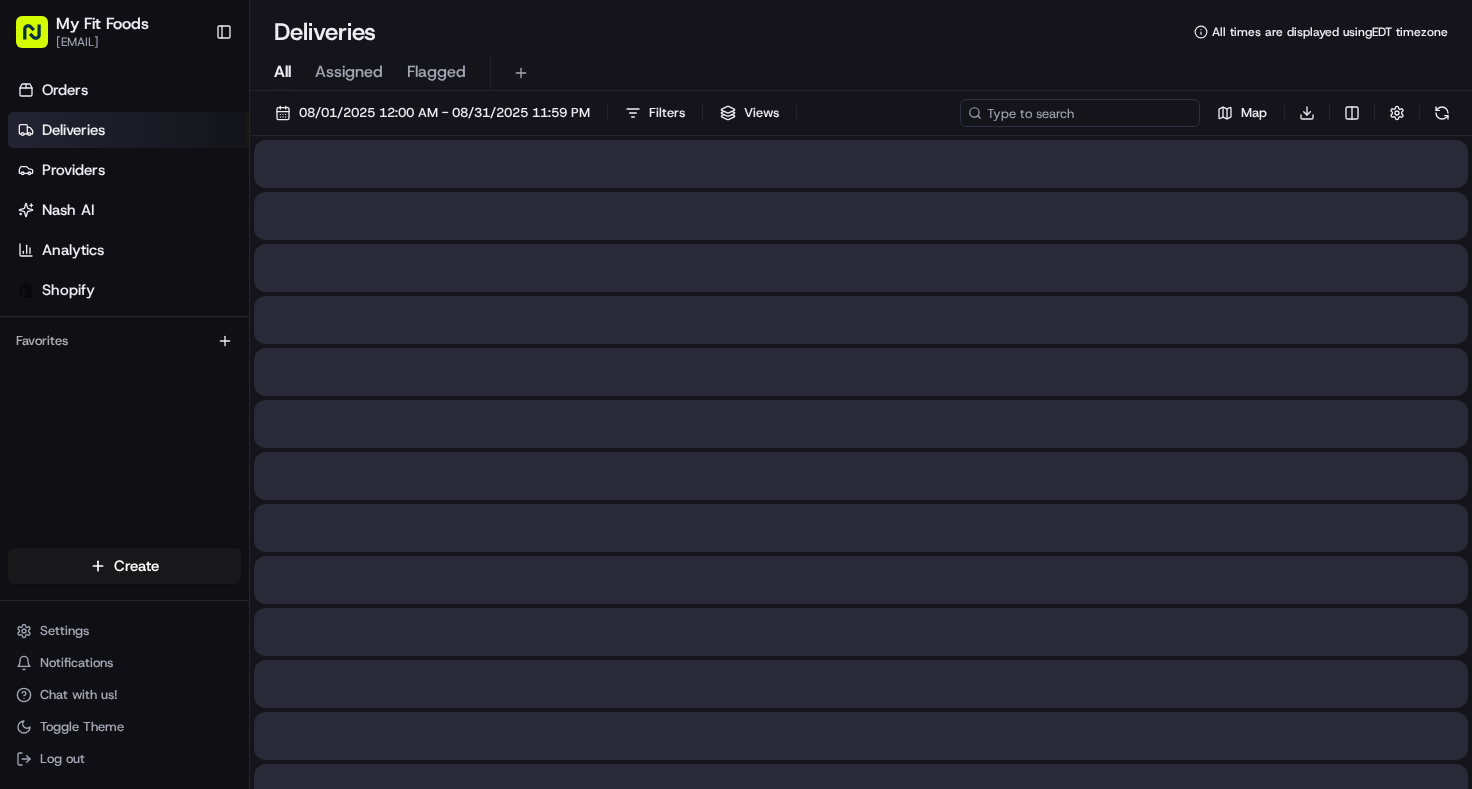 click at bounding box center (1080, 113) 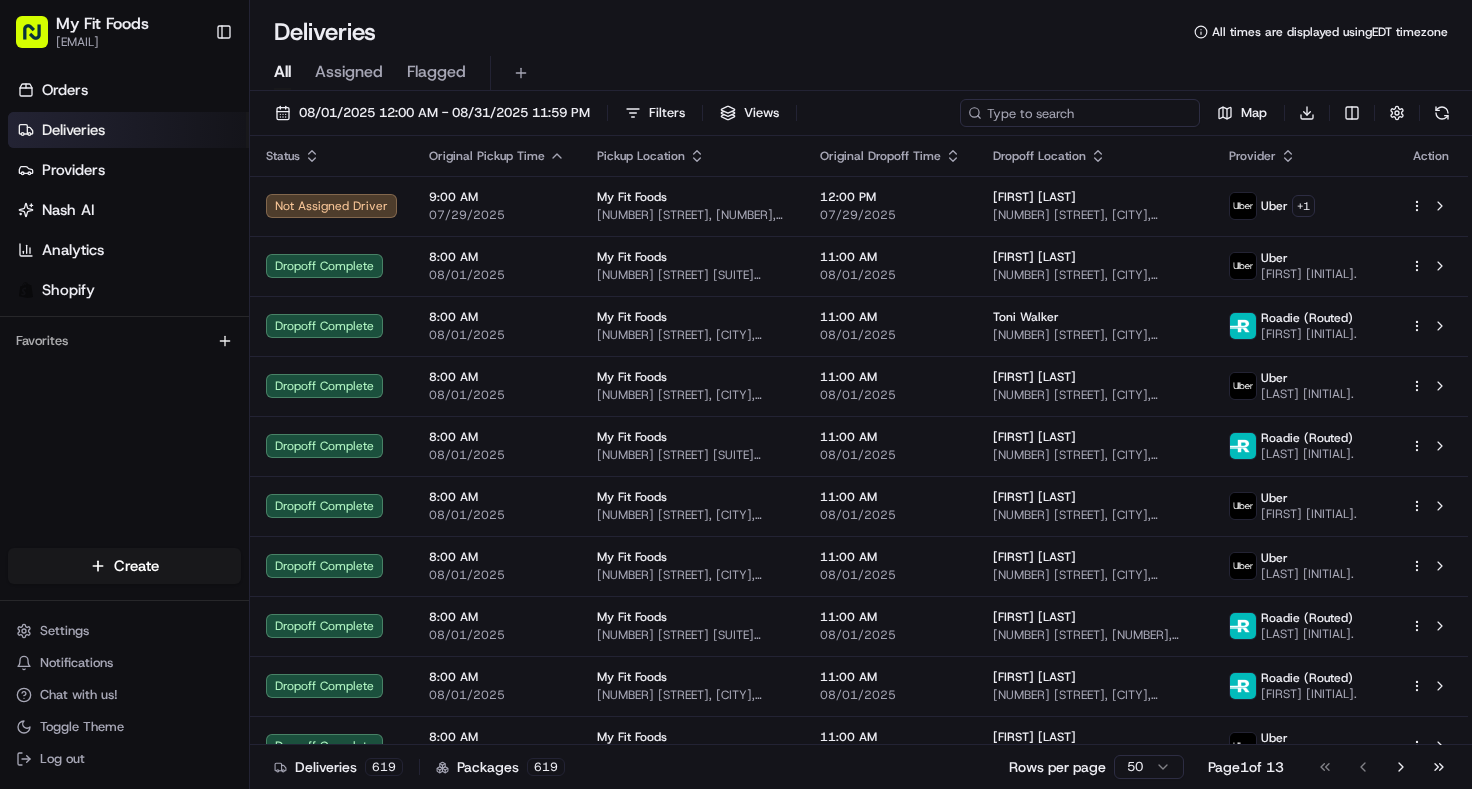 paste on "#835513" 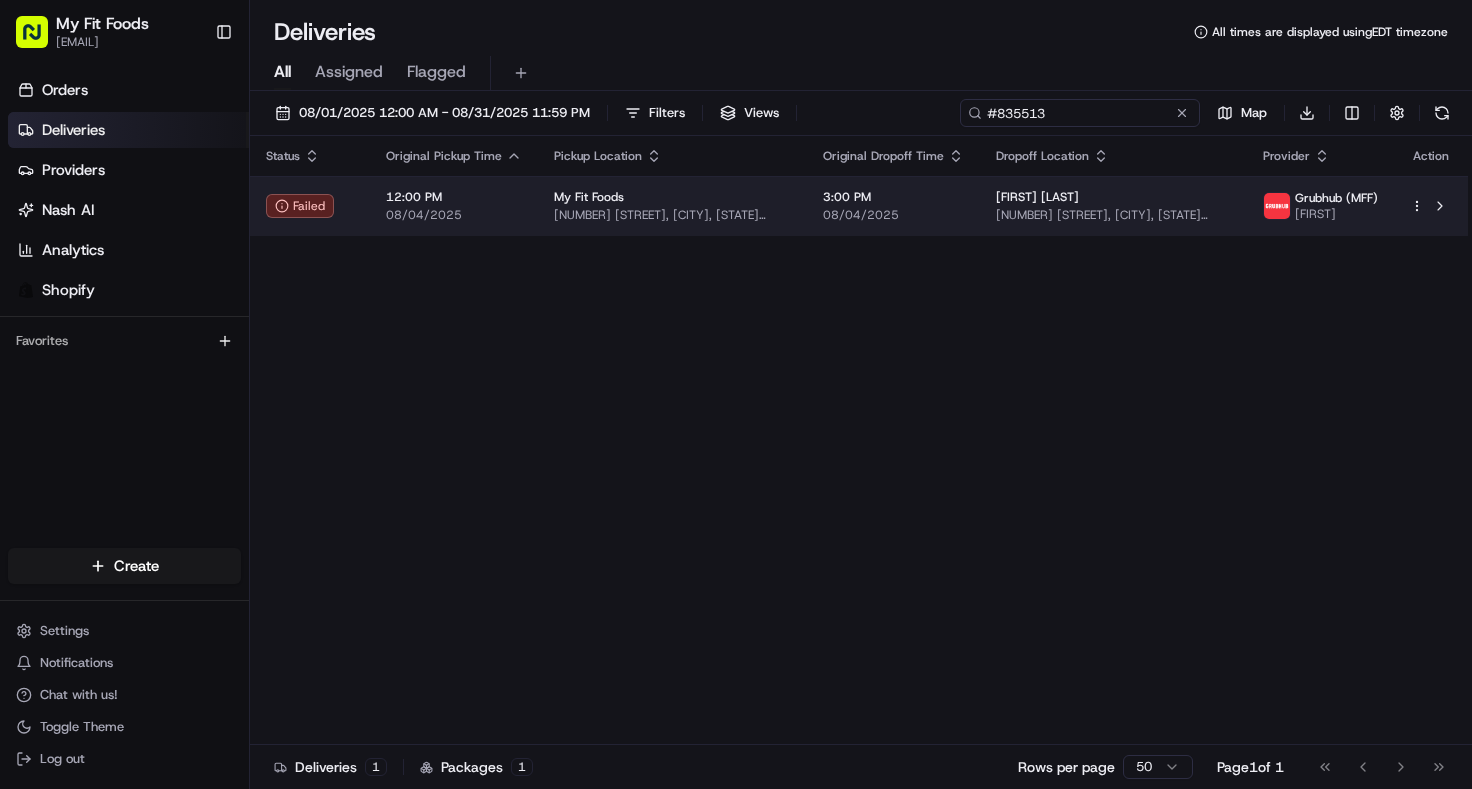 type on "#835513" 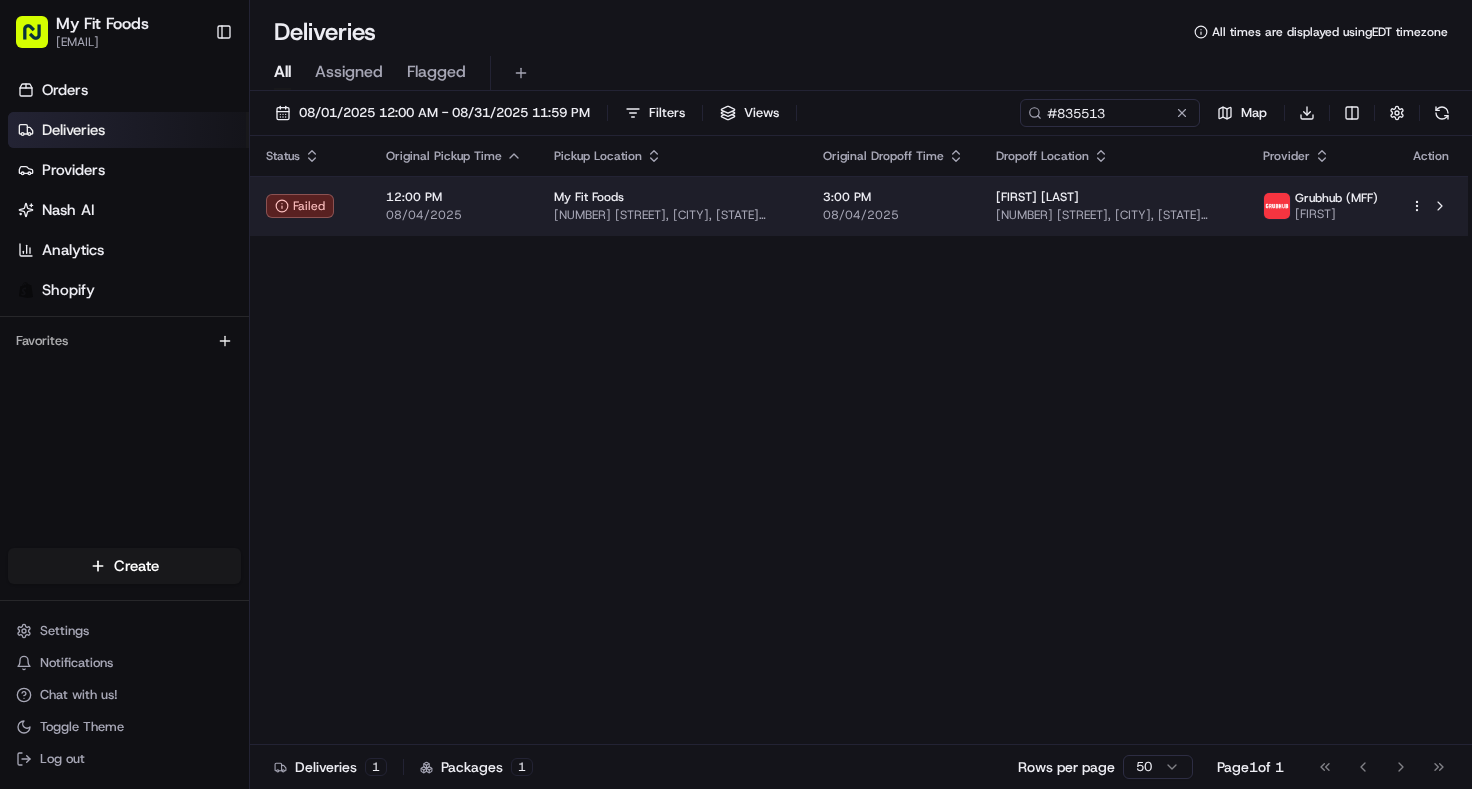 click on "My Fit Foods 3024 N Speer Blvd, Denver, CO 80211, USA" at bounding box center (672, 206) 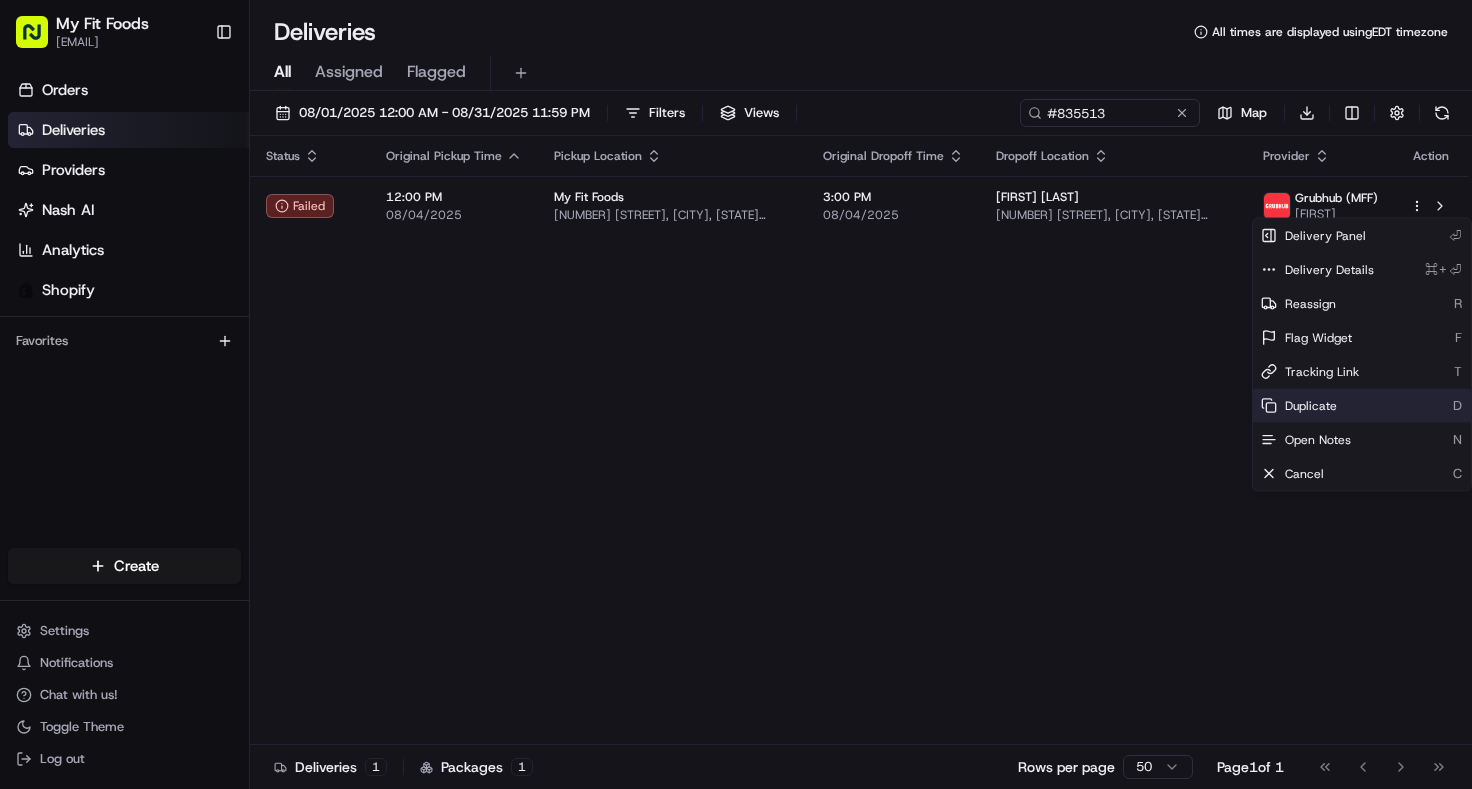 click on "Duplicate D" at bounding box center [1362, 406] 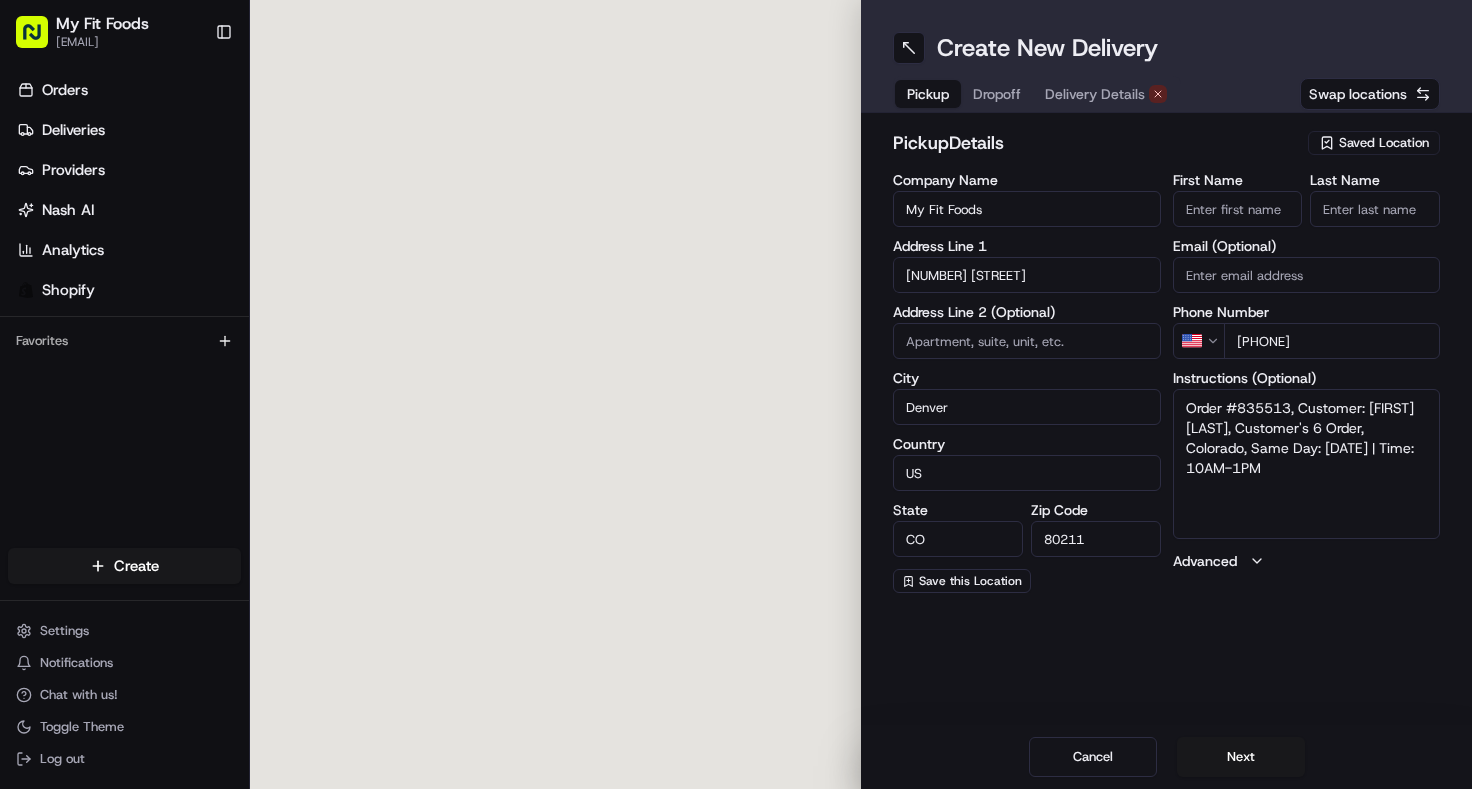 scroll, scrollTop: 0, scrollLeft: 0, axis: both 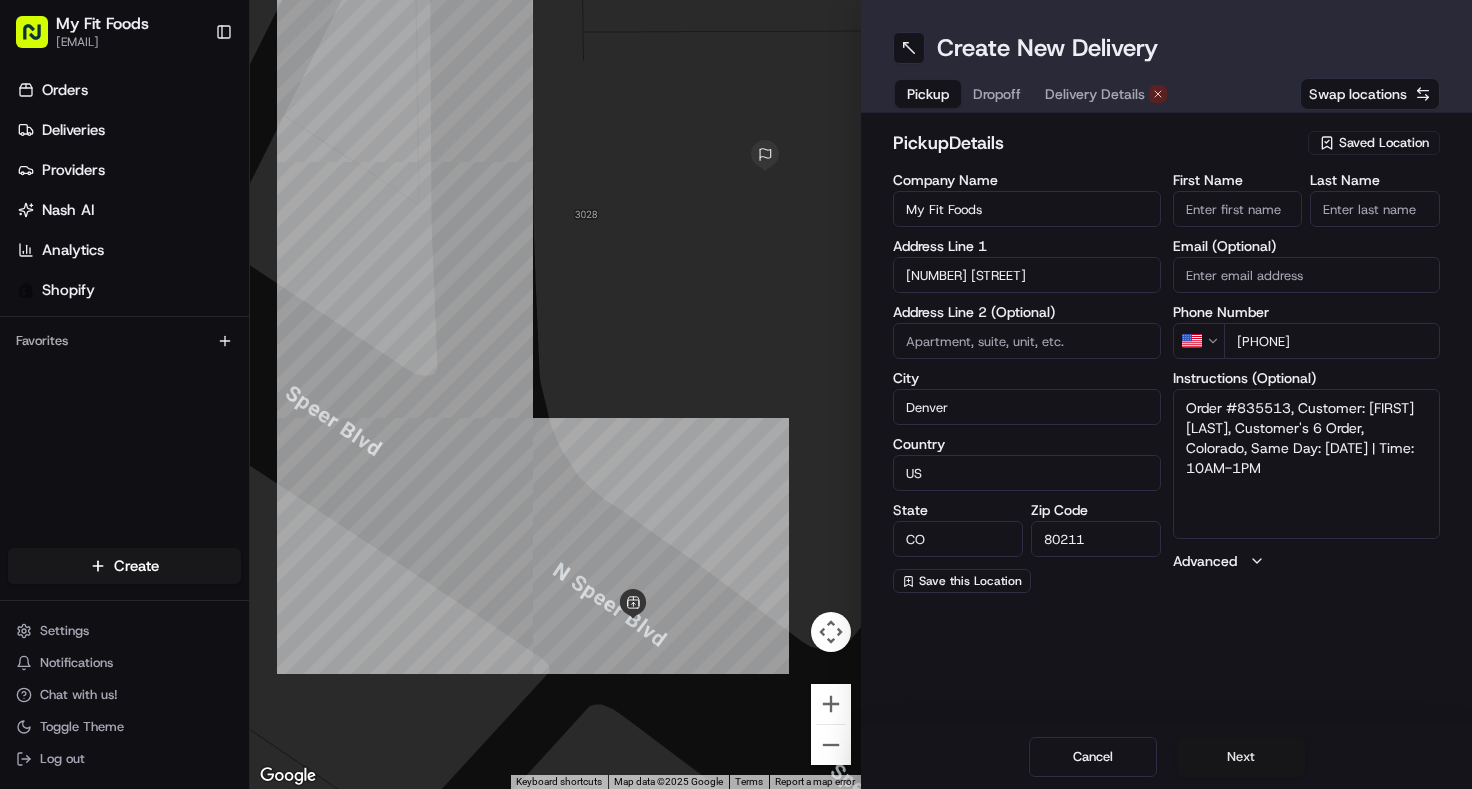 click on "Next" at bounding box center [1241, 757] 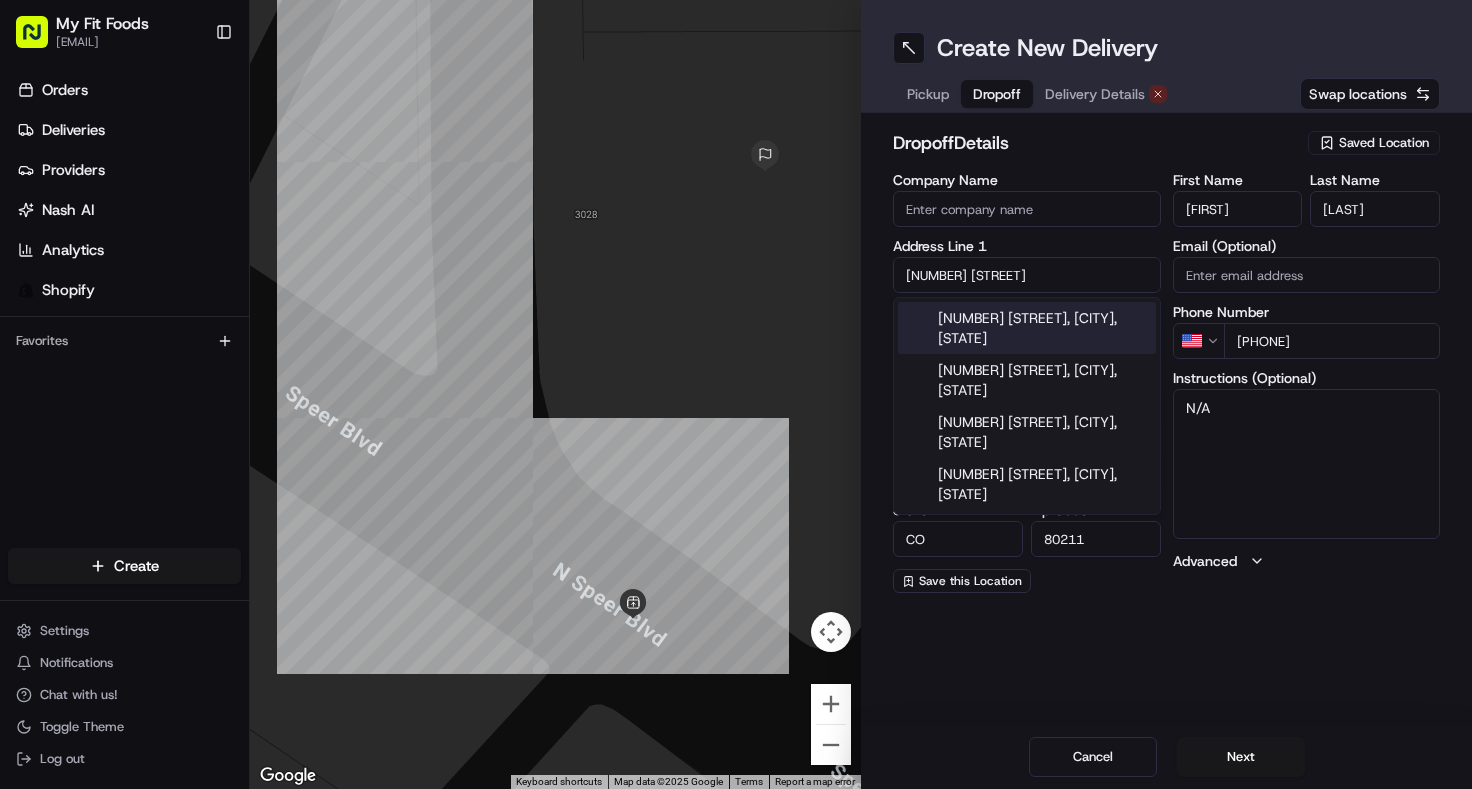 drag, startPoint x: 1037, startPoint y: 273, endPoint x: 870, endPoint y: 254, distance: 168.07736 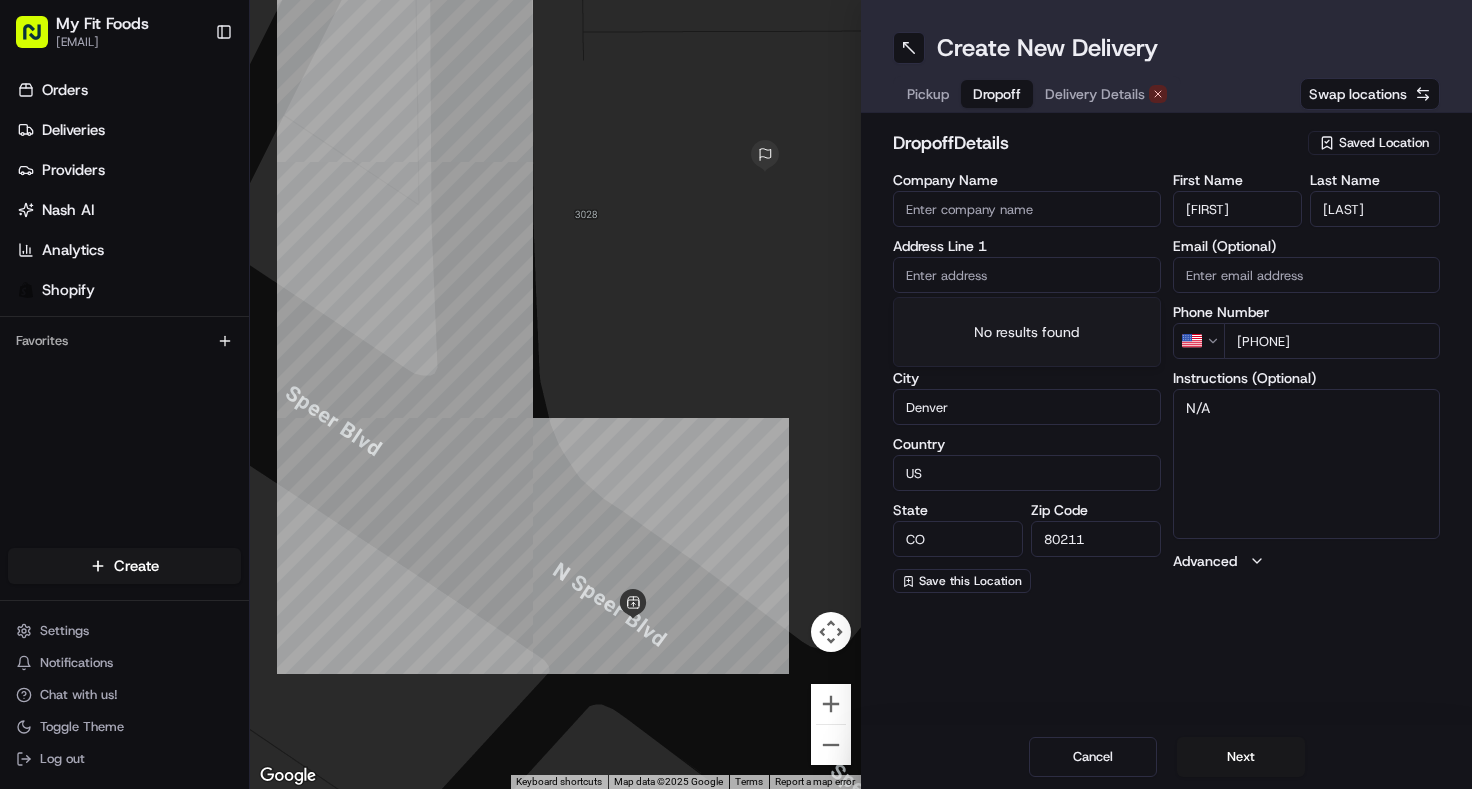 click on "Address Line 1 Address Line 2 (Optional) City [CITY] Country [COUNTRY] State [STATE] Zip Code [POSTAL_CODE] Save this Location" at bounding box center (1027, 383) 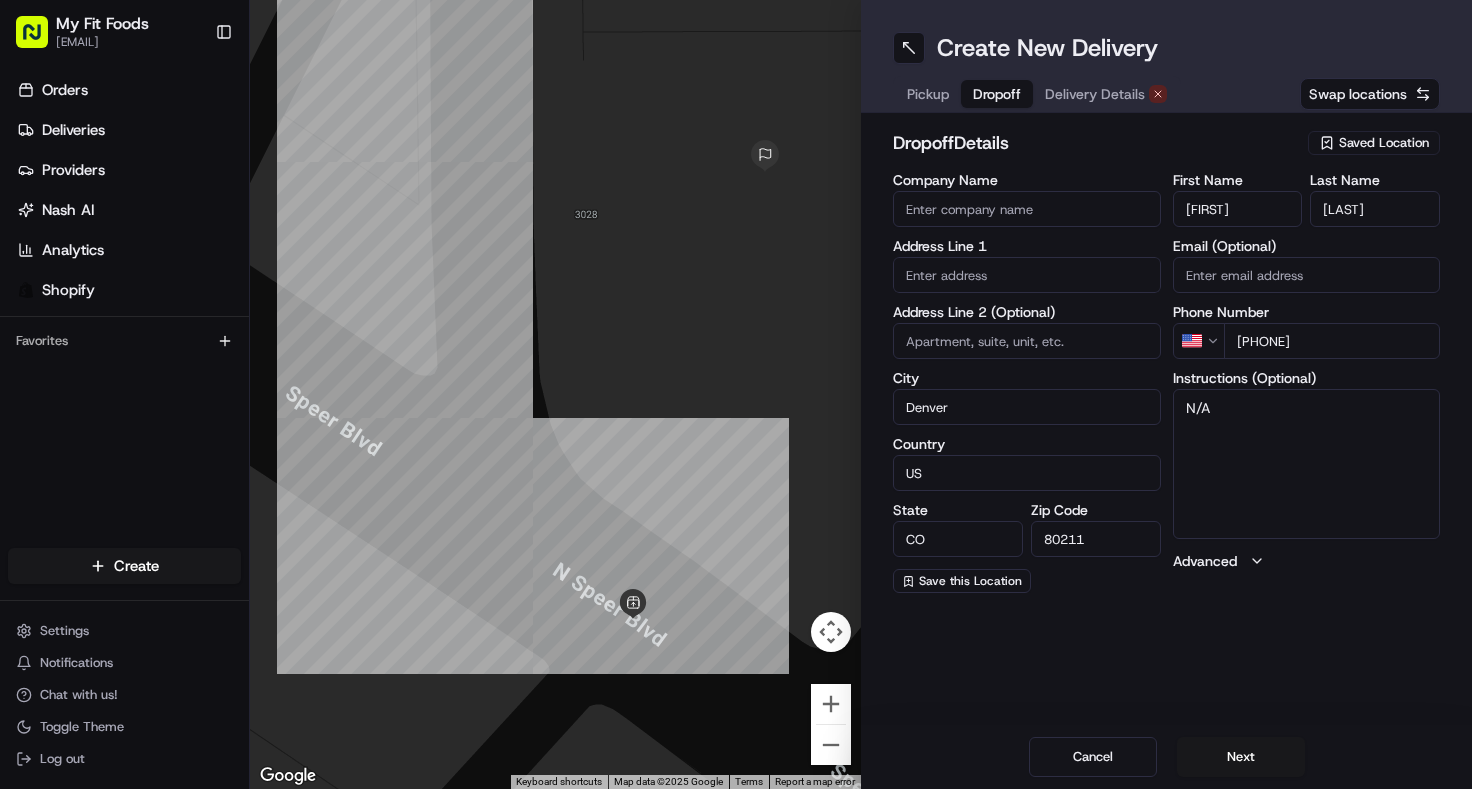 click at bounding box center [1027, 275] 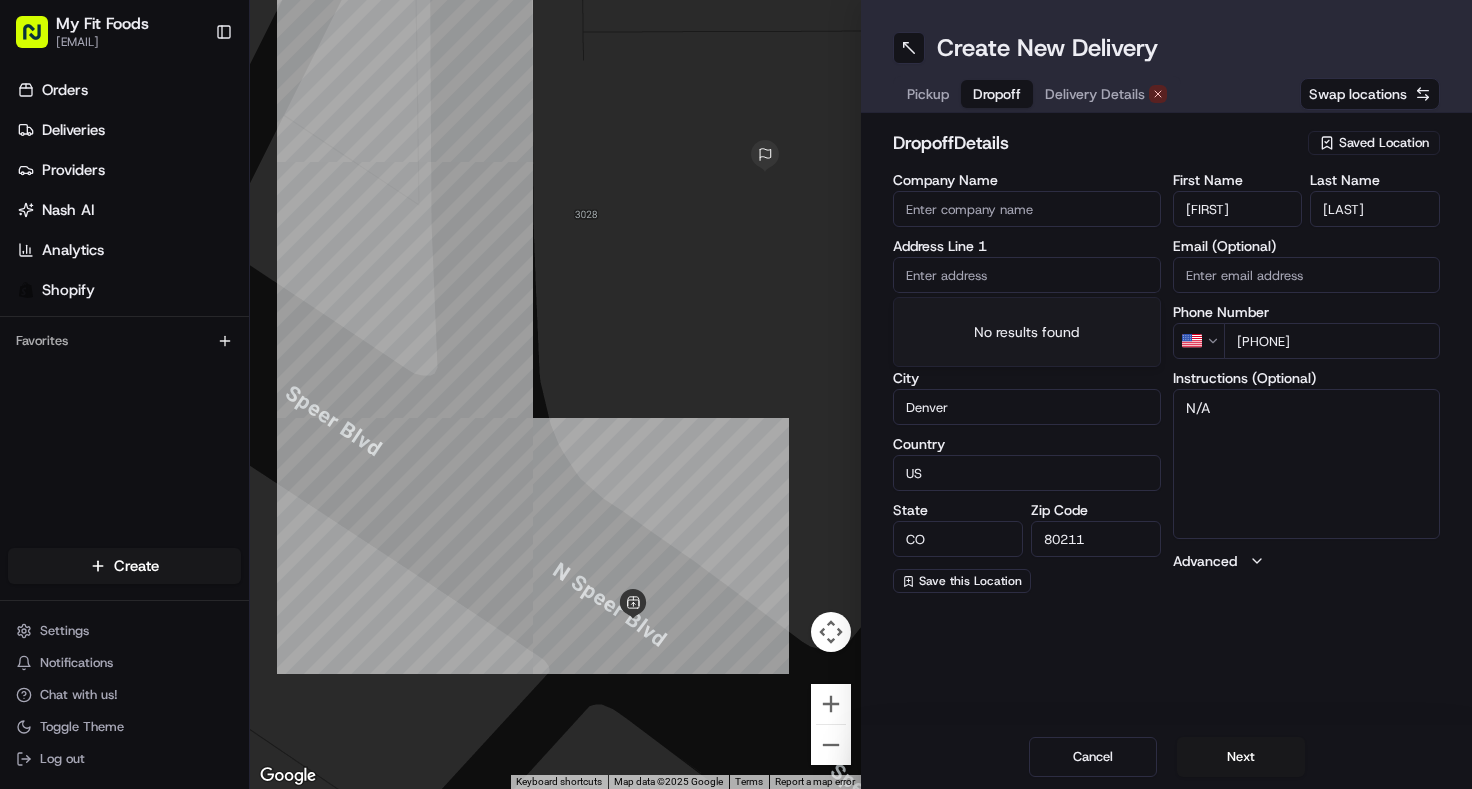 paste on "[NUMBER] [STREET] [CITY] [STATE] [POSTAL_CODE]" 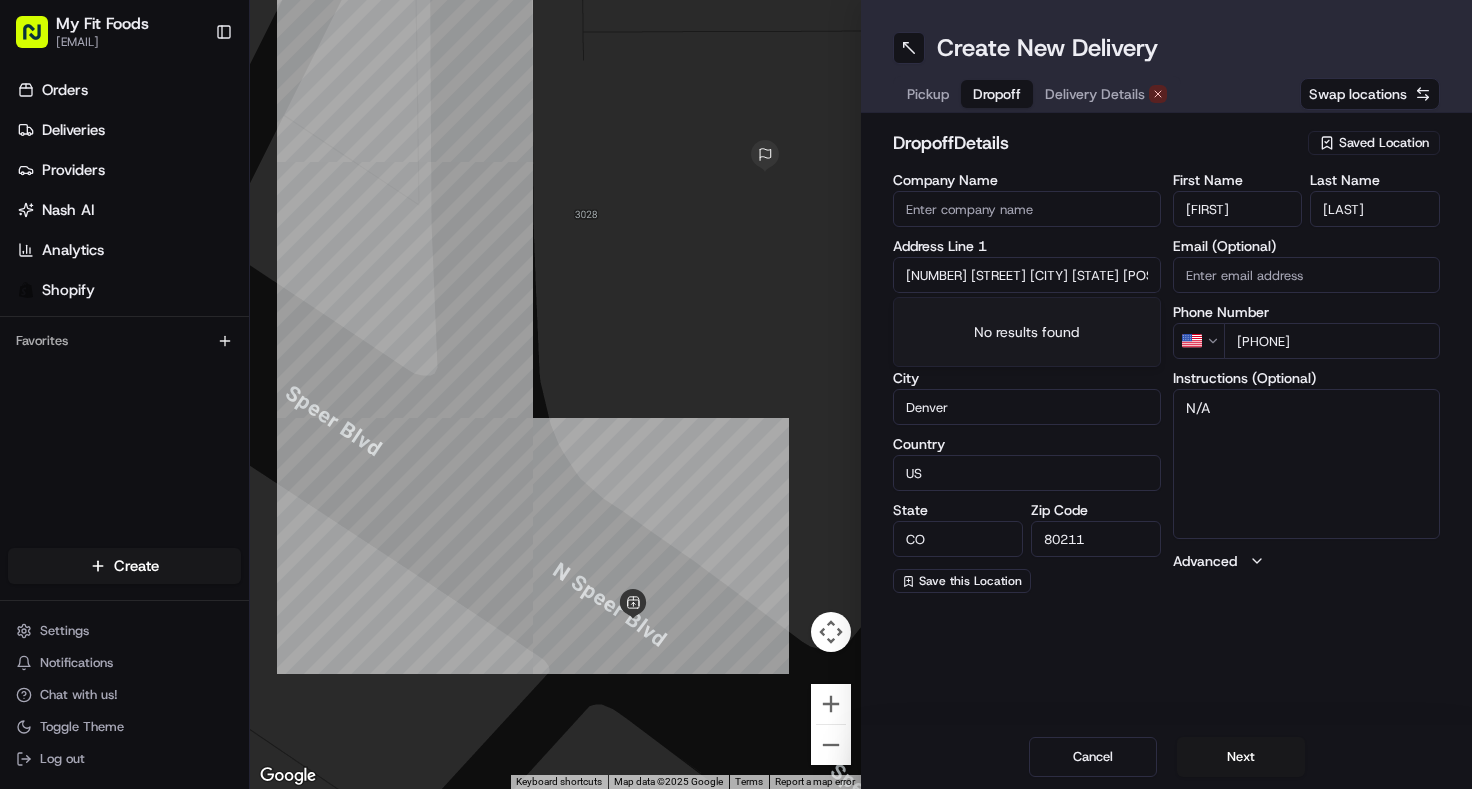 scroll, scrollTop: 0, scrollLeft: 2, axis: horizontal 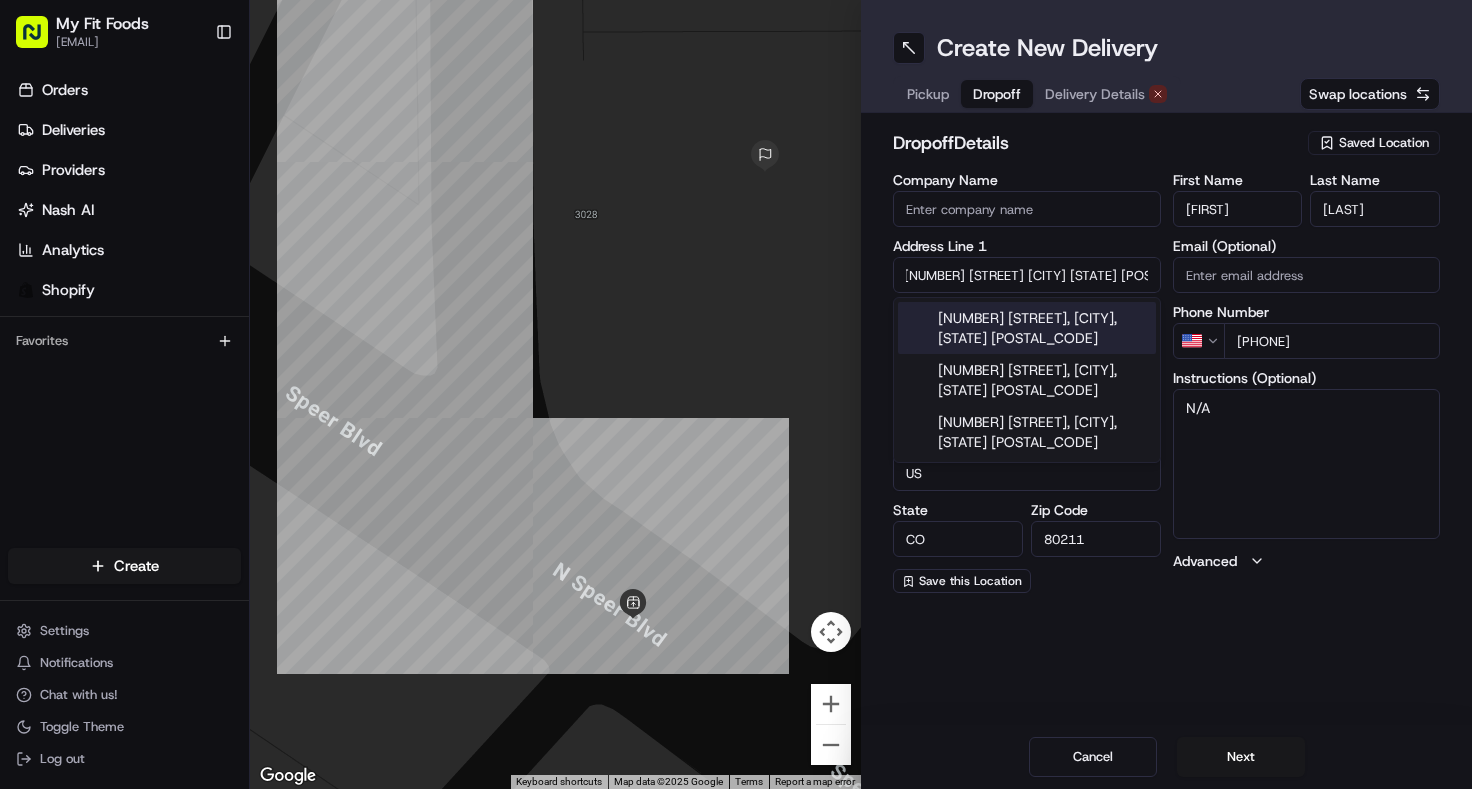 click on "[NUMBER] [STREET], [CITY], [STATE] [POSTAL_CODE]" at bounding box center (1027, 328) 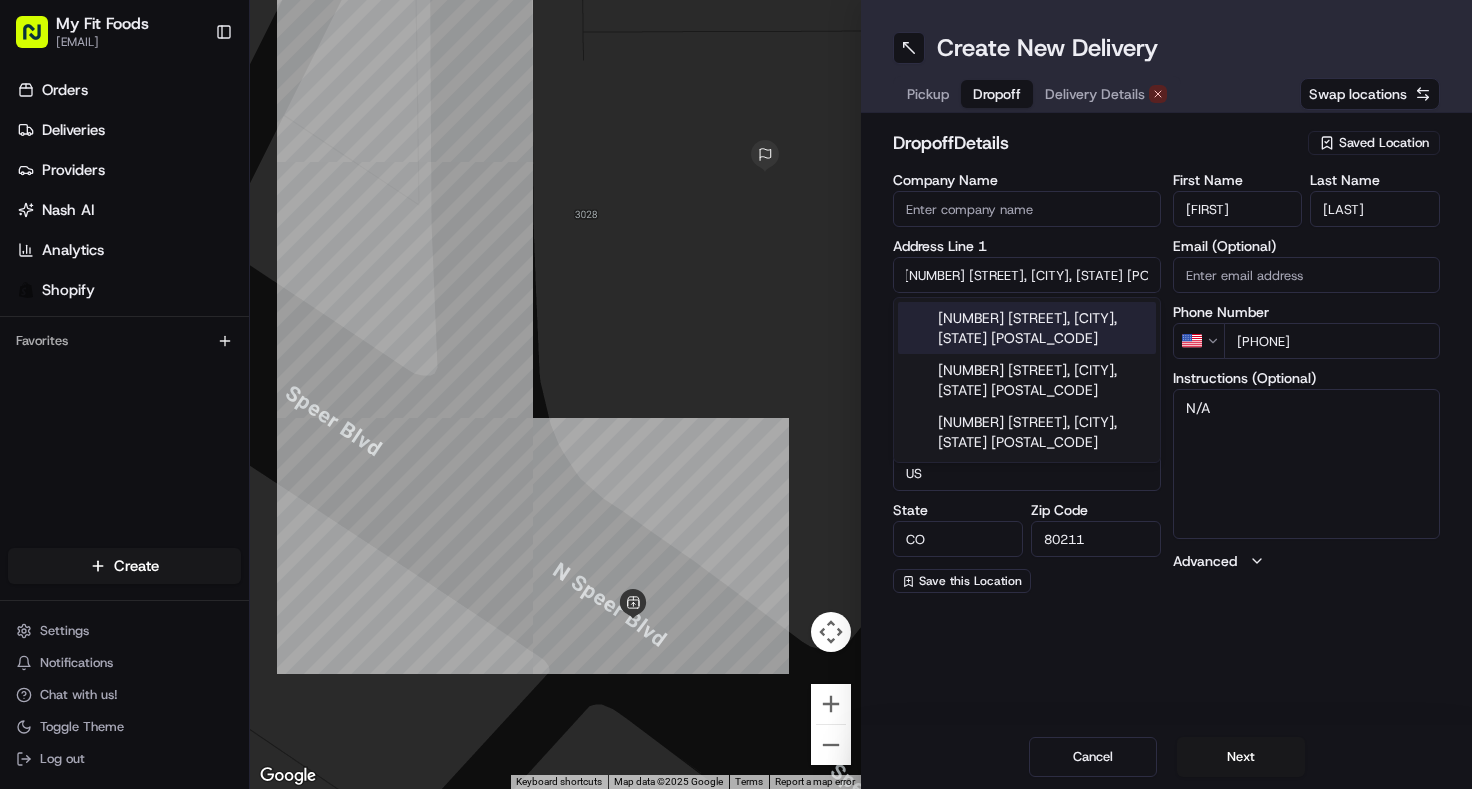 type on "[NUMBER] [STREET], [CITY], [STATE] [POSTAL_CODE], [COUNTRY]" 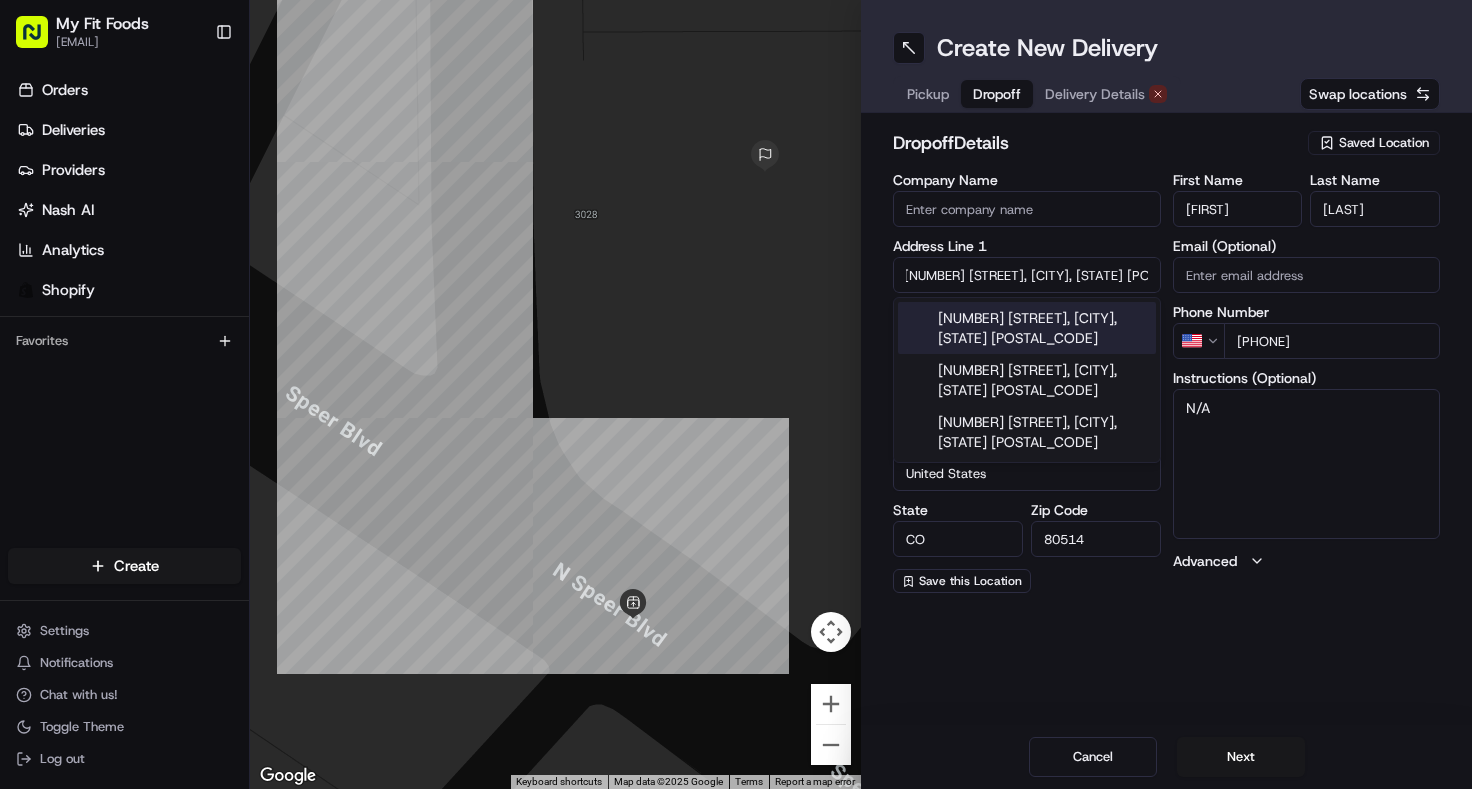 type on "511 Sundance Circle" 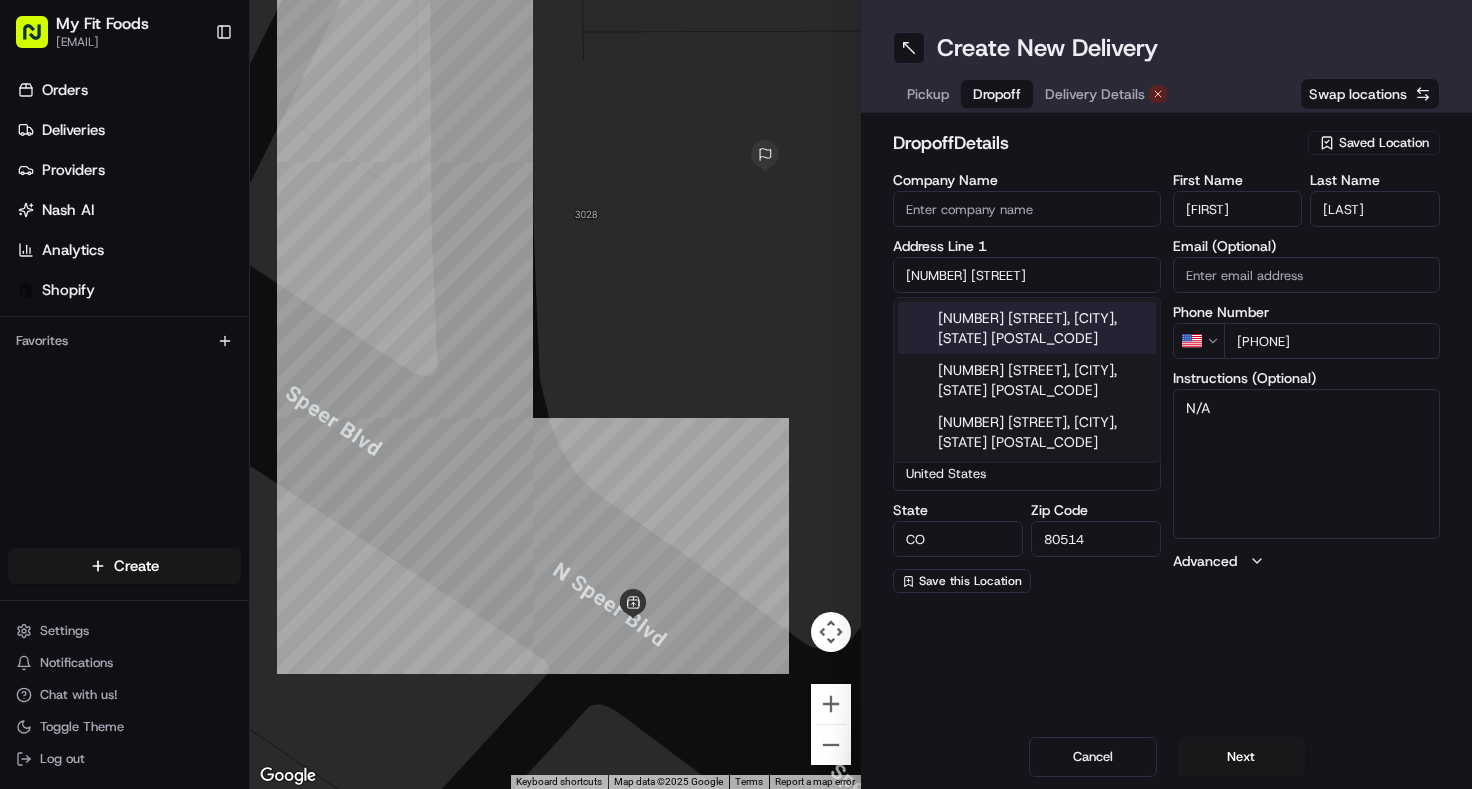 scroll, scrollTop: 0, scrollLeft: 0, axis: both 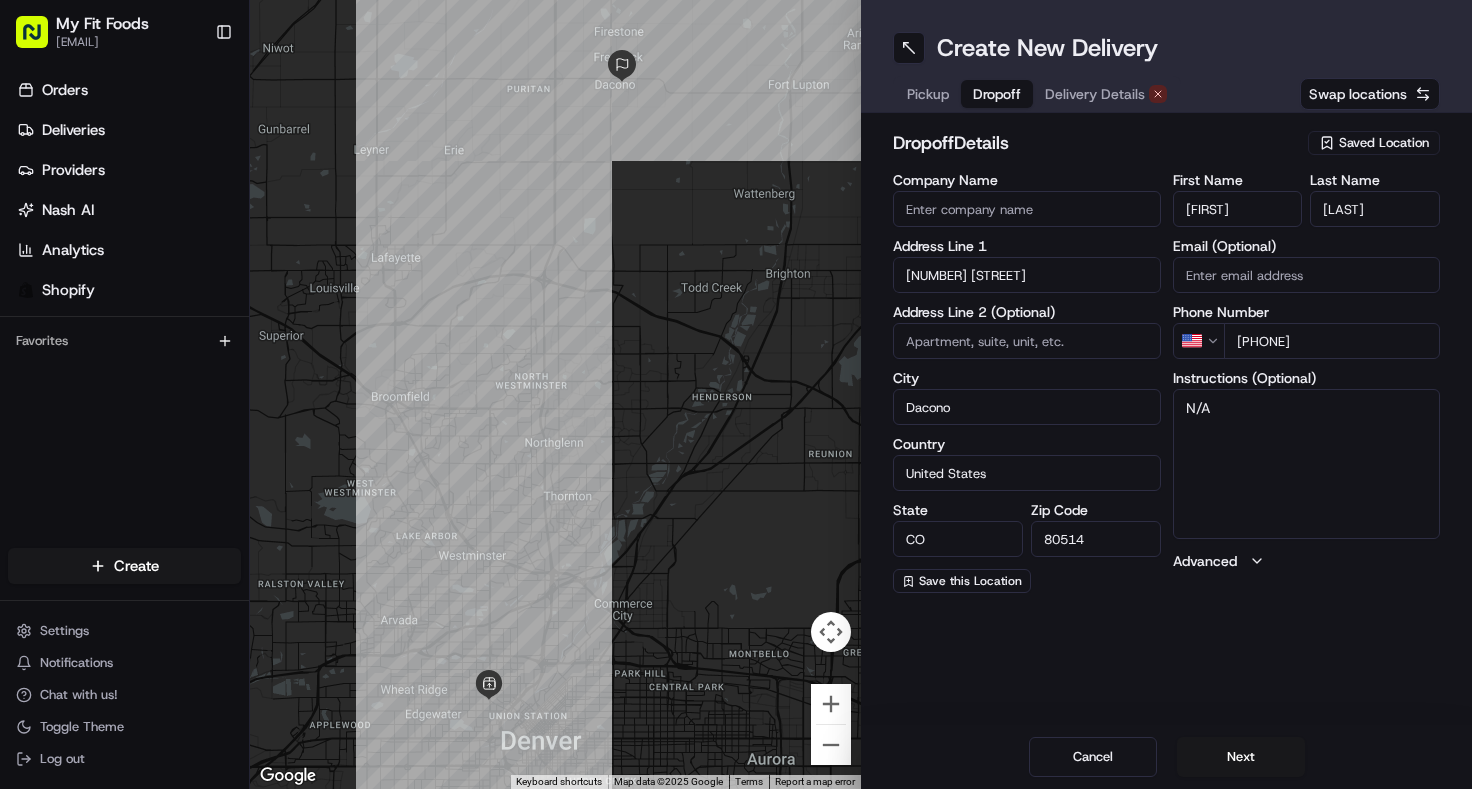 click on "N/A" at bounding box center [1307, 464] 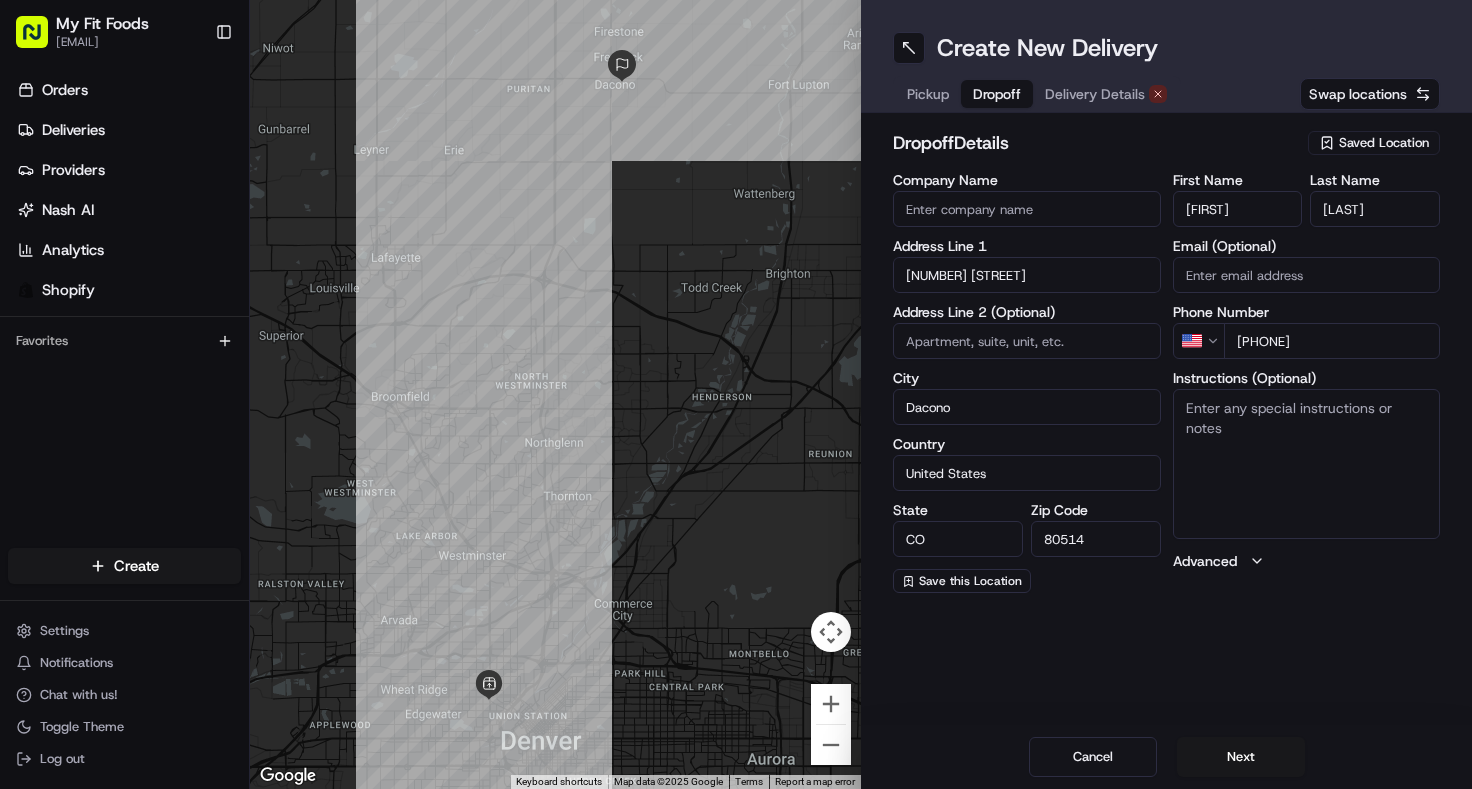 paste on "#835513
Complete" 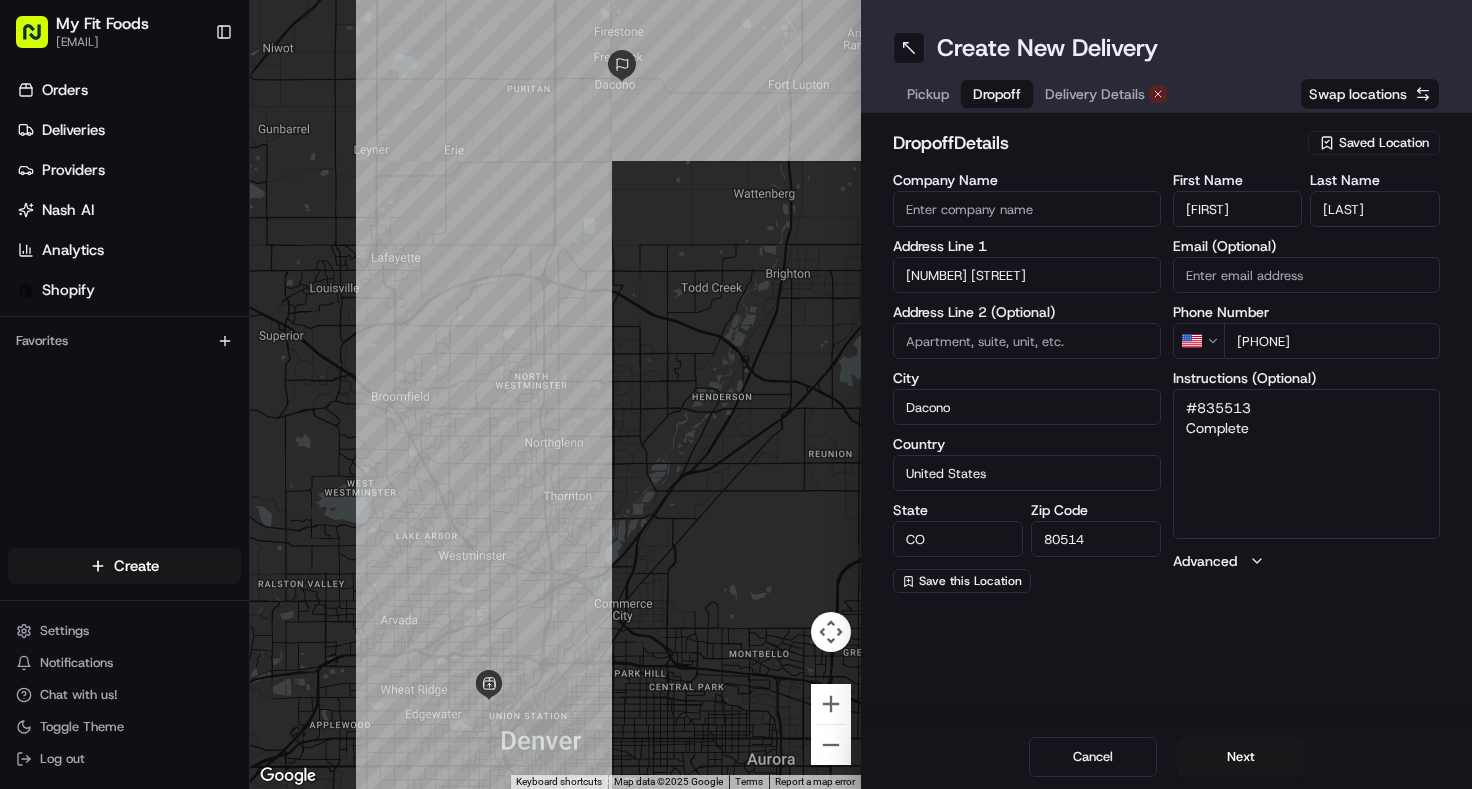 drag, startPoint x: 1262, startPoint y: 426, endPoint x: 1144, endPoint y: 431, distance: 118.10589 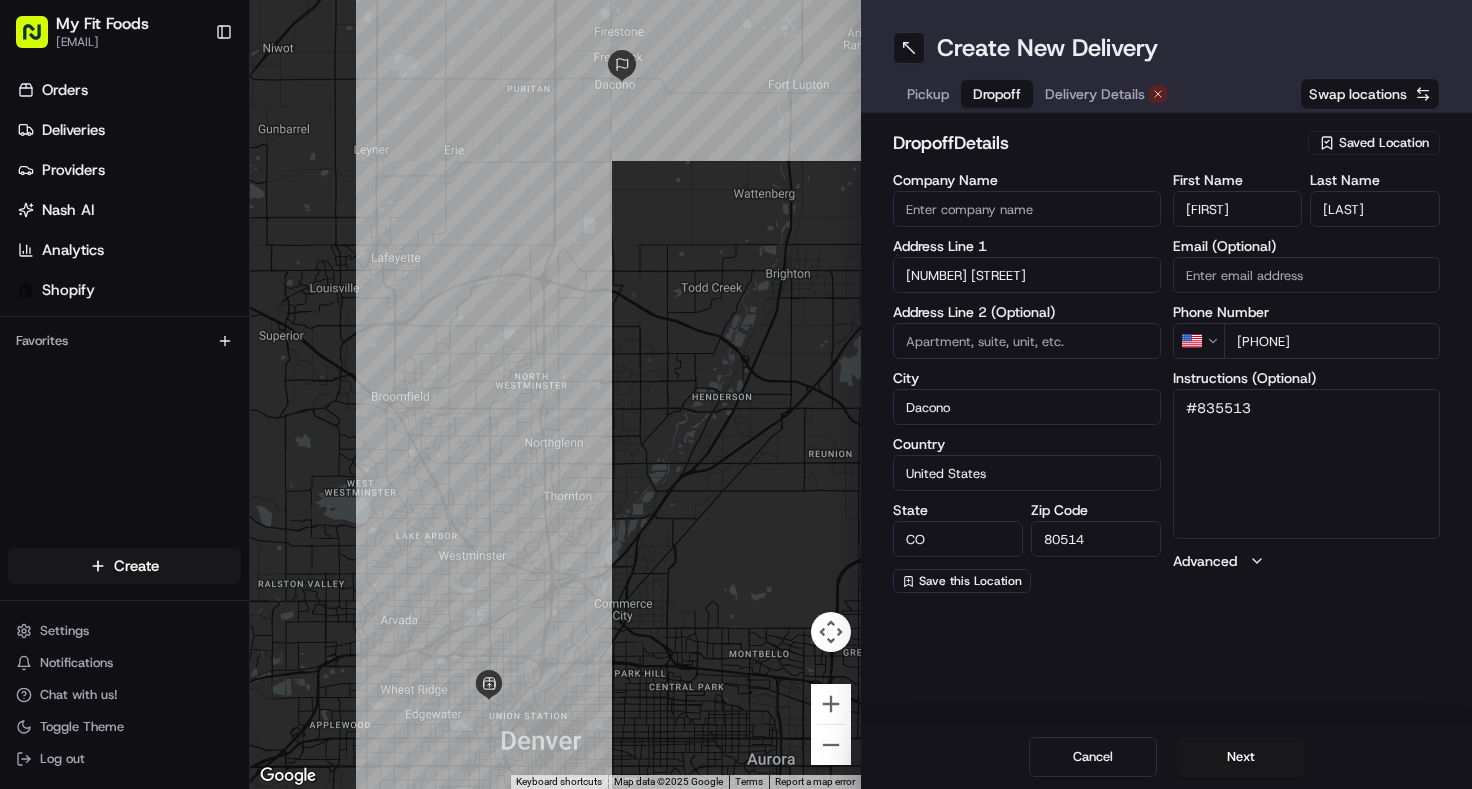 type on "#835513" 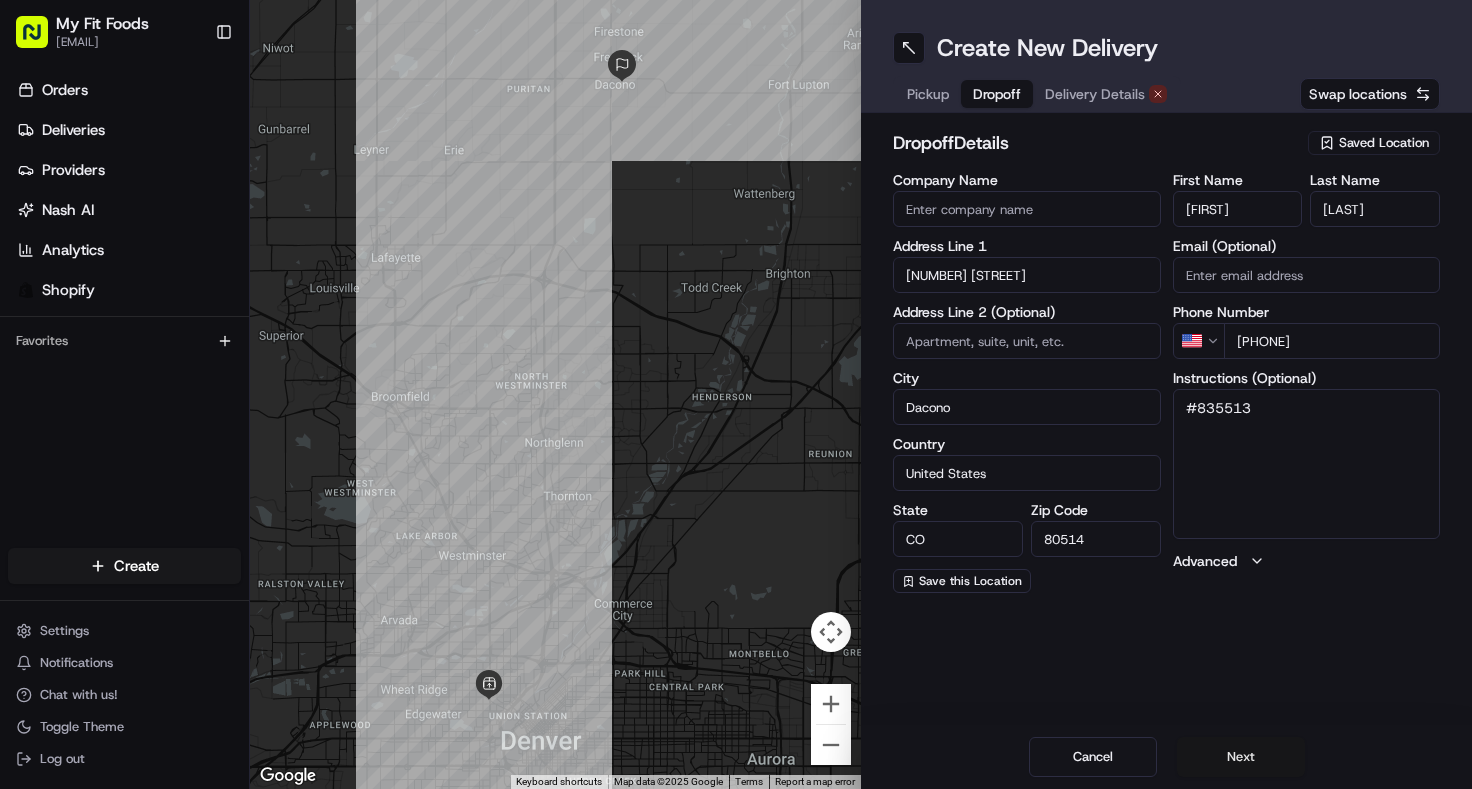 click on "Next" at bounding box center [1241, 757] 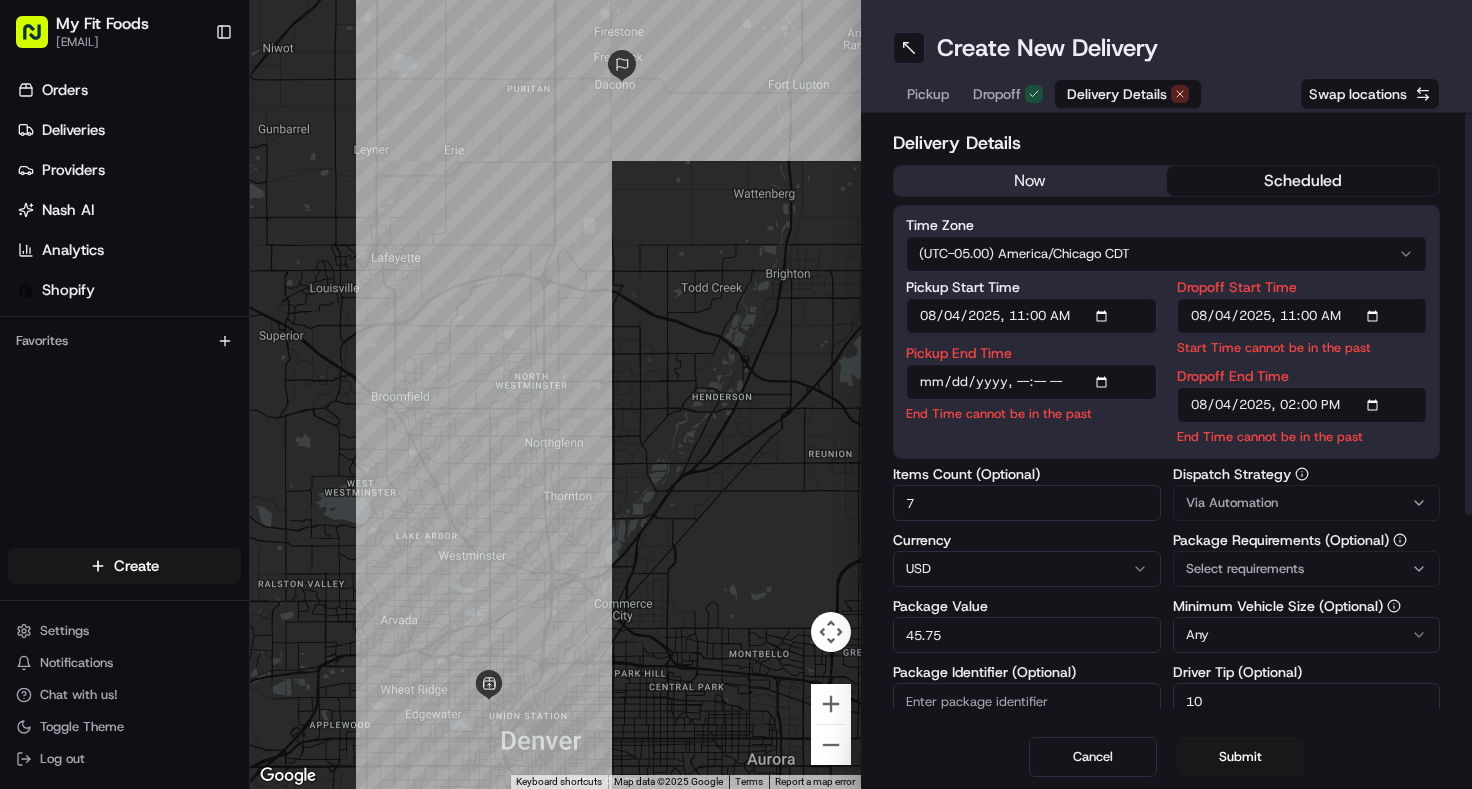 click on "now" at bounding box center (1030, 181) 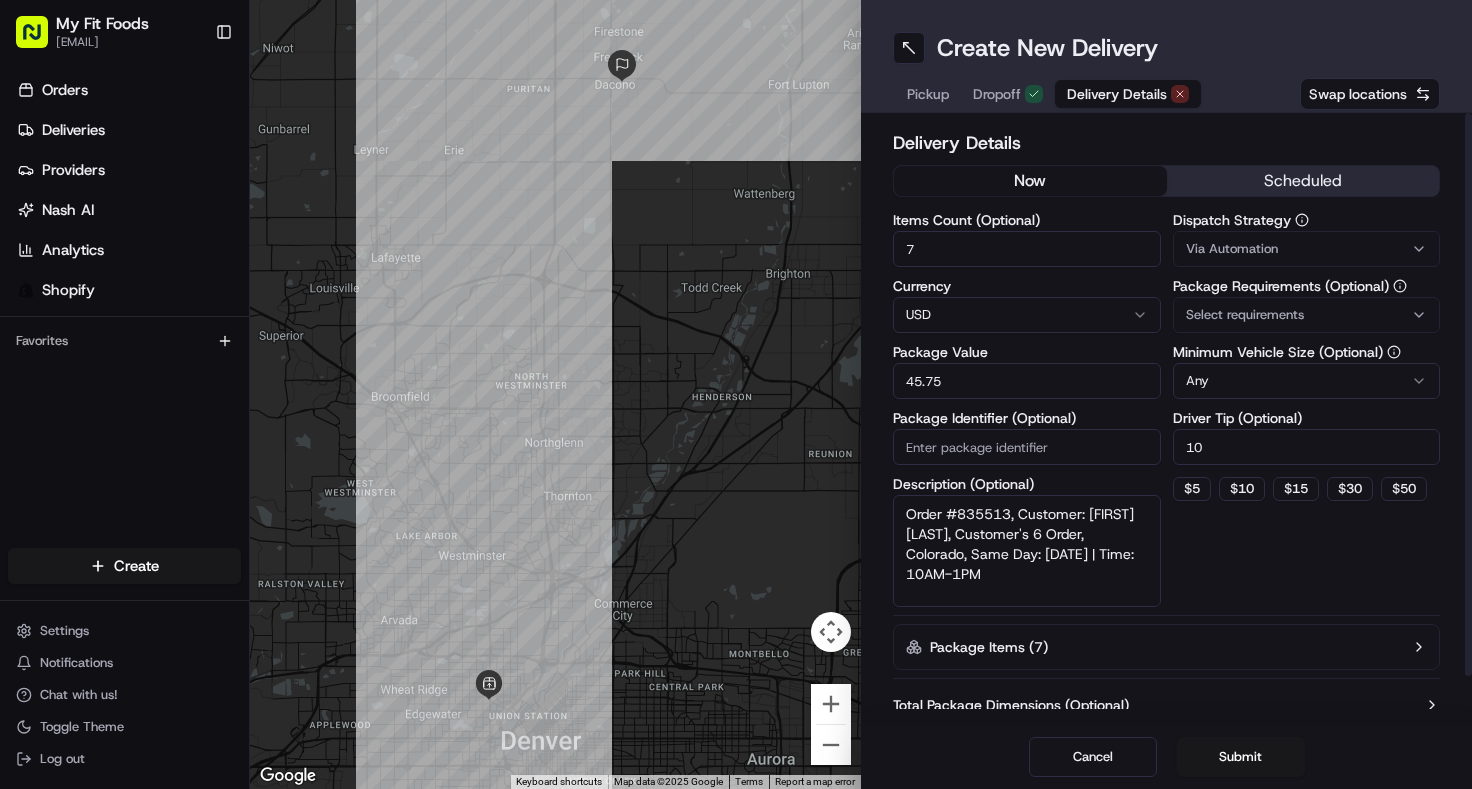 click on "Via Automation" at bounding box center [1232, 249] 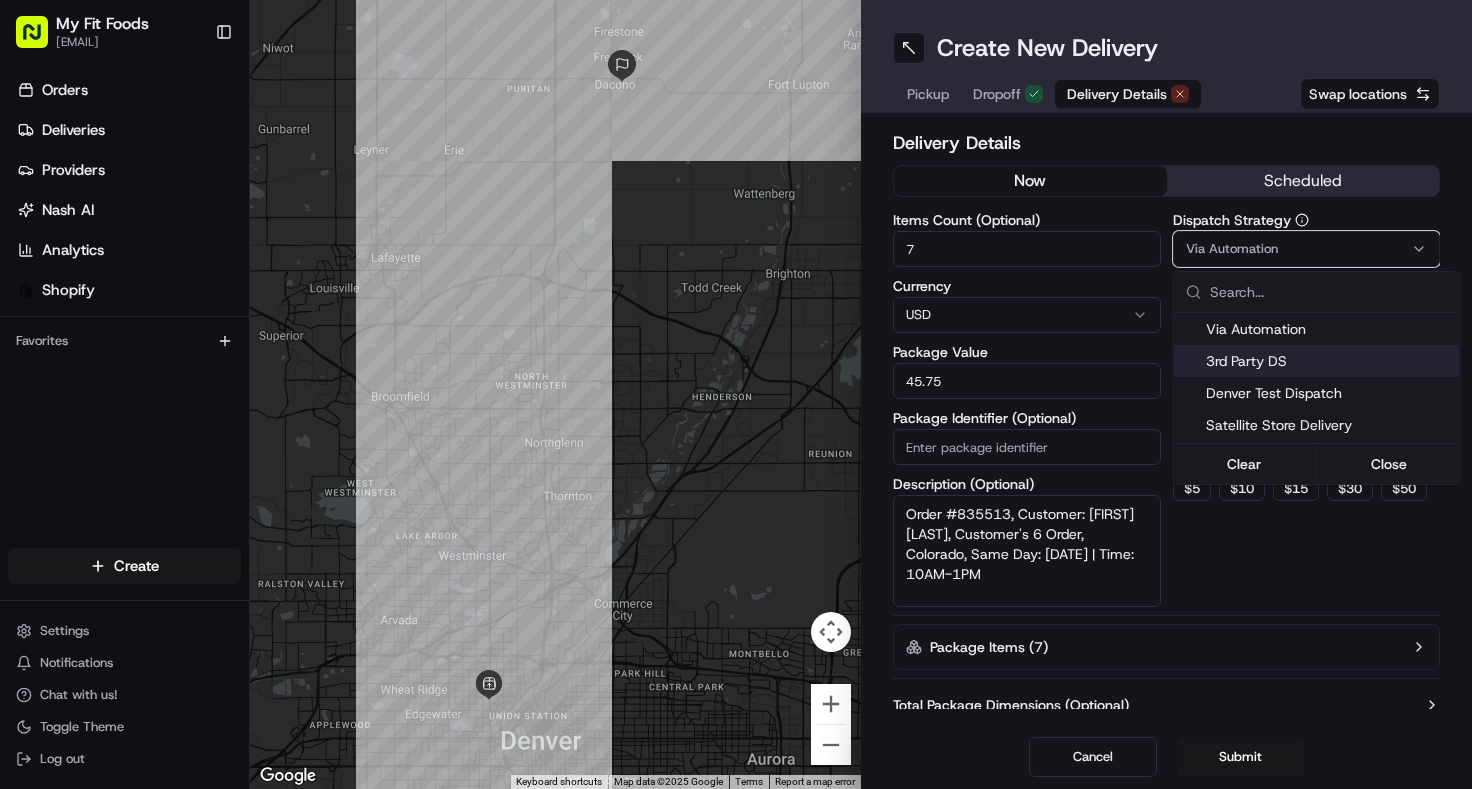 click on "3rd Party DS" at bounding box center [1329, 361] 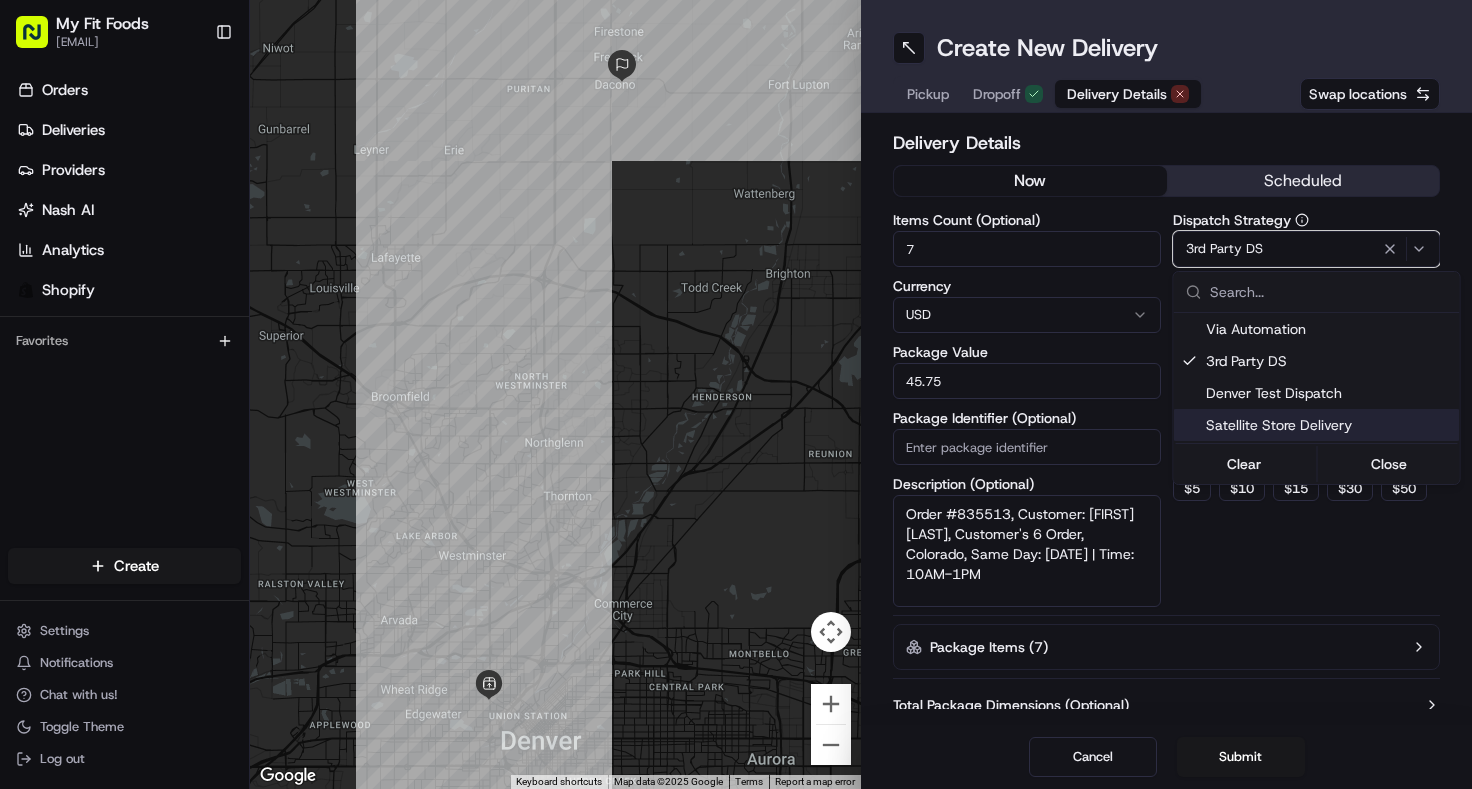 click on "My Fit Foods support@myfitfoods.com Toggle Sidebar Orders Deliveries Providers Nash AI Analytics Shopify Favorites Main Menu Members & Organization Organization Users Roles Preferences Customization Tracking Orchestration Automations Dispatch Strategy Optimization Strategy Locations Pickup Locations Dropoff Locations Shifts Billing Billing Refund Requests Integrations Notification Triggers Webhooks API Keys Request Logs Create Settings Notifications Chat with us! Toggle Theme Log out ← Move left → Move right ↑ Move up ↓ Move down + Zoom in - Zoom out Home Jump left by 75% End Jump right by 75% Page Up Jump up by 75% Page Down Jump down by 75% Keyboard shortcuts Map Data Map data ©2025 Google Map data ©2025 Google 2 km  Click to toggle between metric and imperial units Terms Report a map error Create New Delivery Pickup Dropoff Delivery Details Swap locations Delivery Details now scheduled Items Count (Optional) 7 Currency USD Package Value 45.75 Package Identifier (Optional) Any 10" at bounding box center [736, 394] 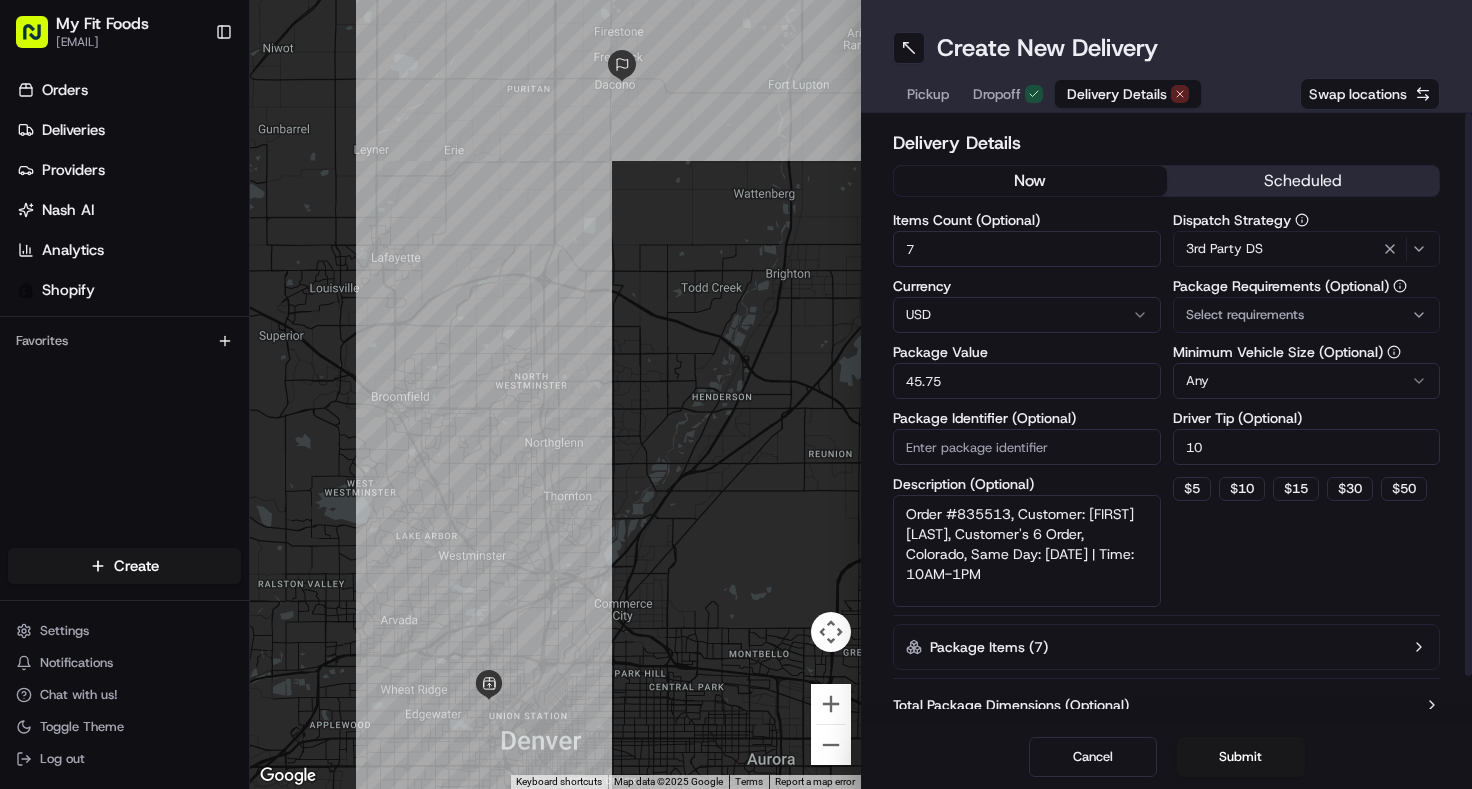 drag, startPoint x: 1014, startPoint y: 518, endPoint x: 1082, endPoint y: 612, distance: 116.01724 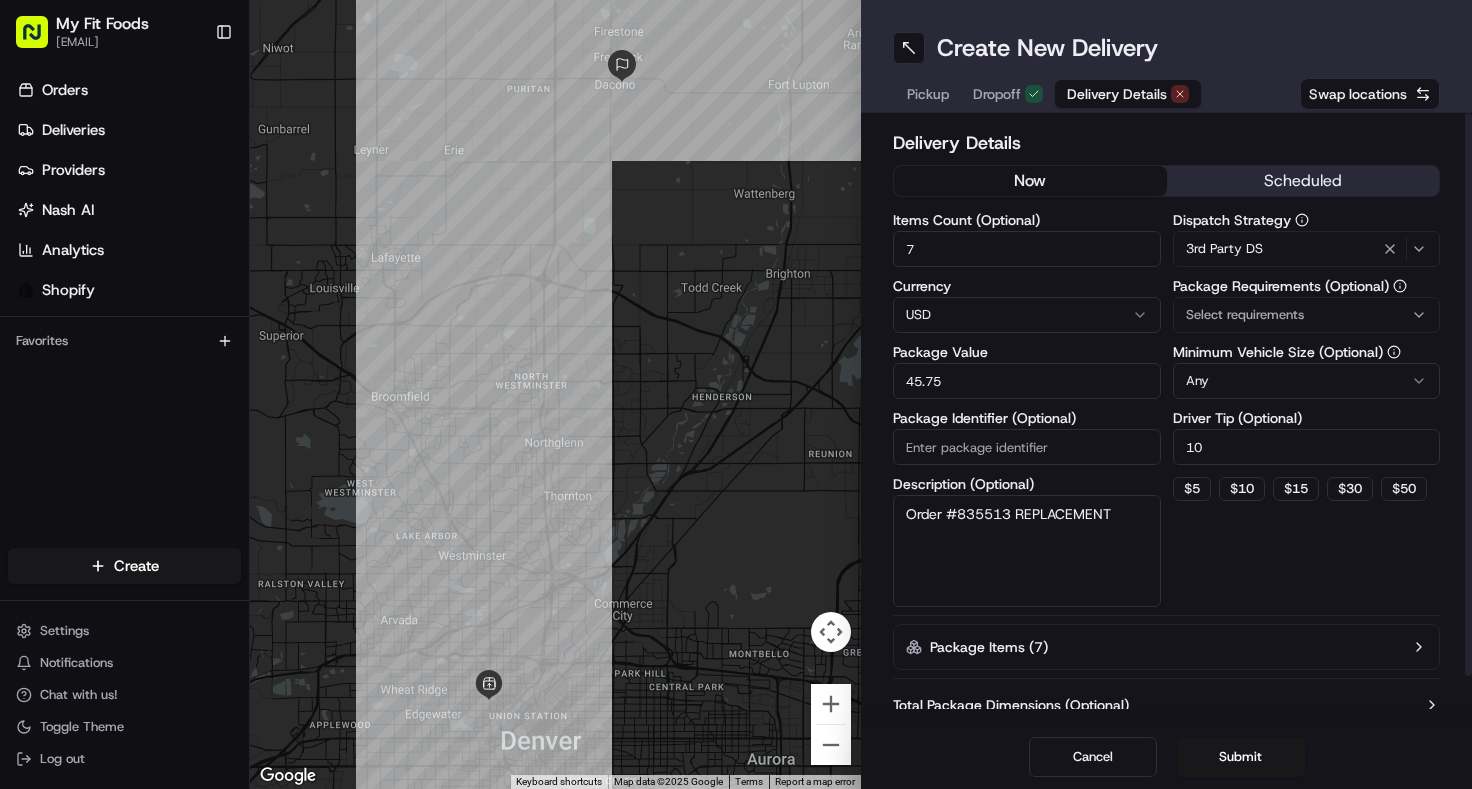 type on "Order #835513 REPLACEMENT" 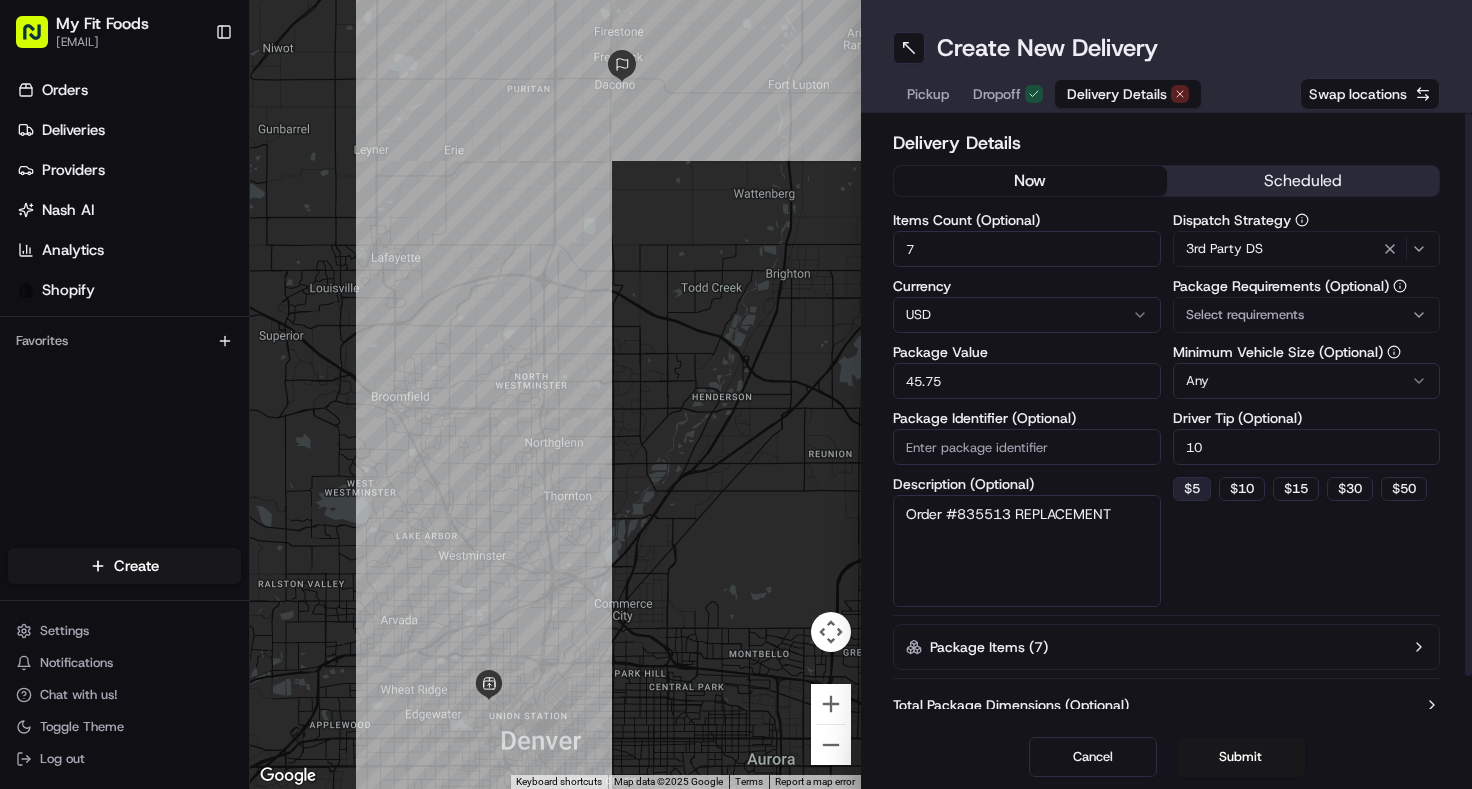 click on "$ 5" at bounding box center [1192, 489] 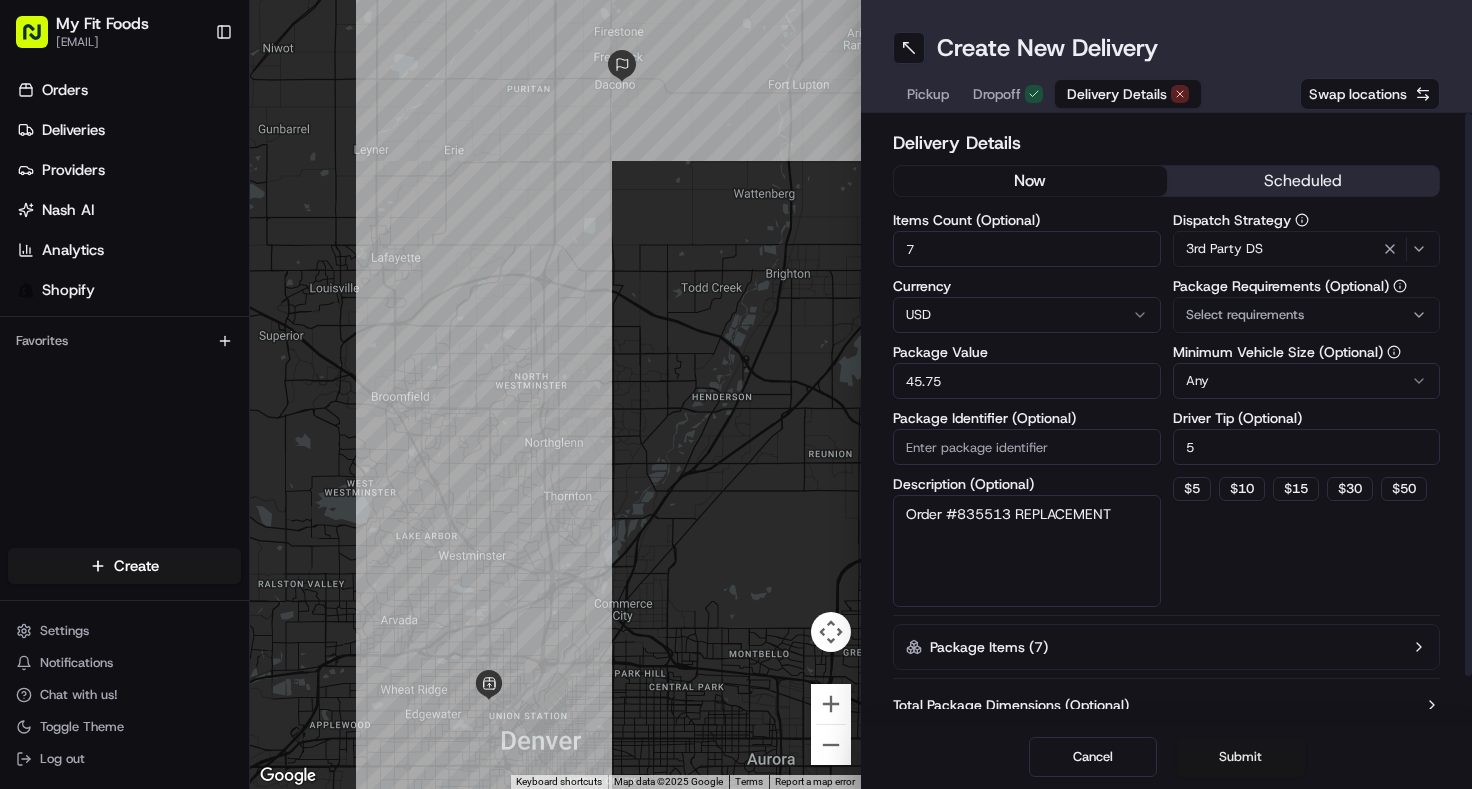 click on "Submit" at bounding box center [1241, 757] 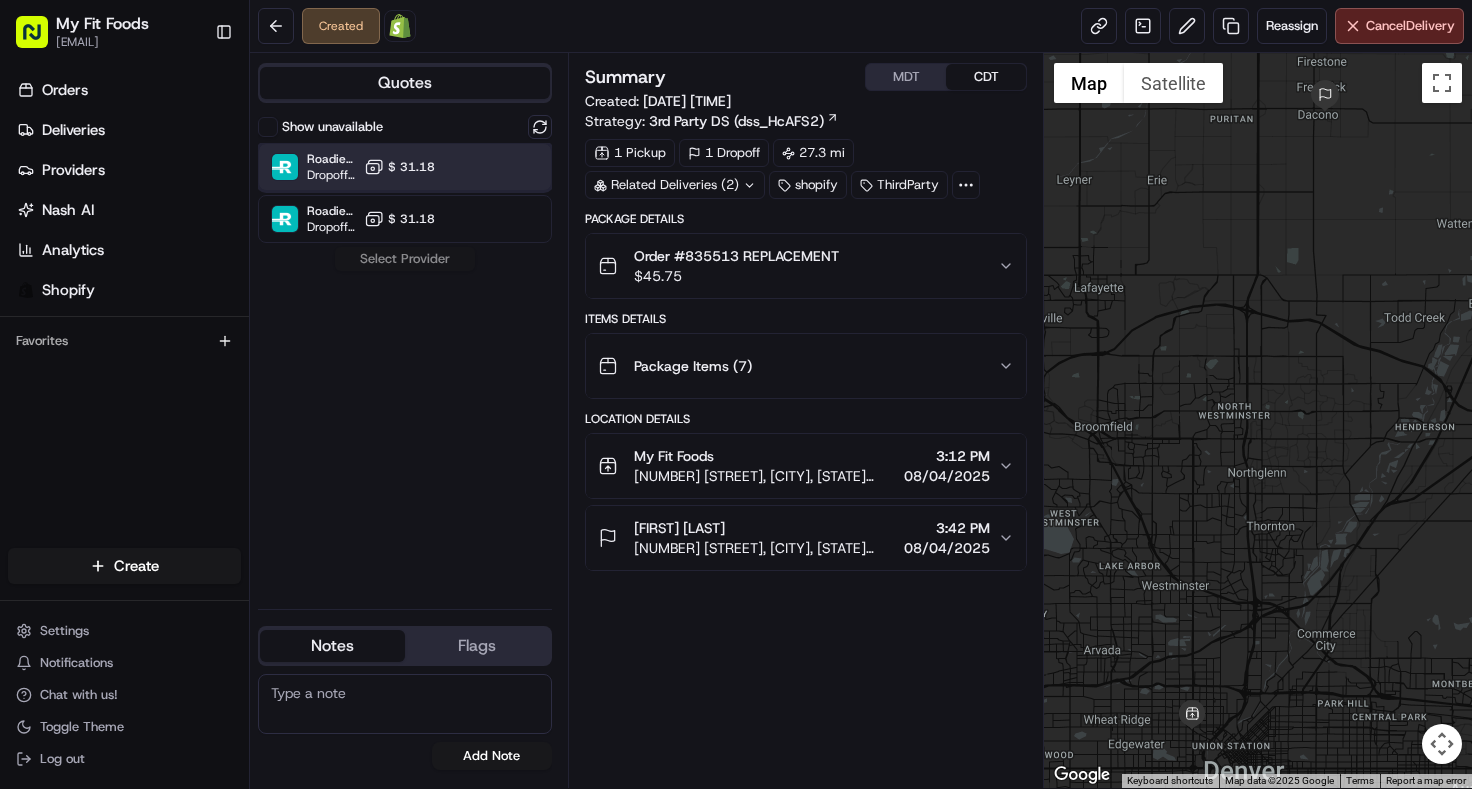 click on "Roadie (Routed) Dropoff ETA   - $   31.18" at bounding box center [405, 167] 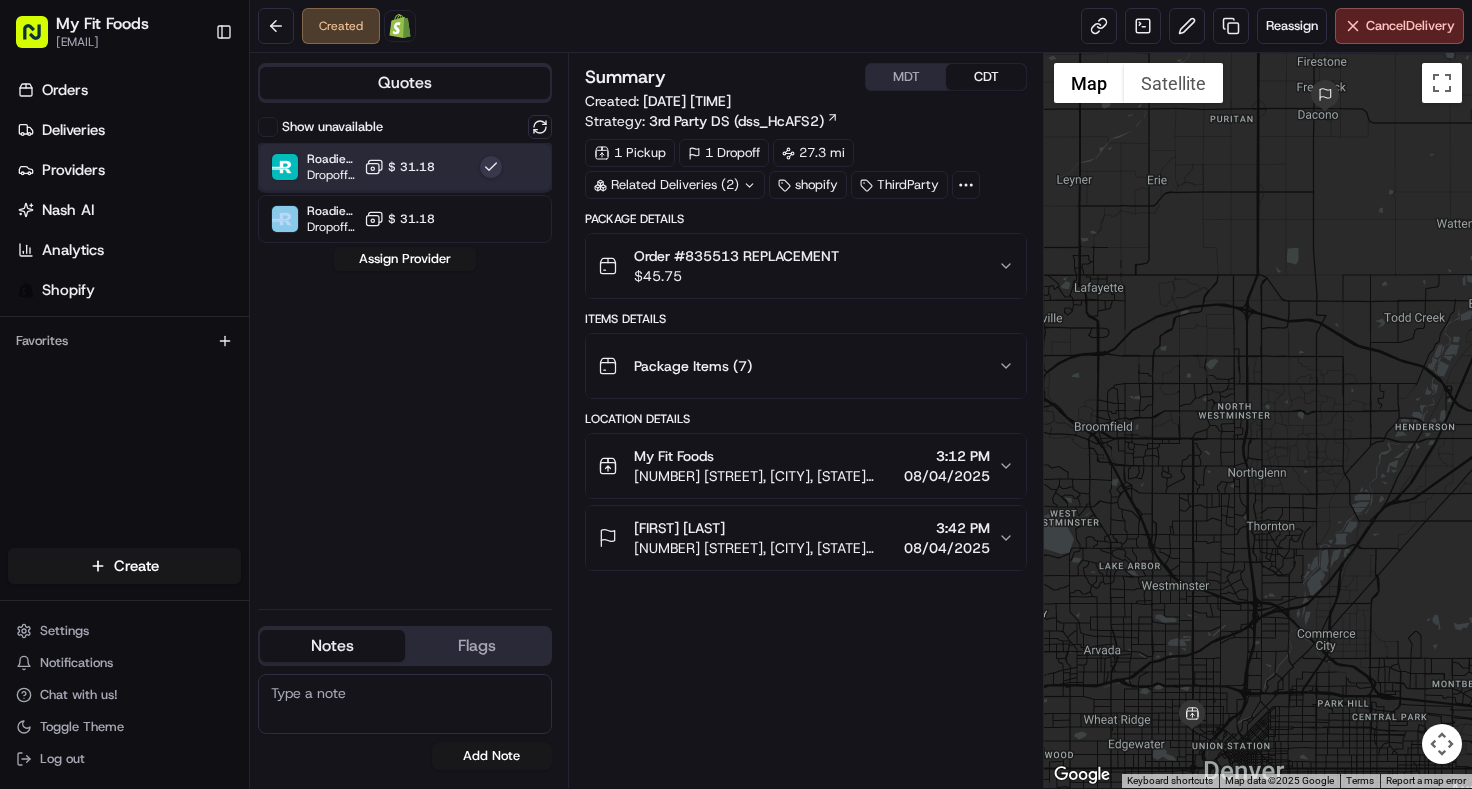 click on "Roadie (Routed) Dropoff ETA   - $   31.18" at bounding box center (405, 167) 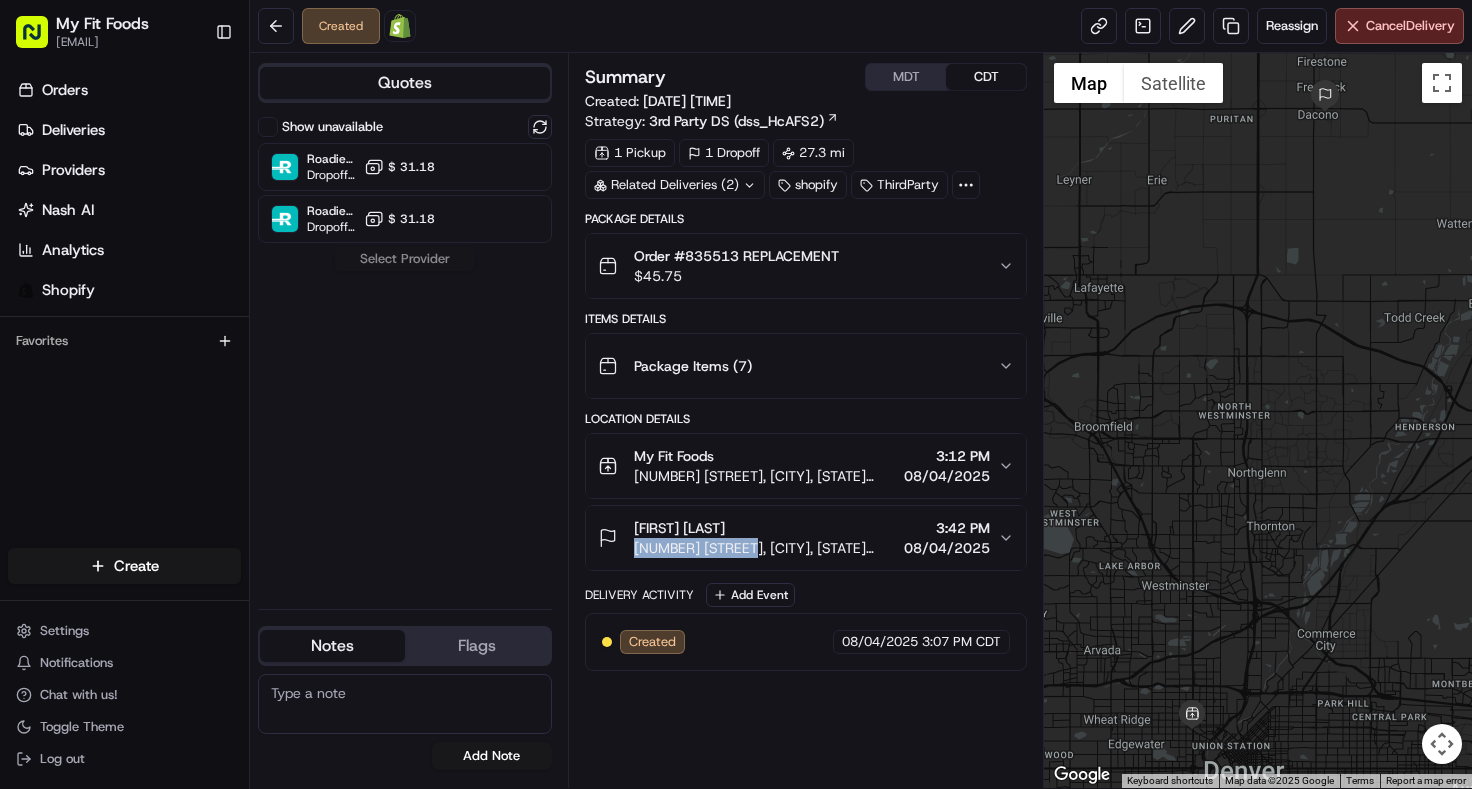 drag, startPoint x: 634, startPoint y: 545, endPoint x: 750, endPoint y: 552, distance: 116.21101 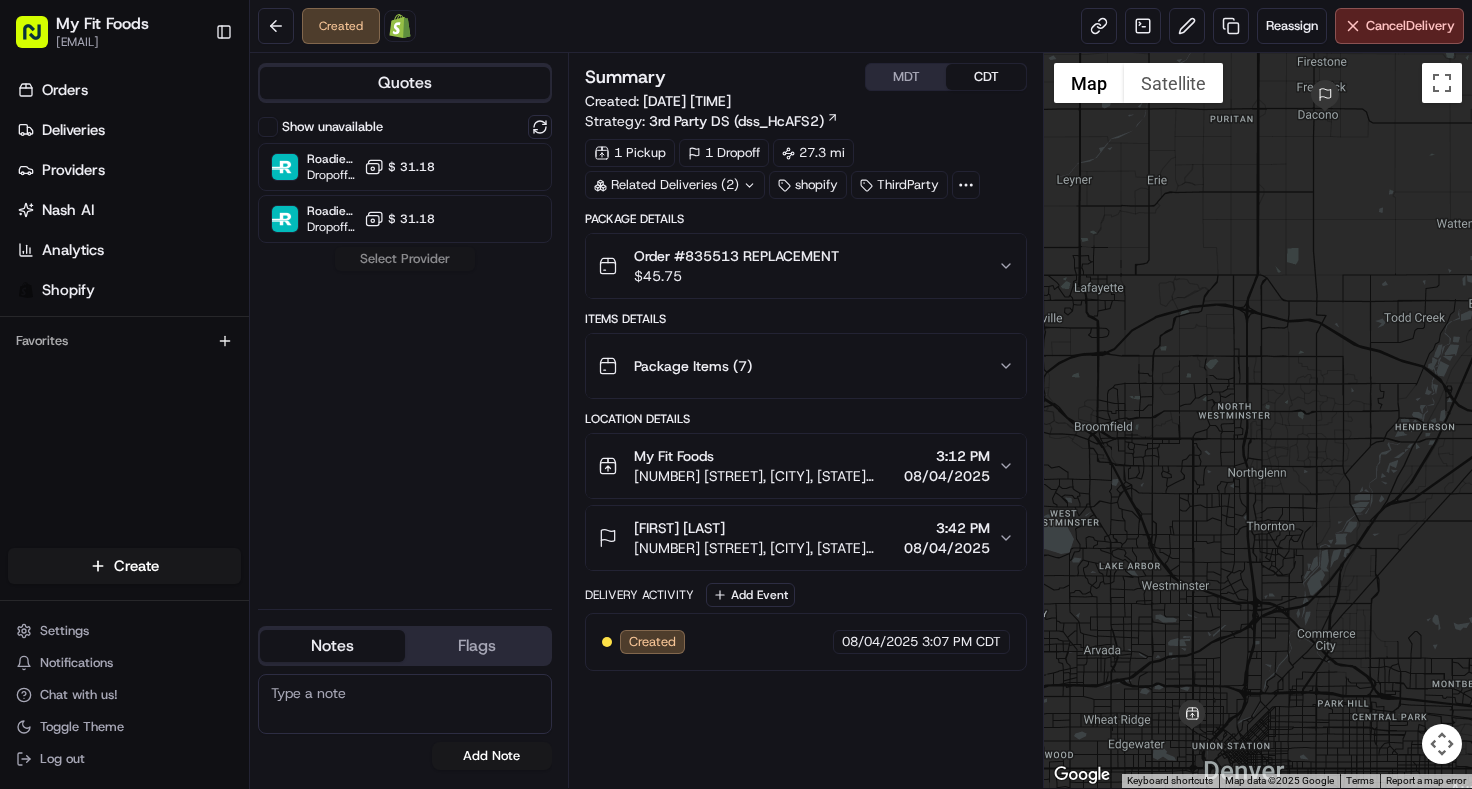 click on "Show unavailable Roadie (Routed) Dropoff ETA   - $   31.18 Roadie (P2P) Dropoff ETA   - $   31.18 Select Provider" at bounding box center [405, 354] 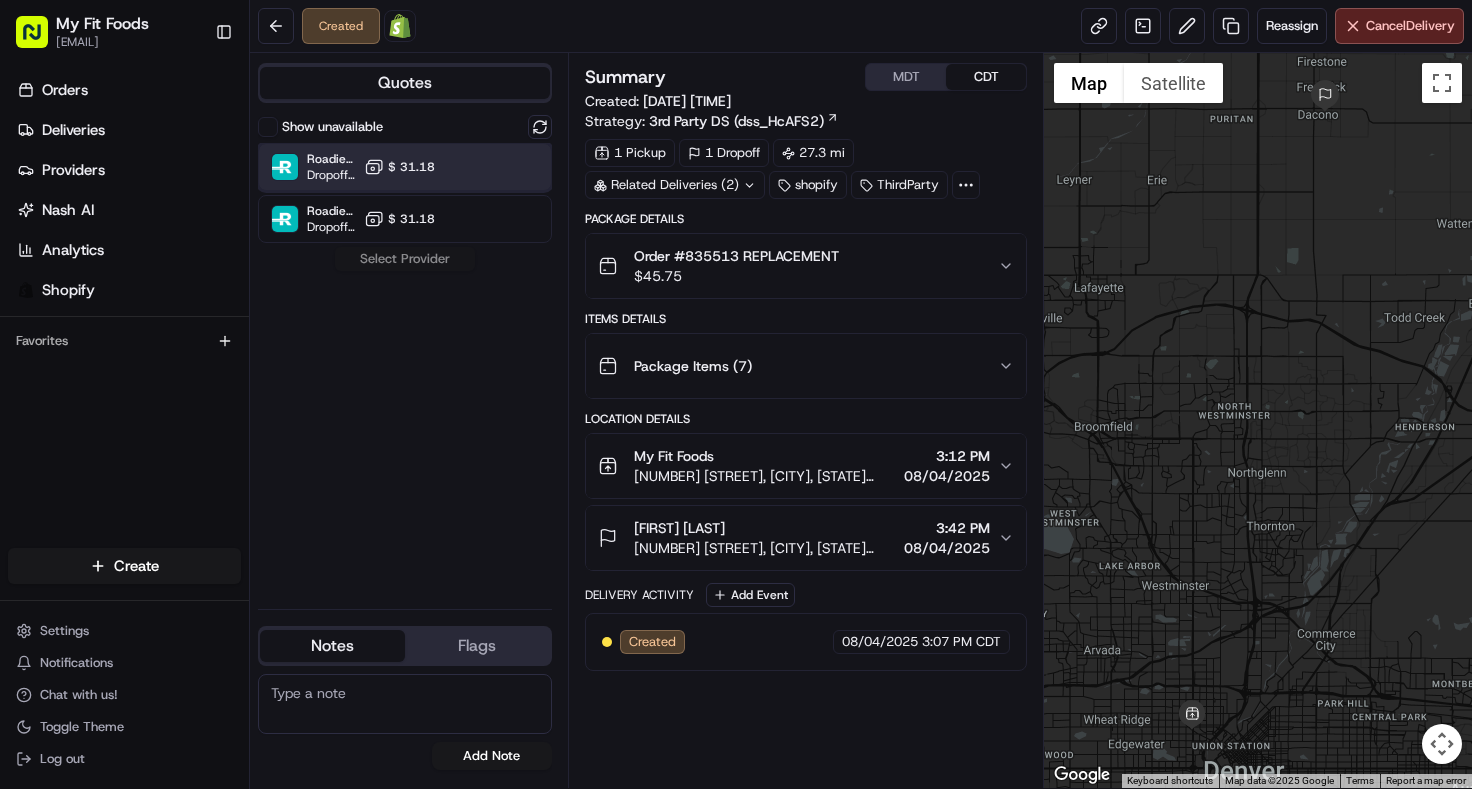 click on "Roadie (Routed) Dropoff ETA   - $   31.18" at bounding box center [405, 167] 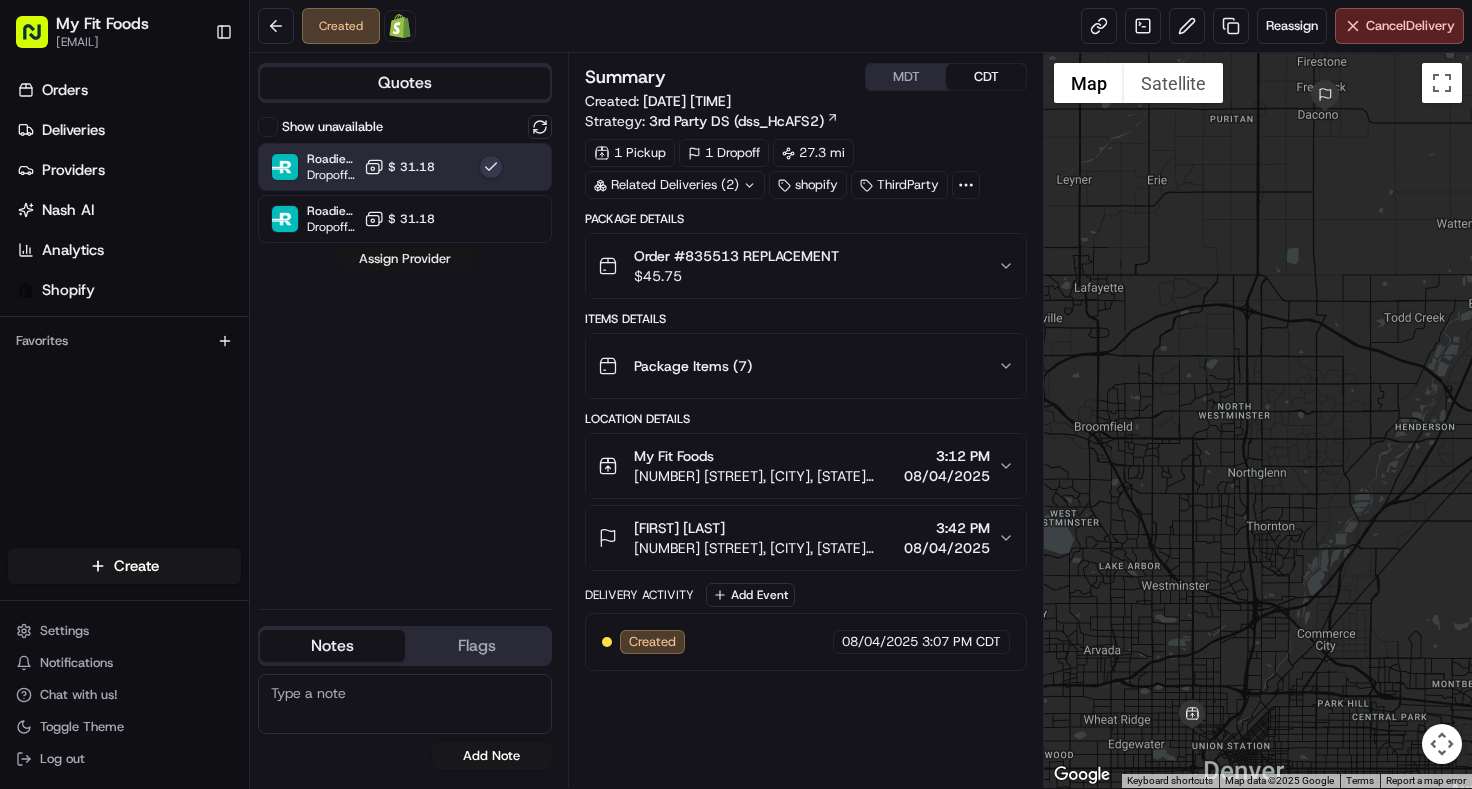 click on "Assign Provider" at bounding box center [405, 259] 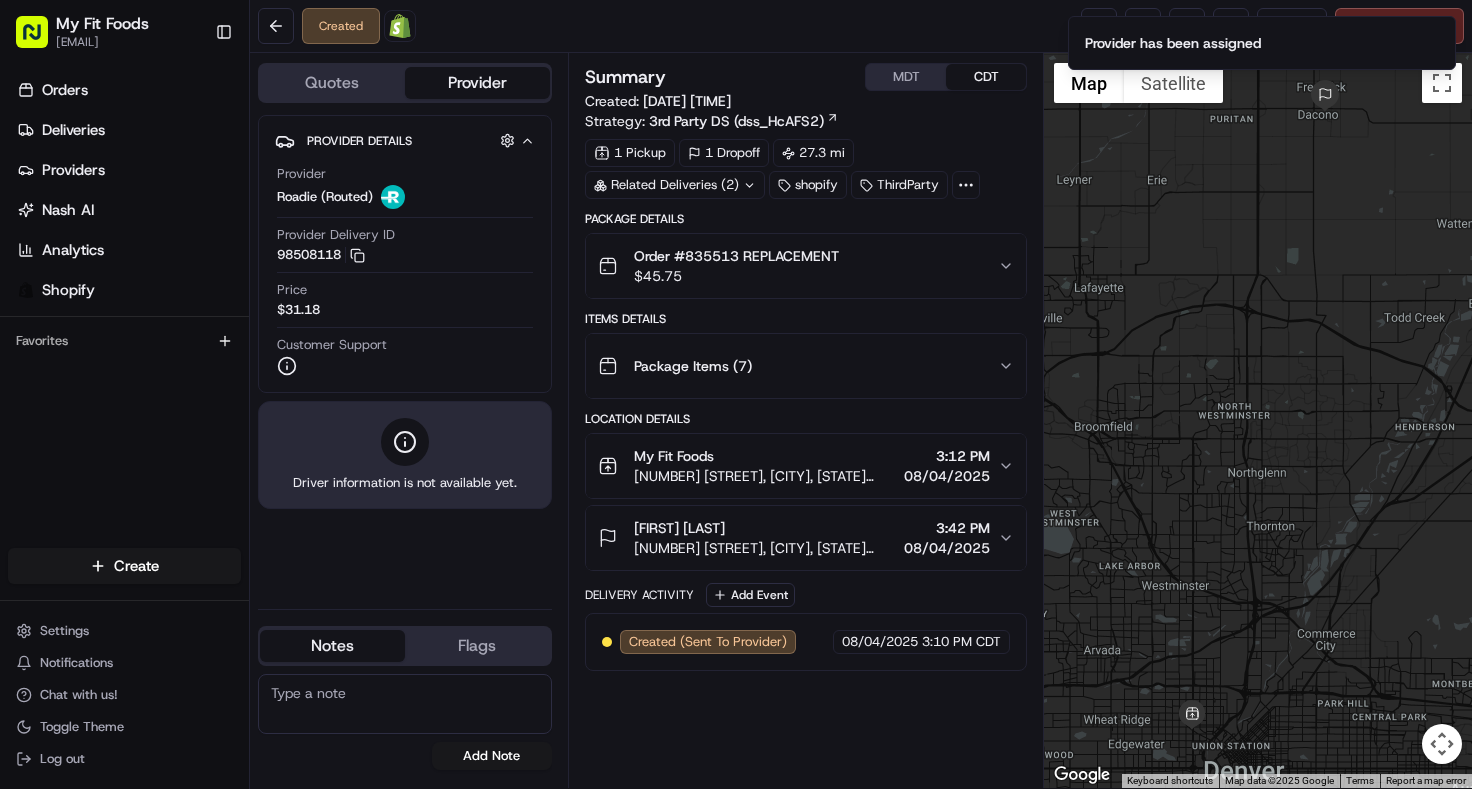 click on "Provider has been assigned" at bounding box center (1262, 43) 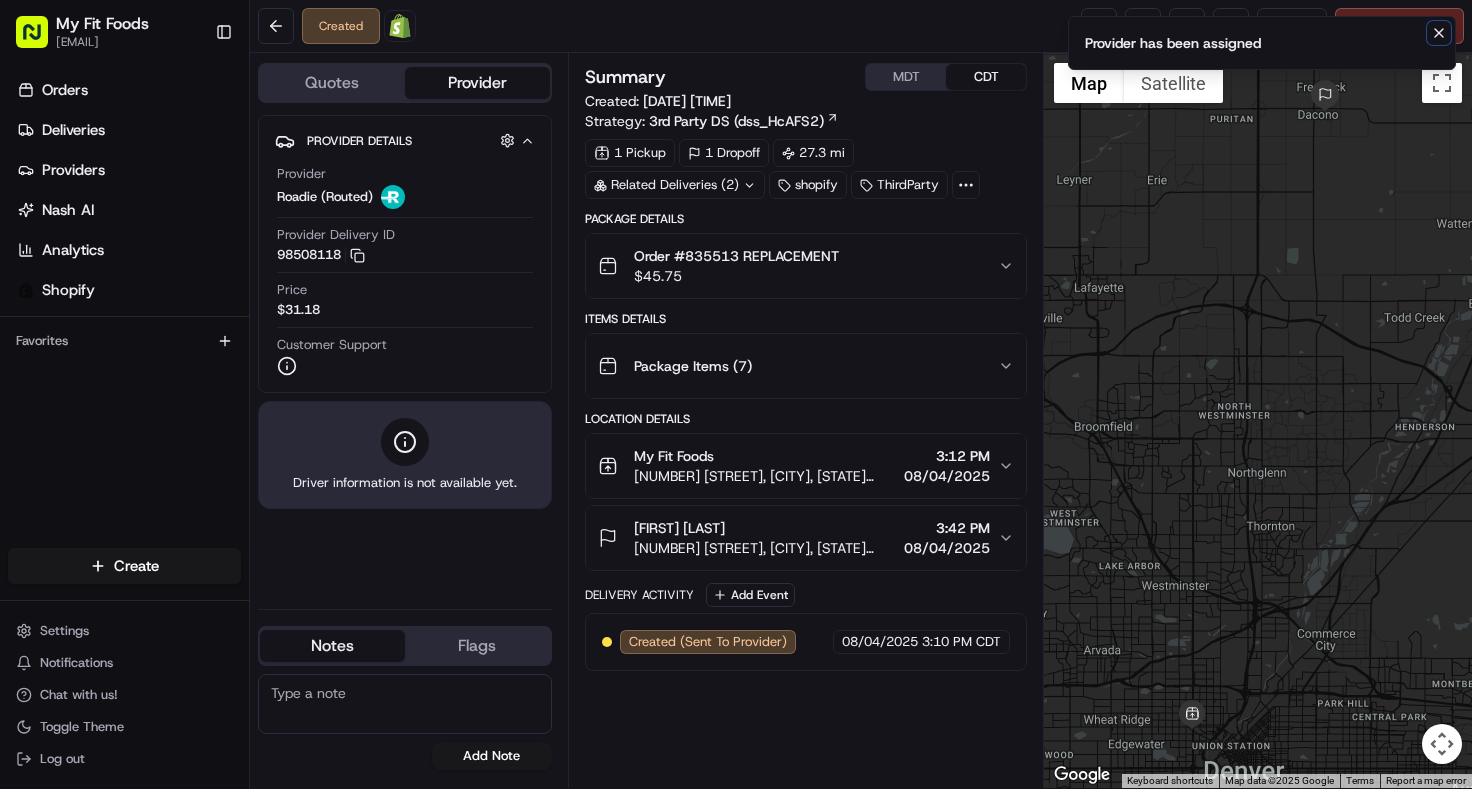 click 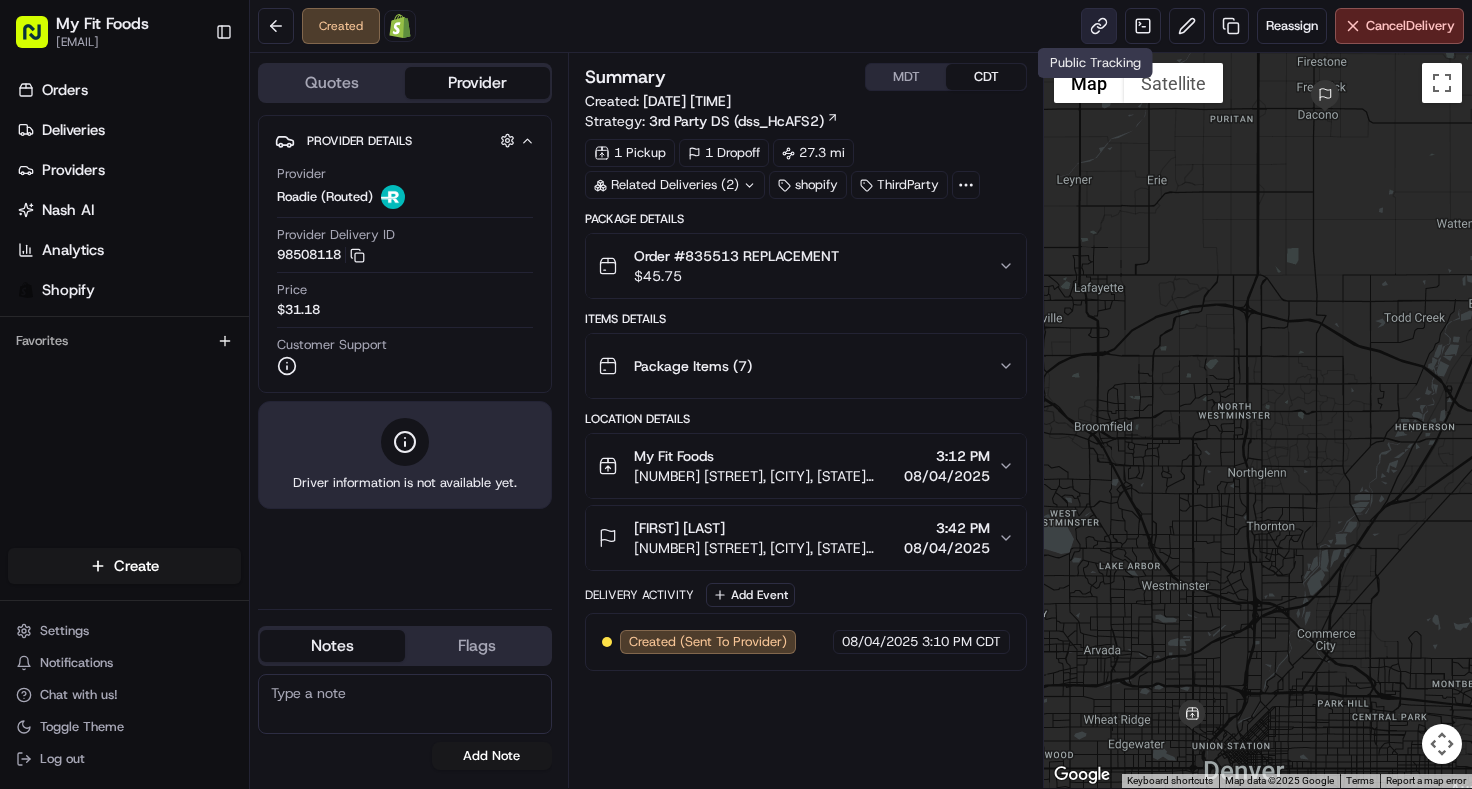 click at bounding box center [1099, 26] 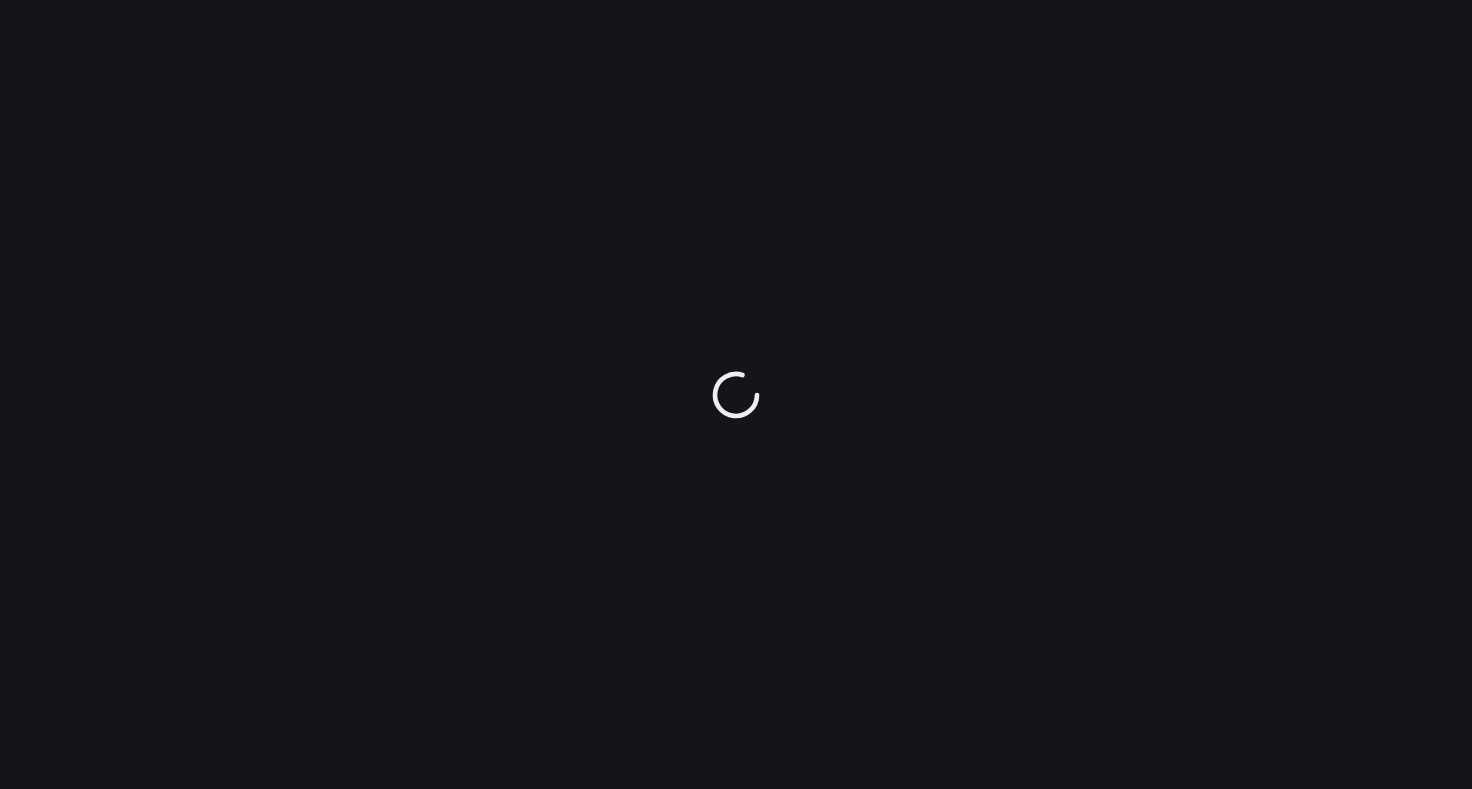scroll, scrollTop: 0, scrollLeft: 0, axis: both 